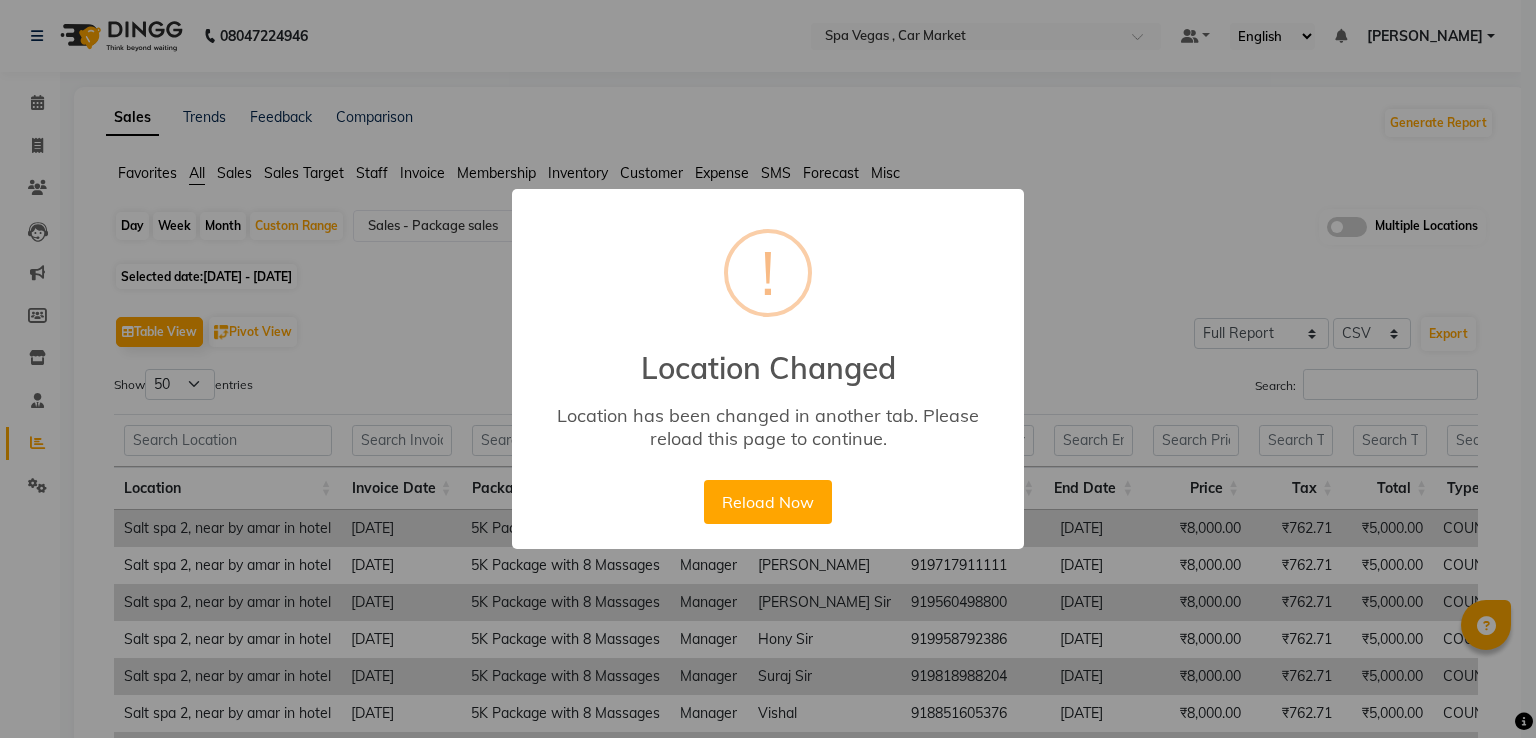 select on "full_report" 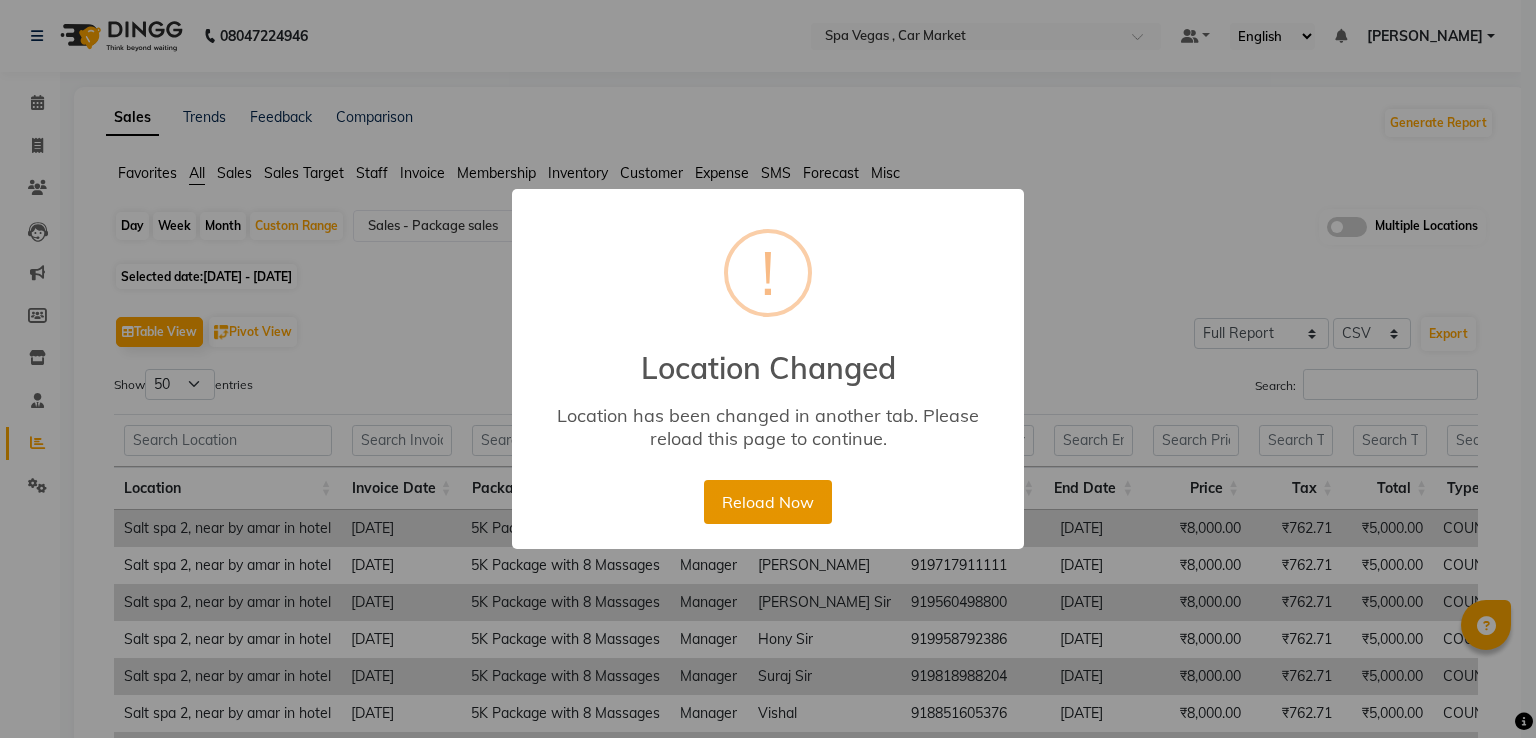 scroll, scrollTop: 36, scrollLeft: 0, axis: vertical 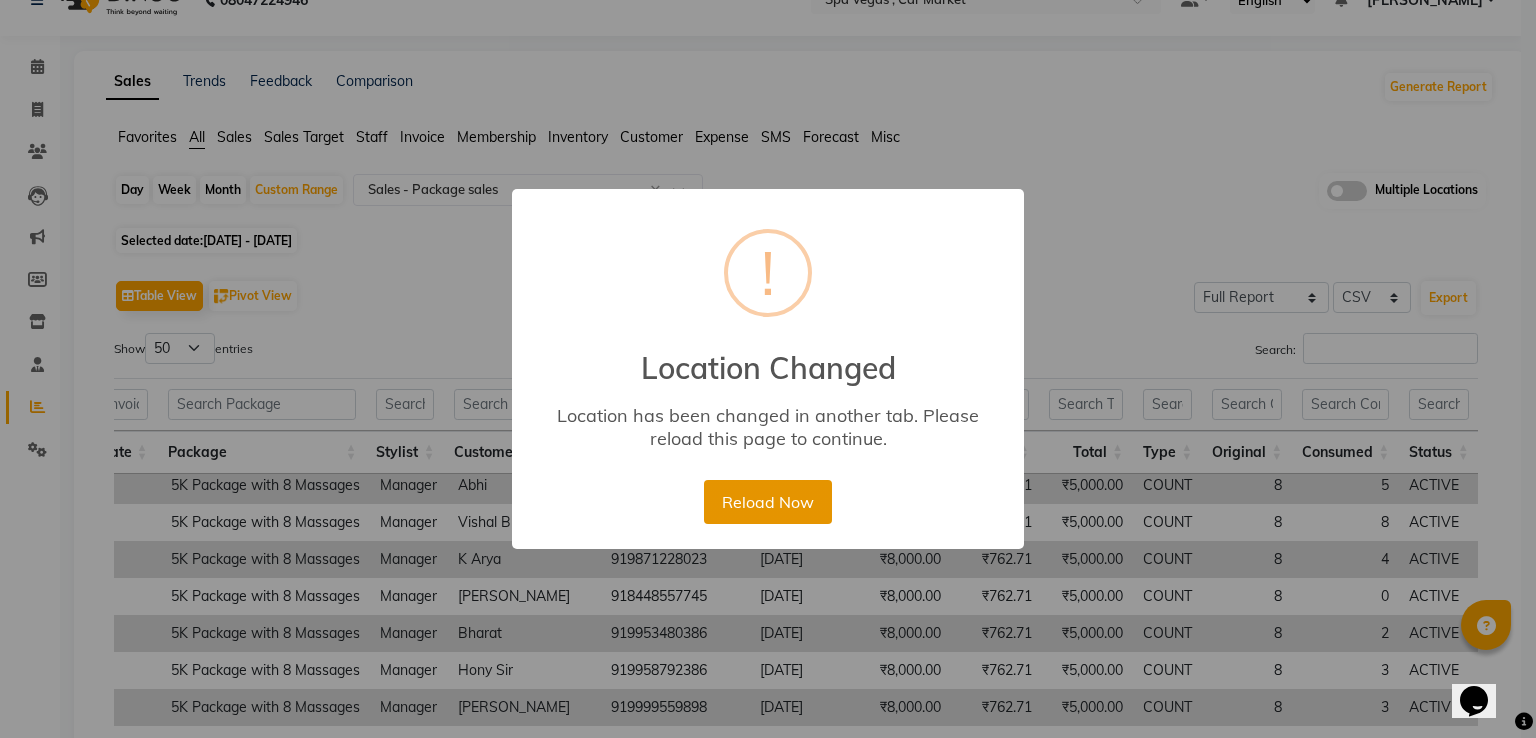 click on "Reload Now" at bounding box center [767, 502] 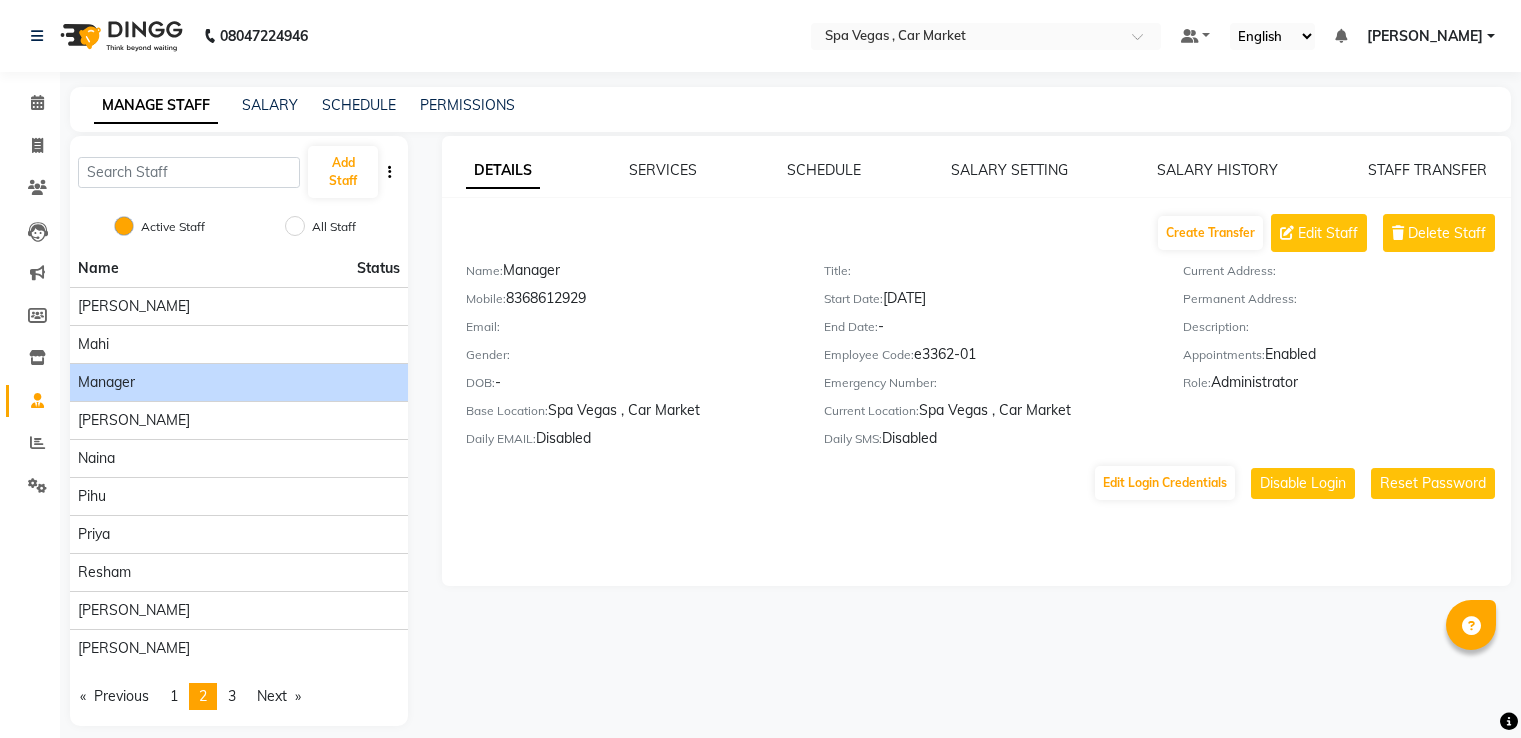 scroll, scrollTop: 0, scrollLeft: 0, axis: both 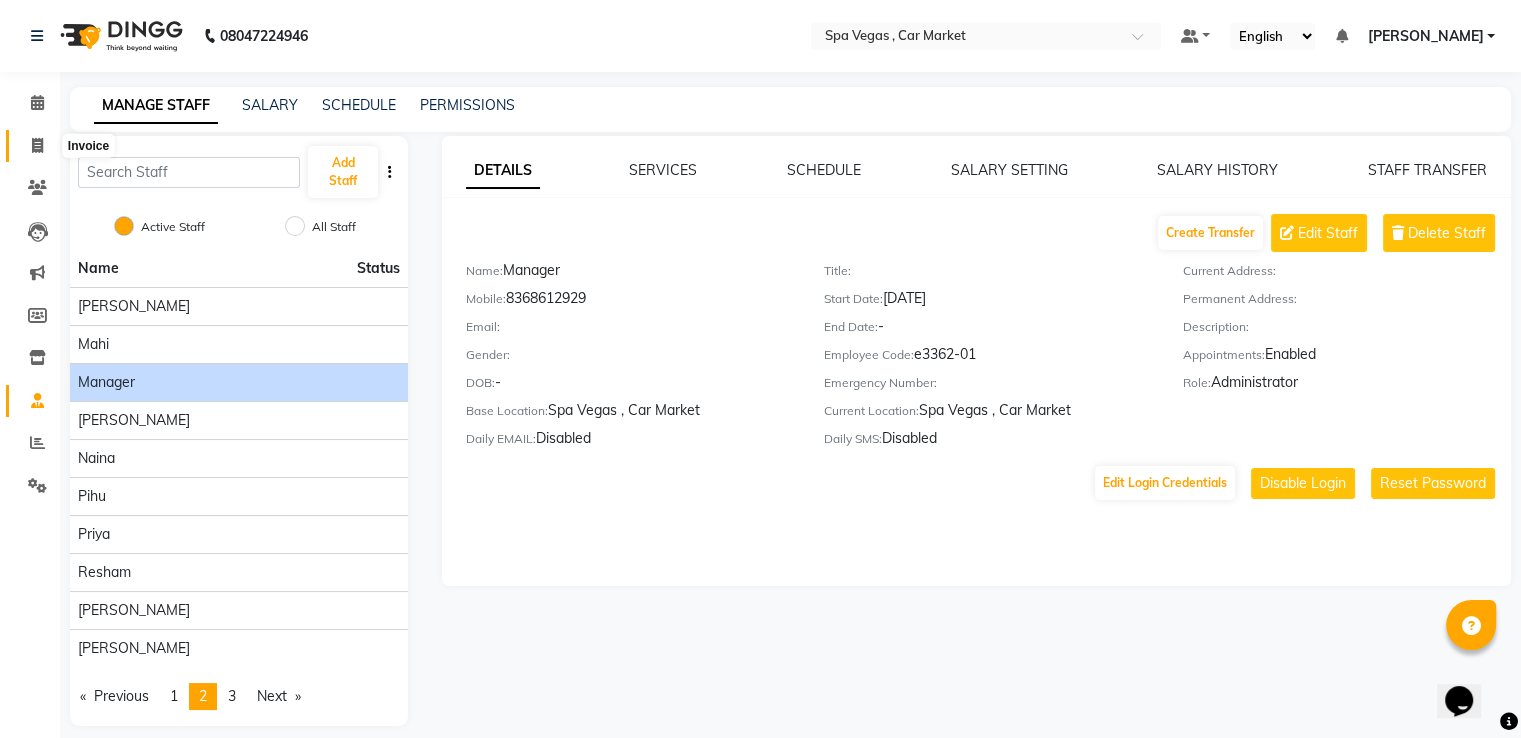 click 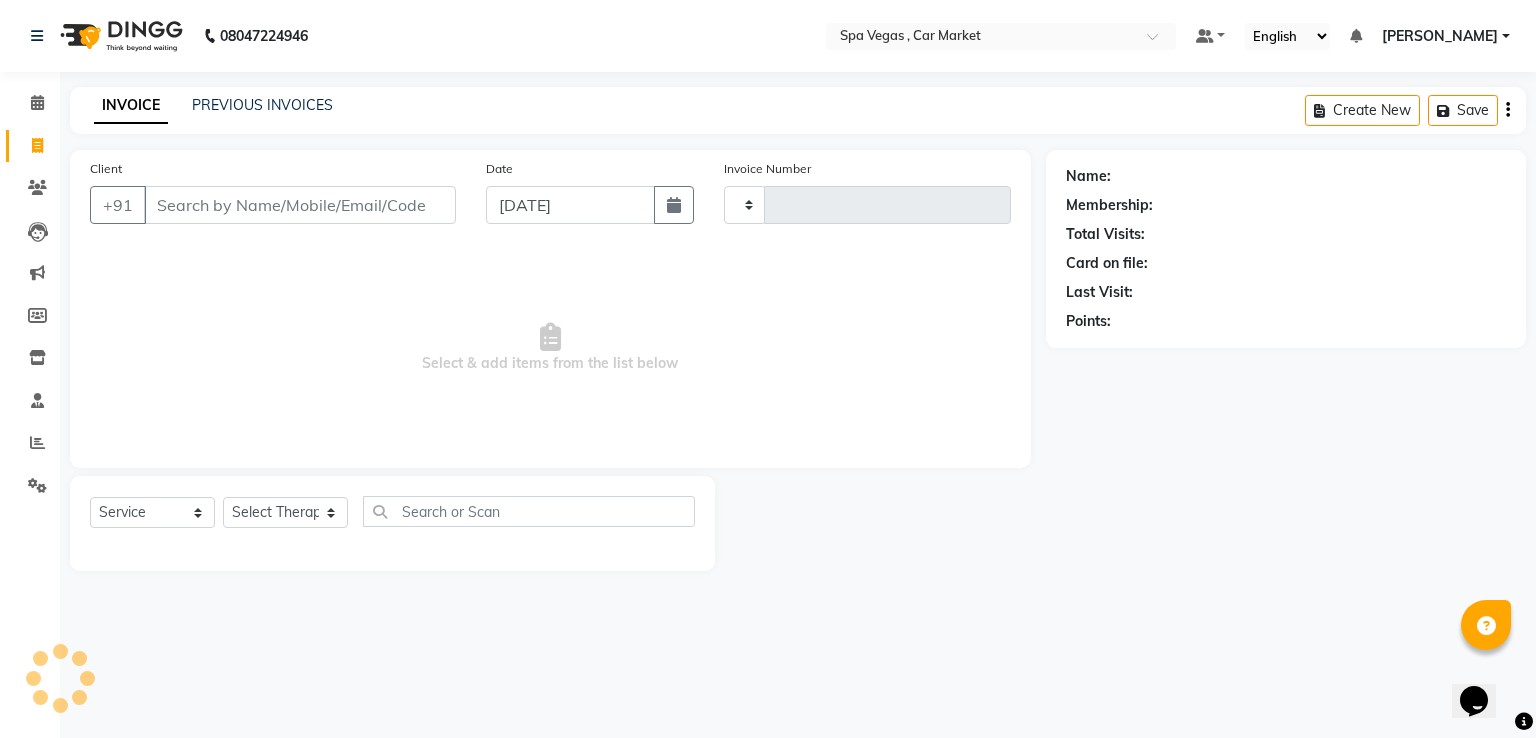 type on "1153" 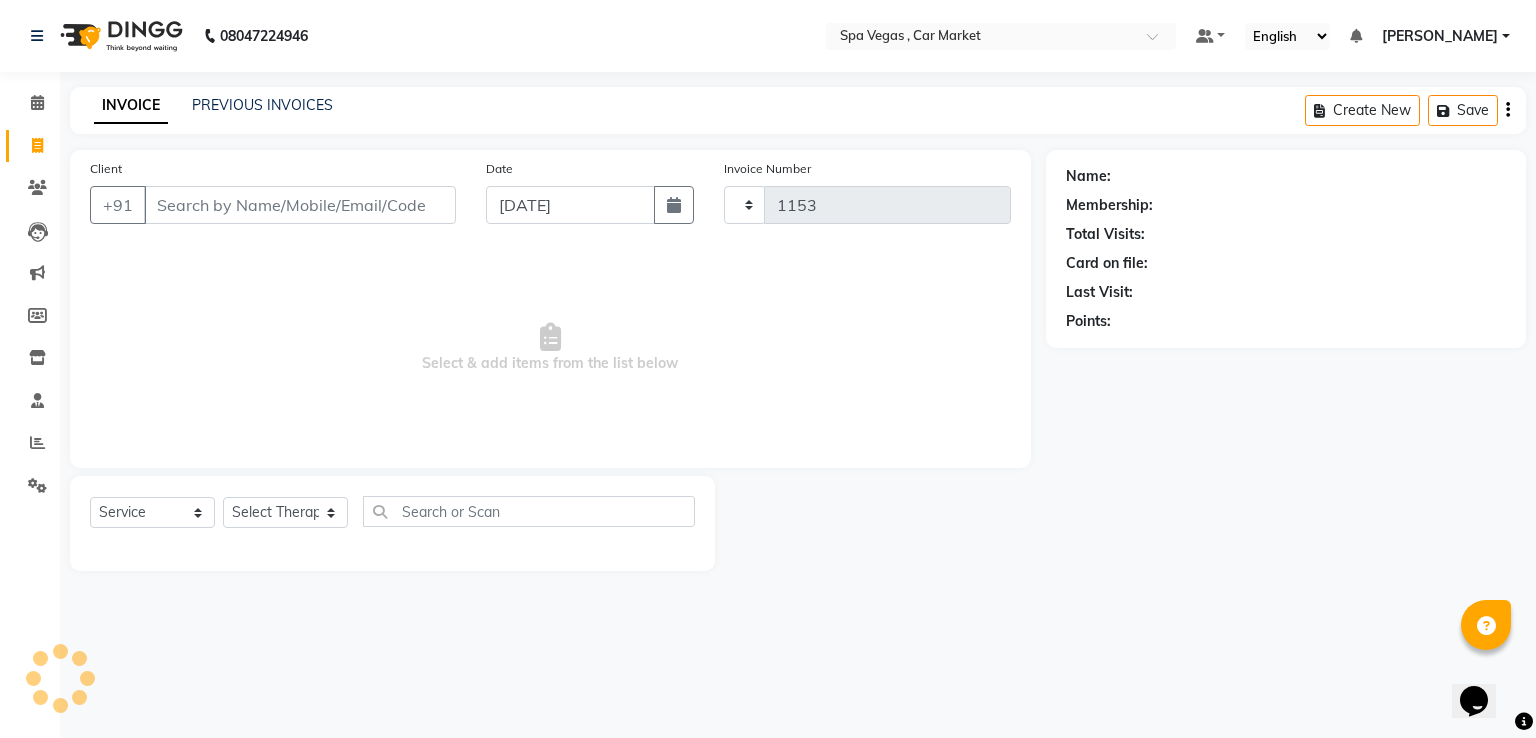 select on "7599" 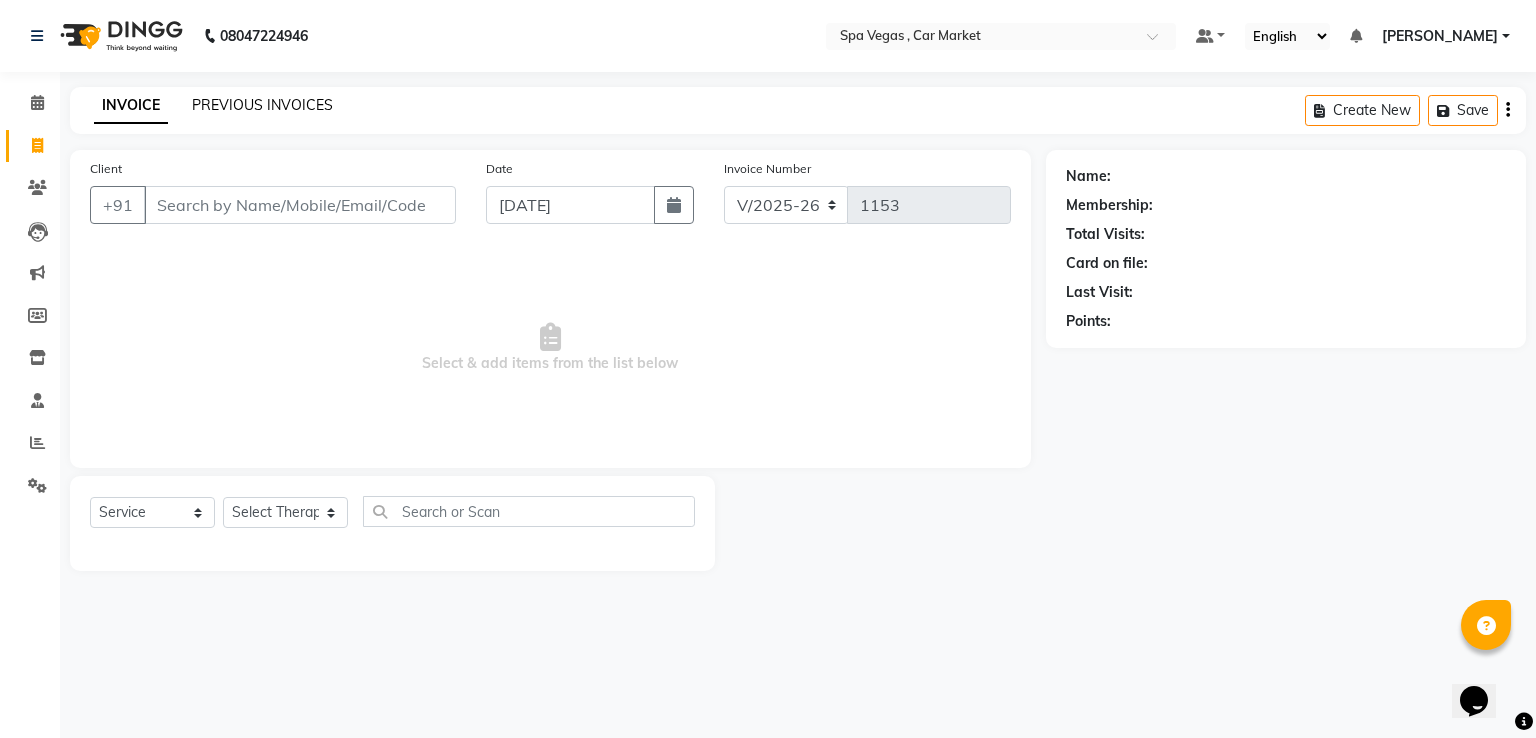 click on "PREVIOUS INVOICES" 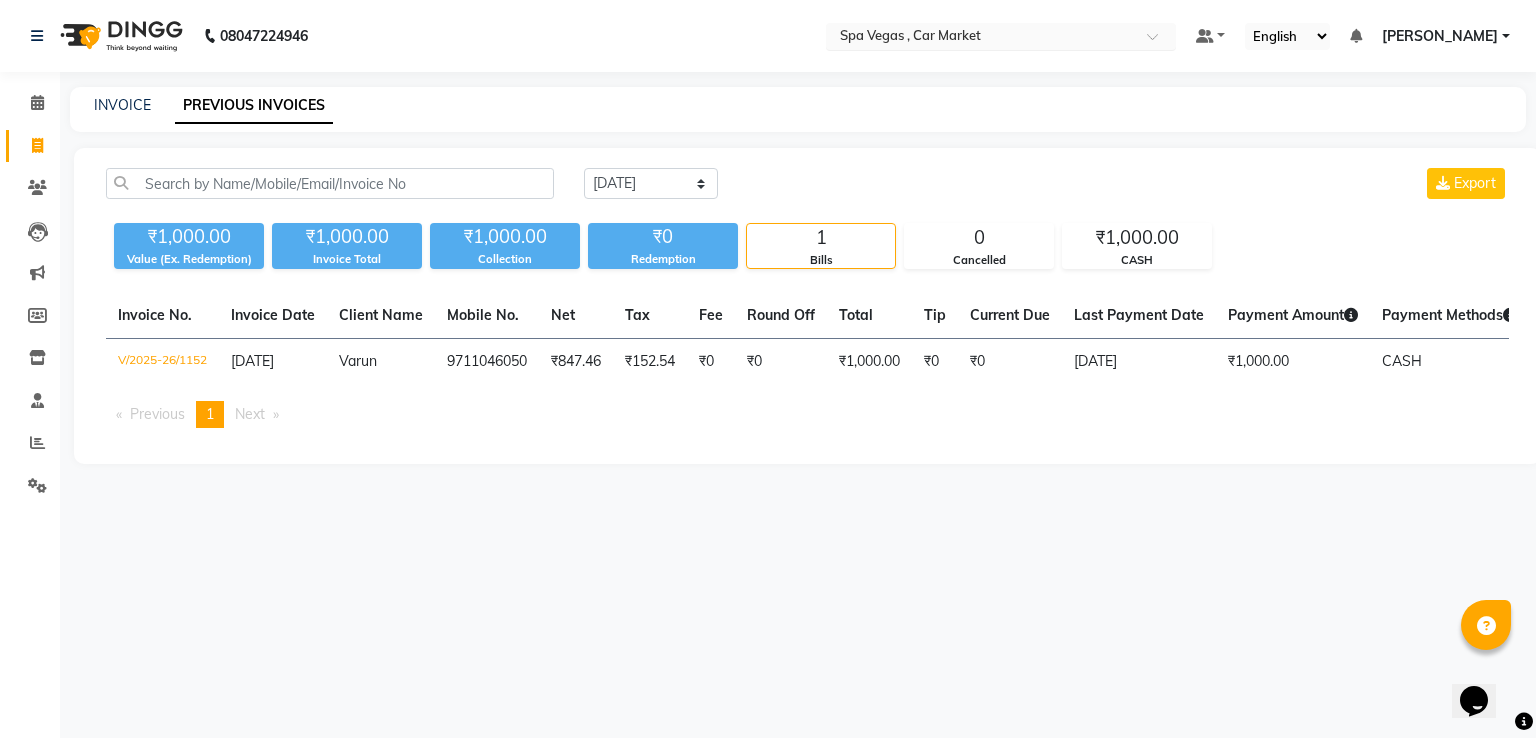 click at bounding box center [981, 38] 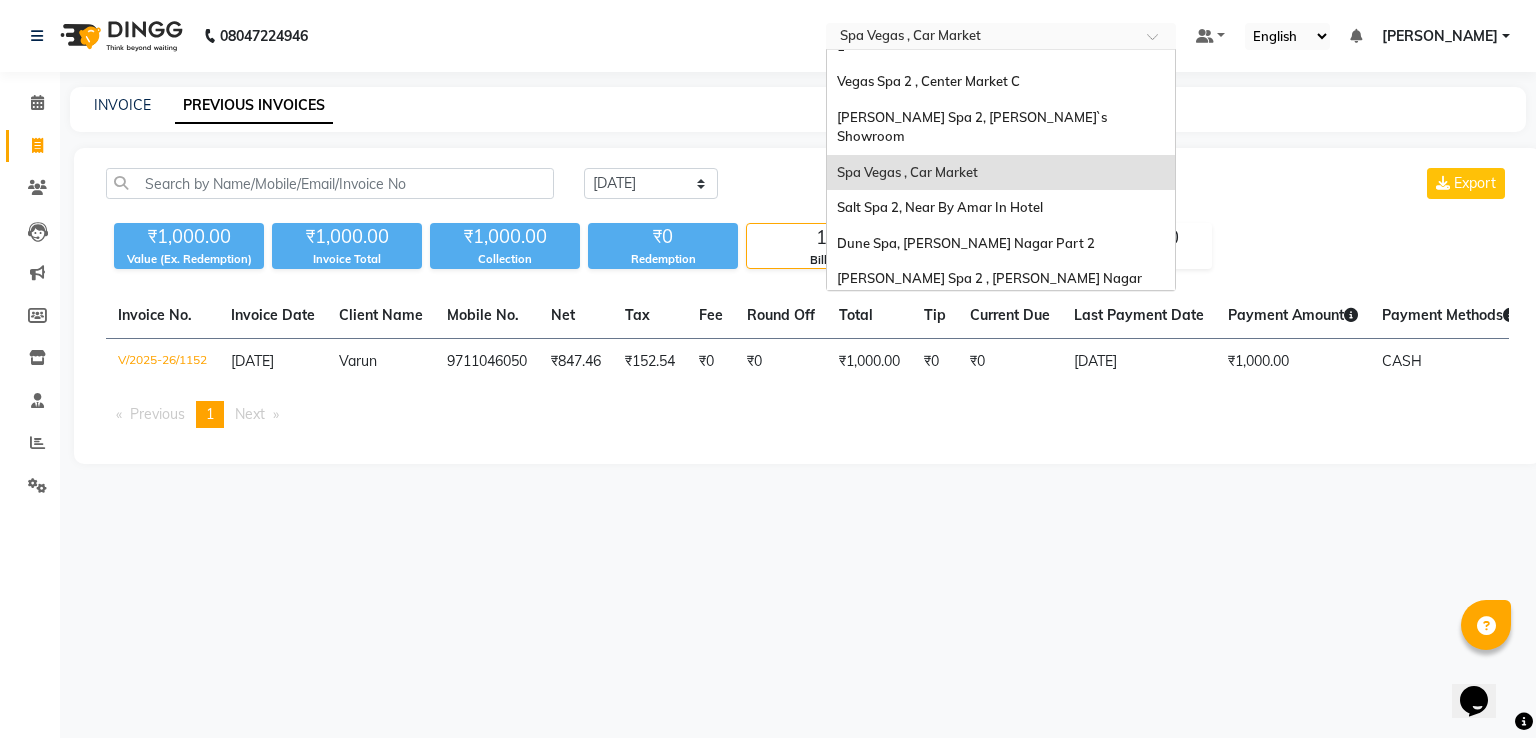 scroll, scrollTop: 185, scrollLeft: 0, axis: vertical 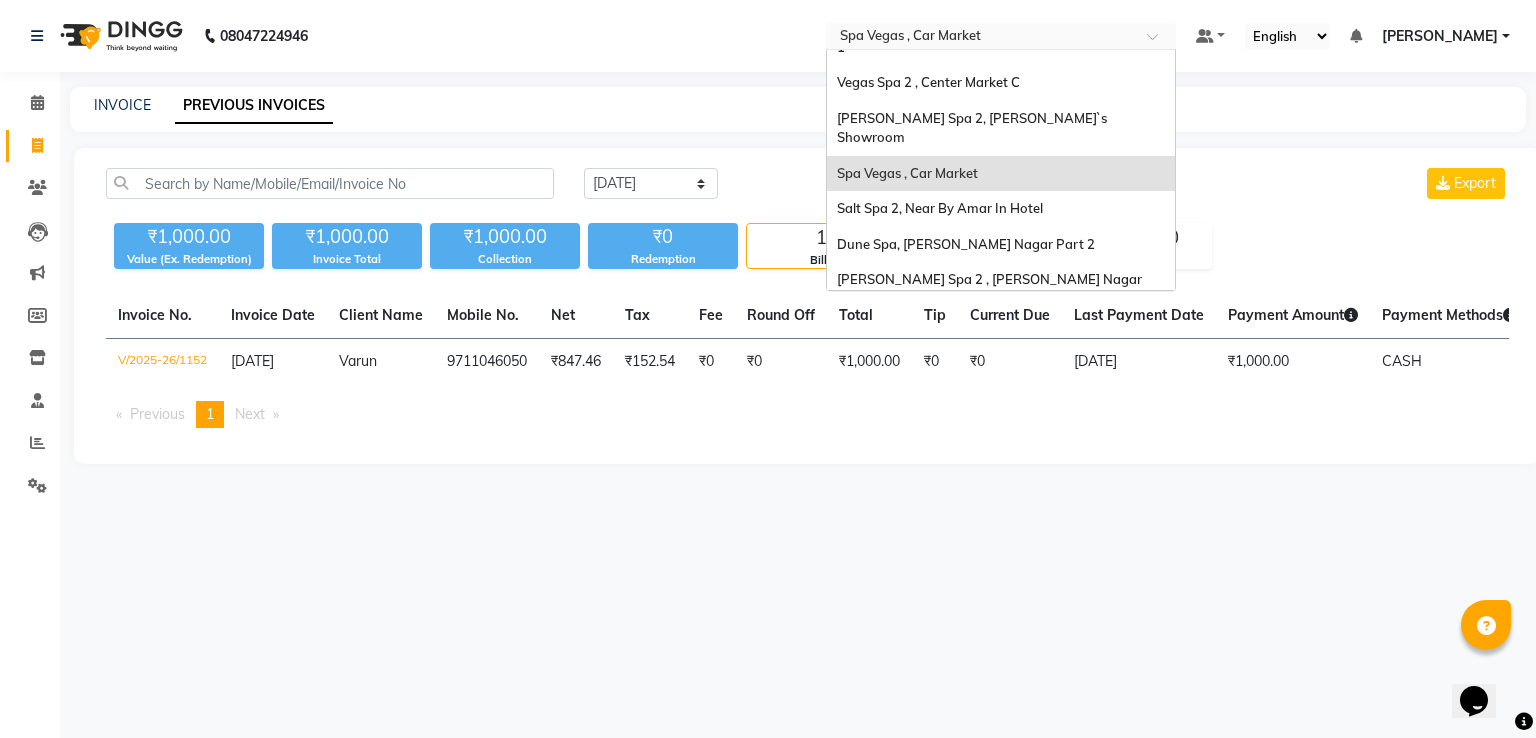 click on "Spa 7, [PERSON_NAME][GEOGRAPHIC_DATA]" at bounding box center [1001, 371] 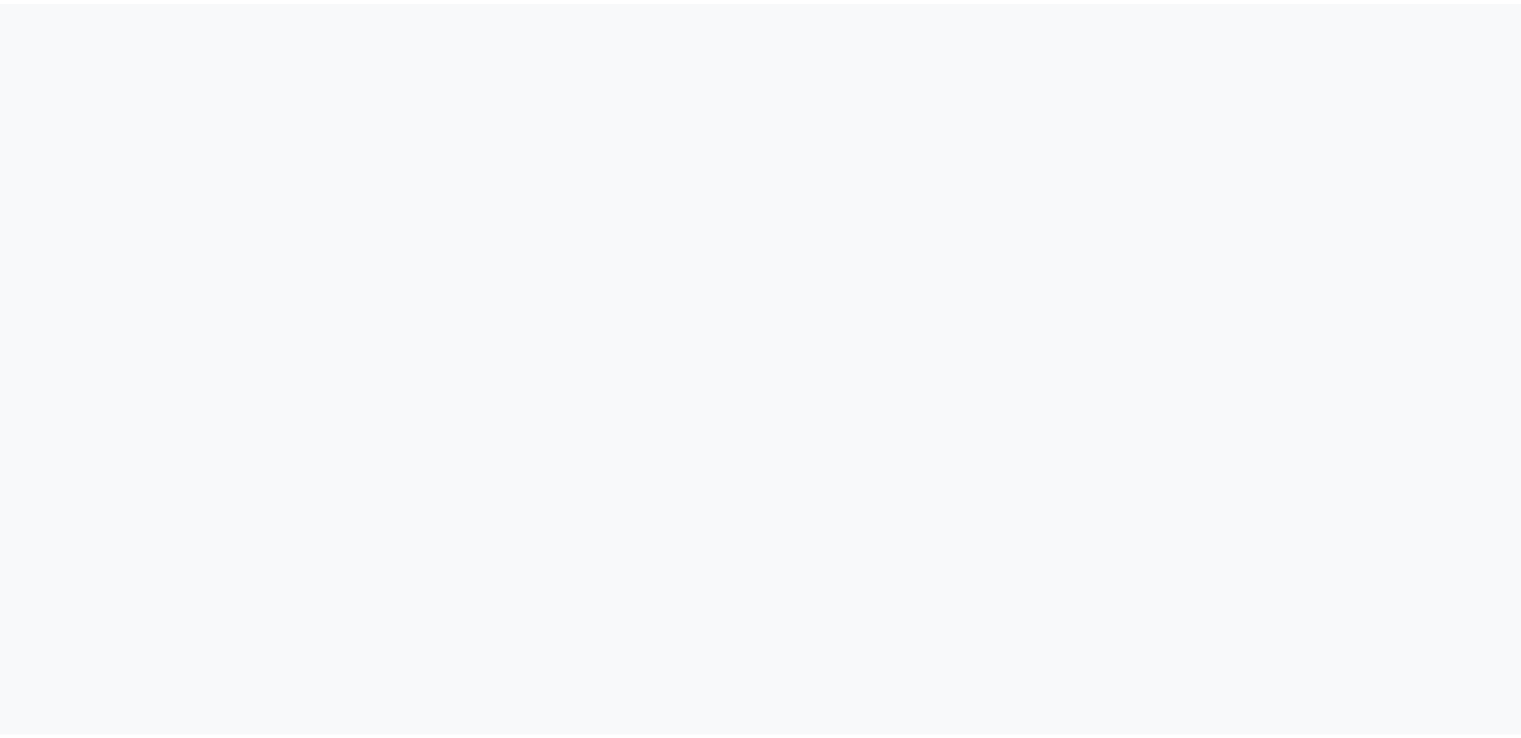 scroll, scrollTop: 0, scrollLeft: 0, axis: both 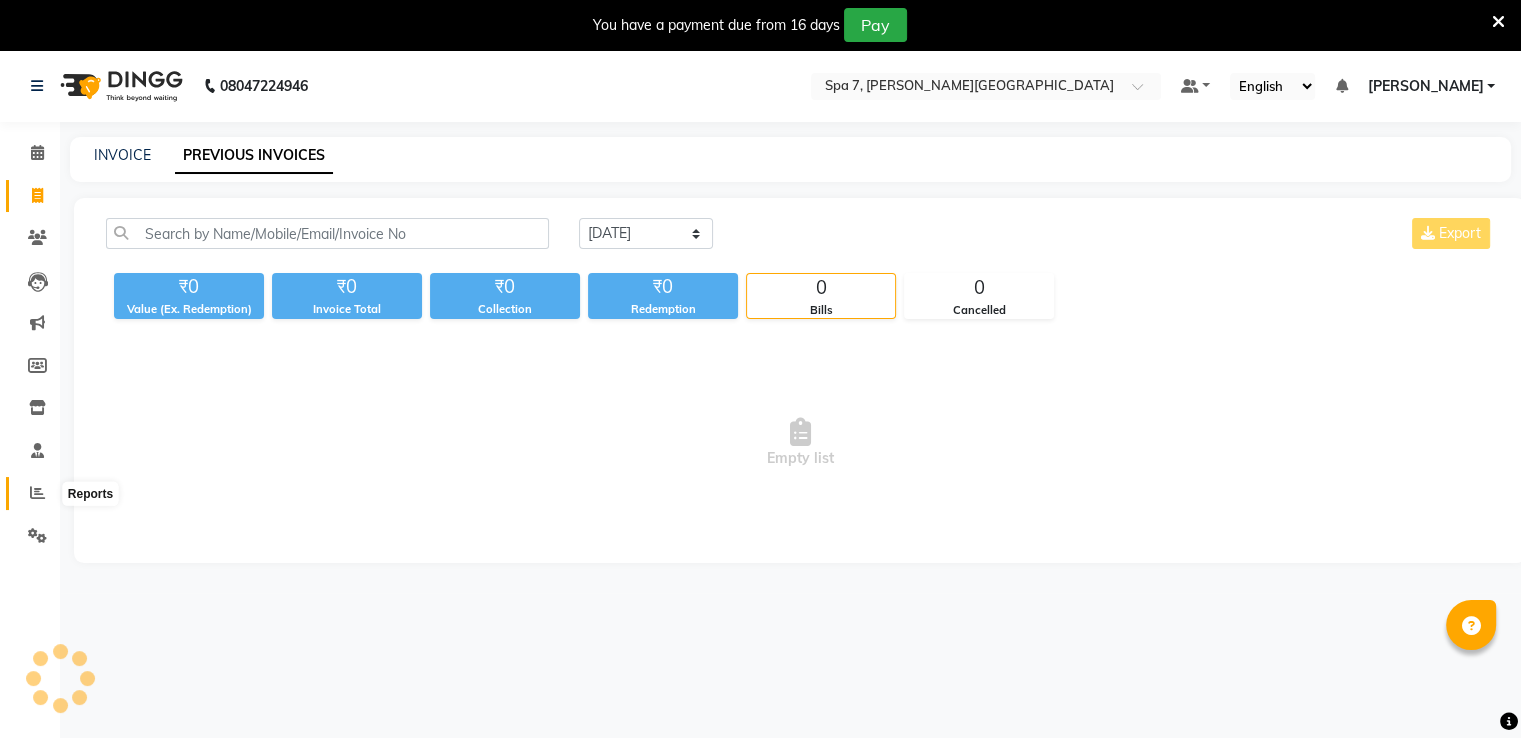 click 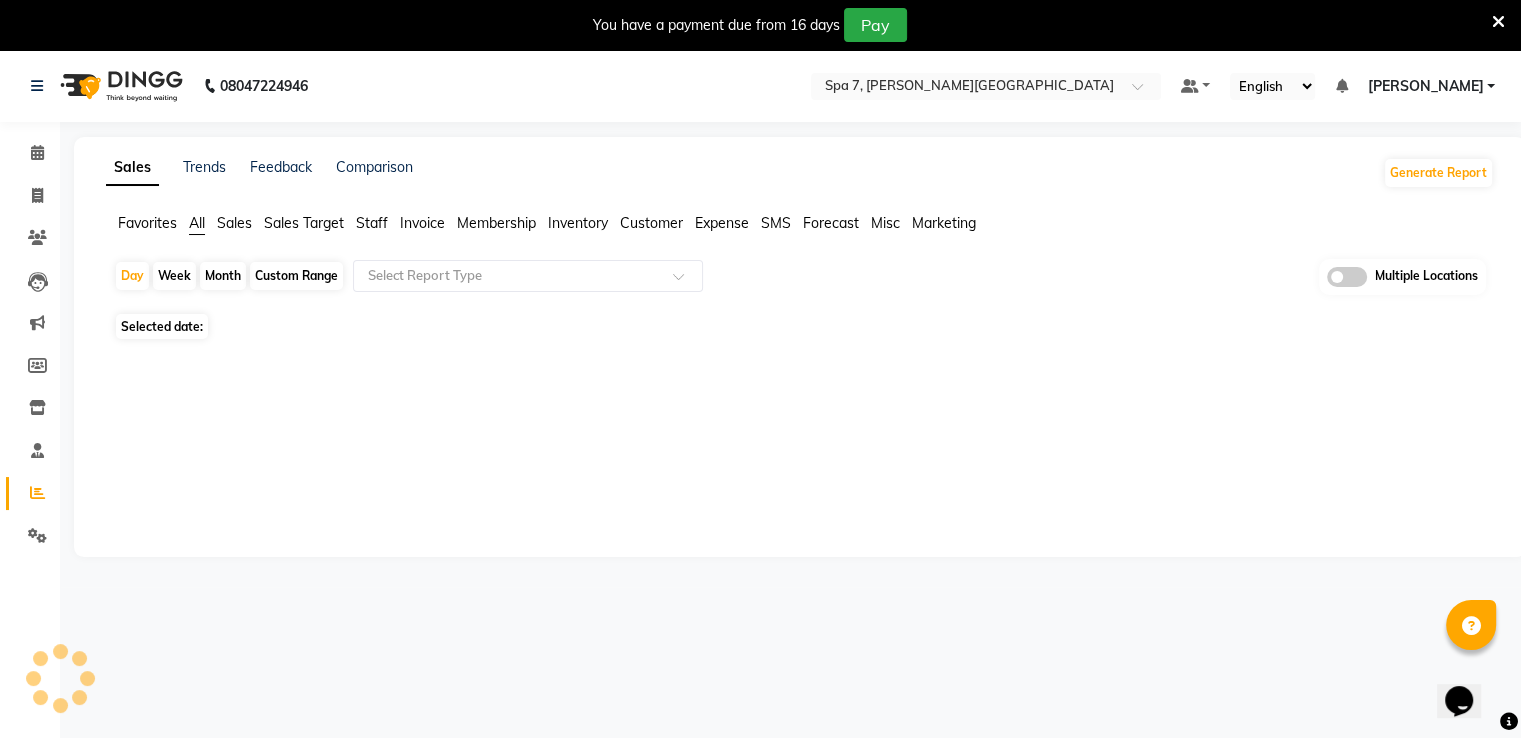 scroll, scrollTop: 0, scrollLeft: 0, axis: both 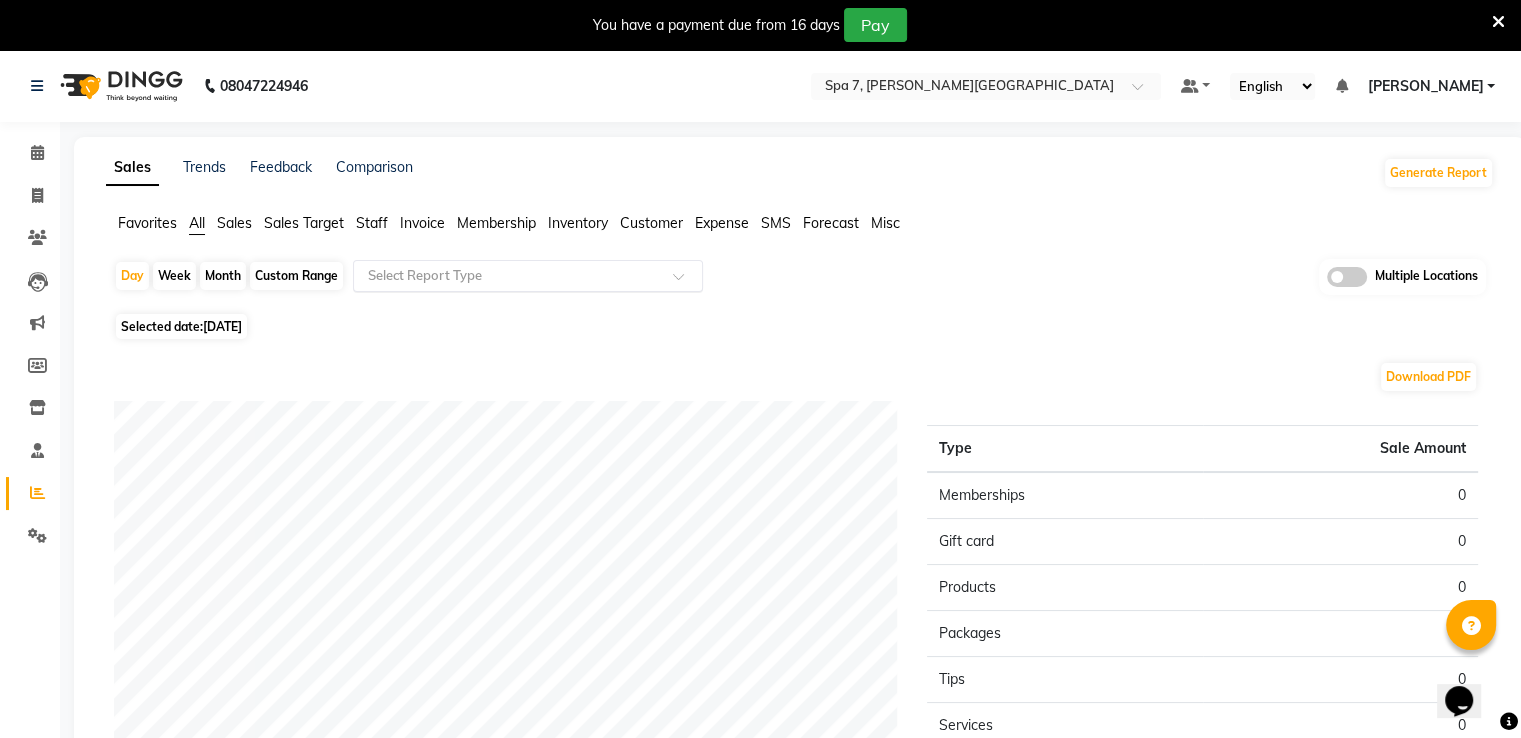 click 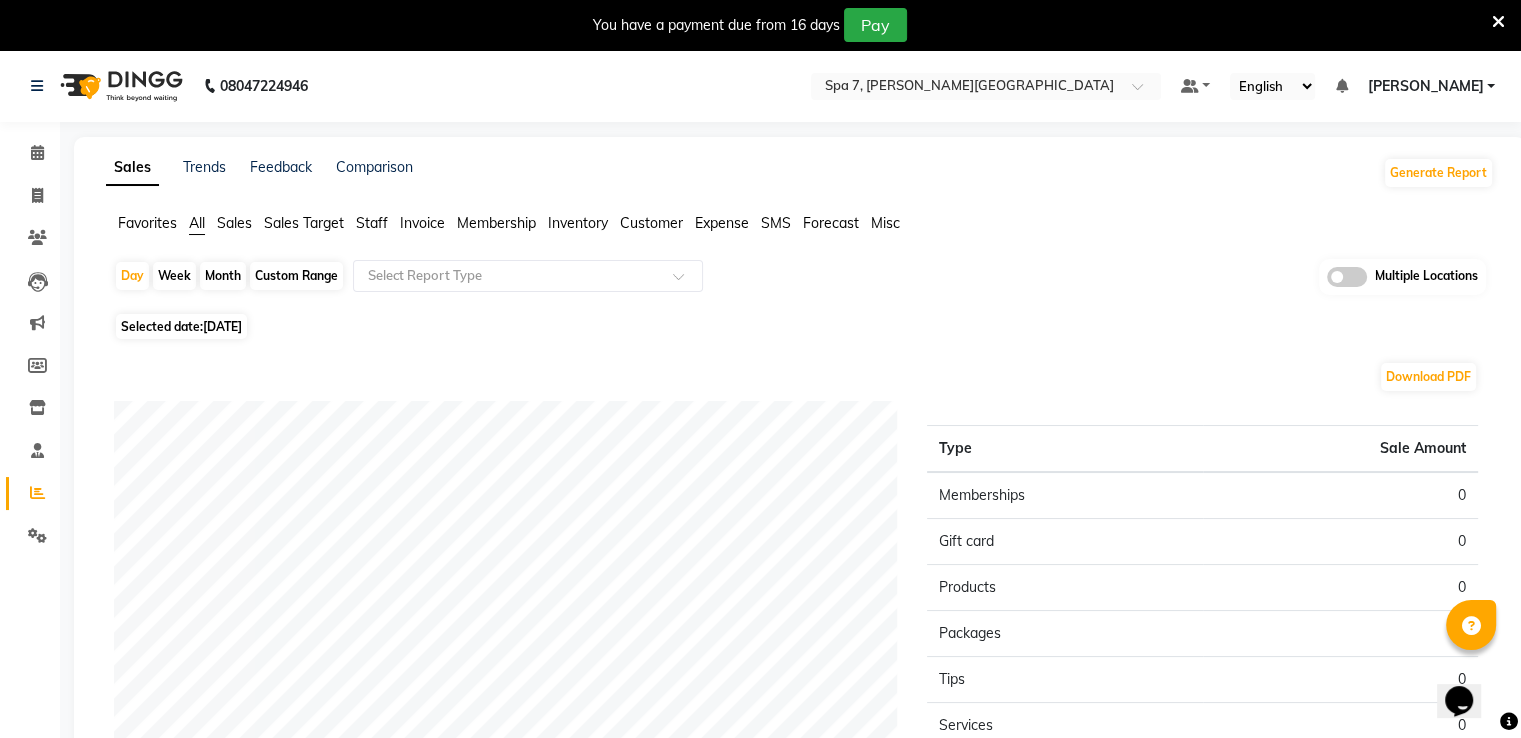 click on "Custom Range" 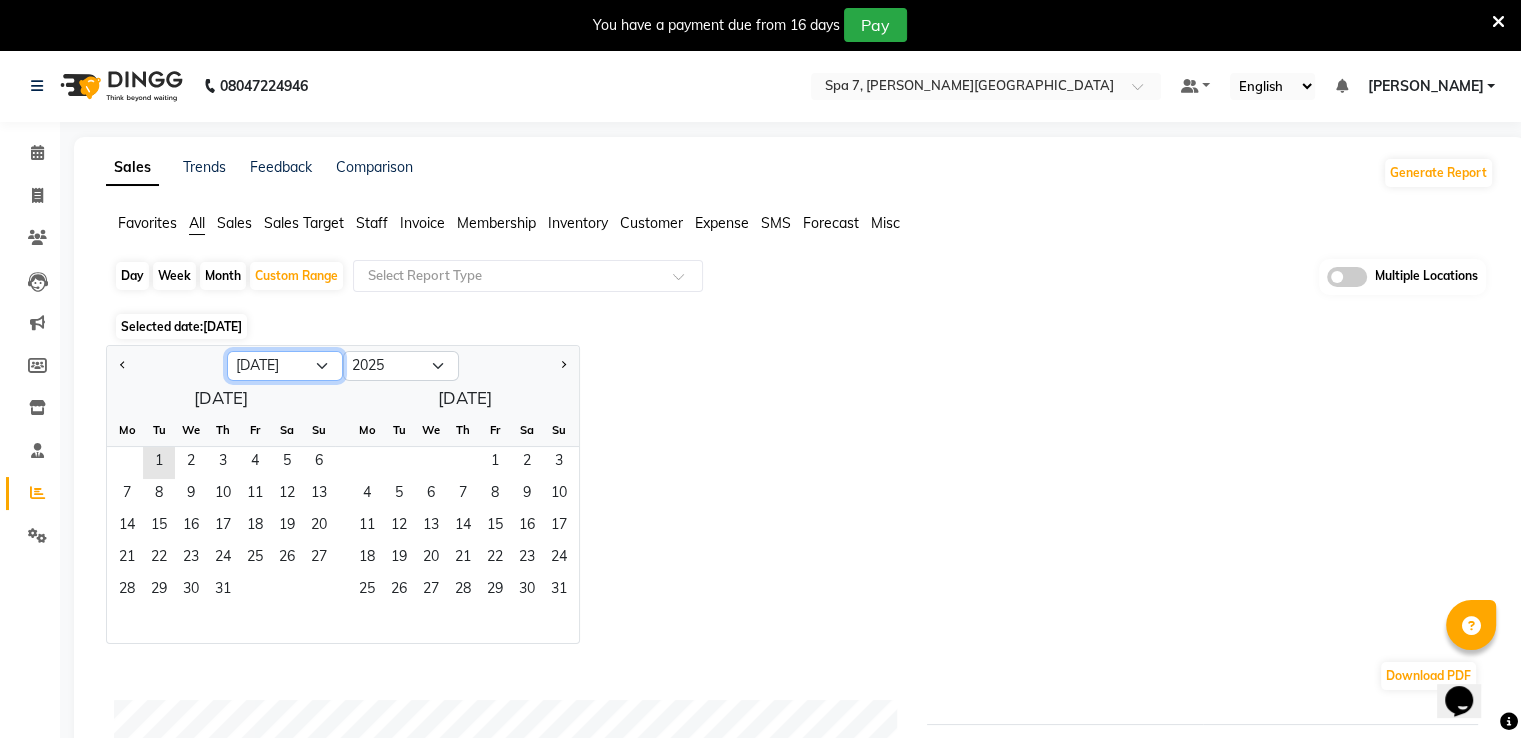 click on "Jan Feb Mar Apr May Jun Jul Aug Sep Oct Nov Dec" 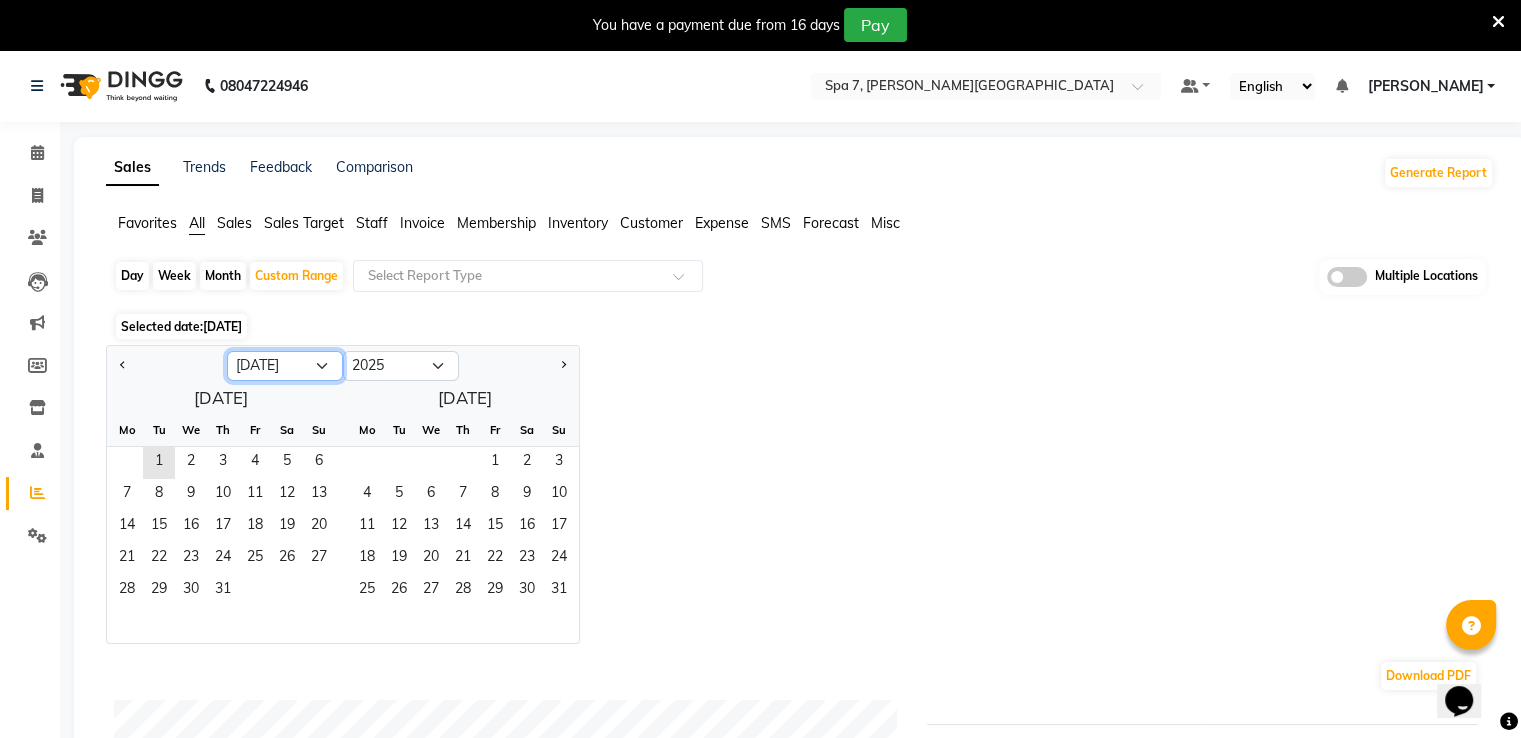 select on "6" 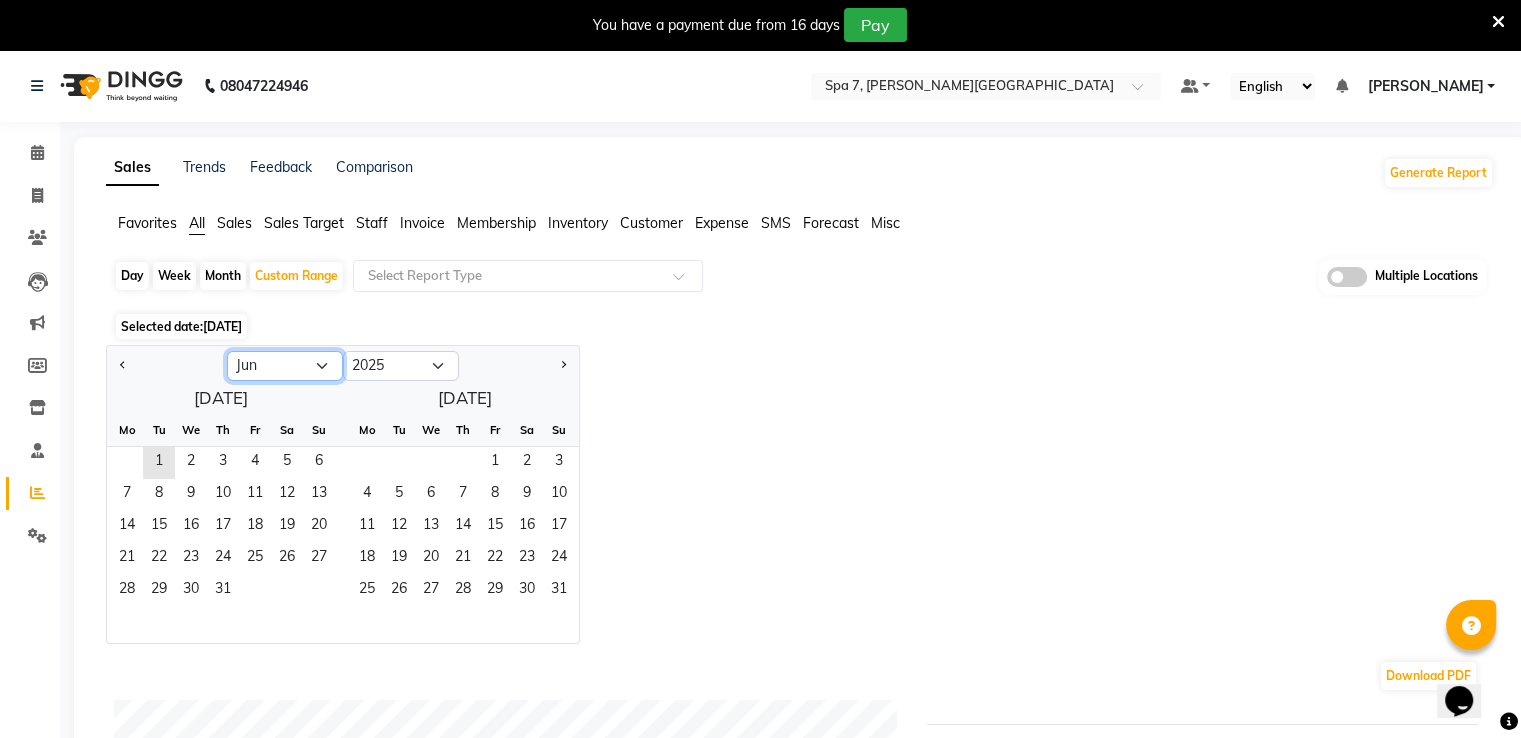 click on "Jan Feb Mar Apr May Jun Jul Aug Sep Oct Nov Dec" 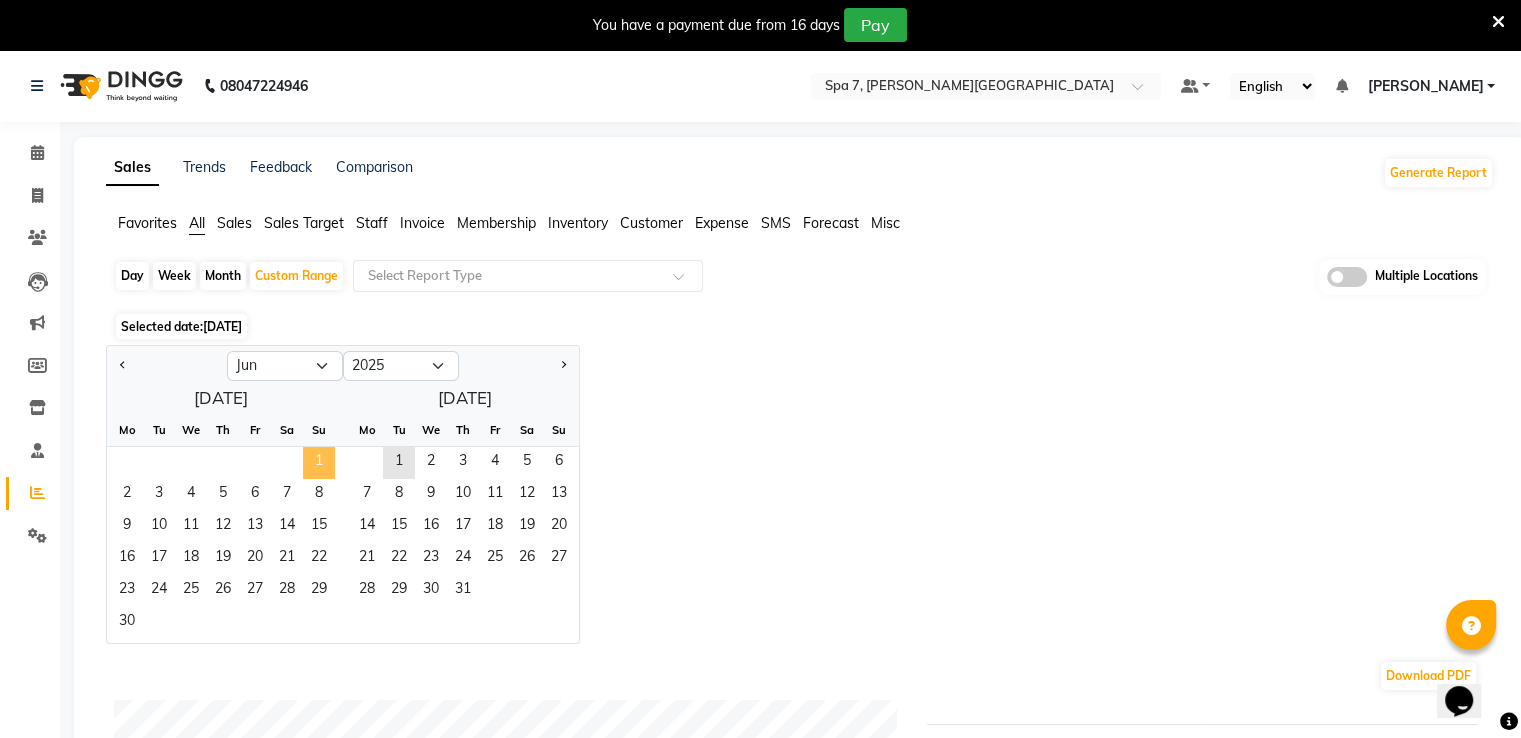 click on "1" 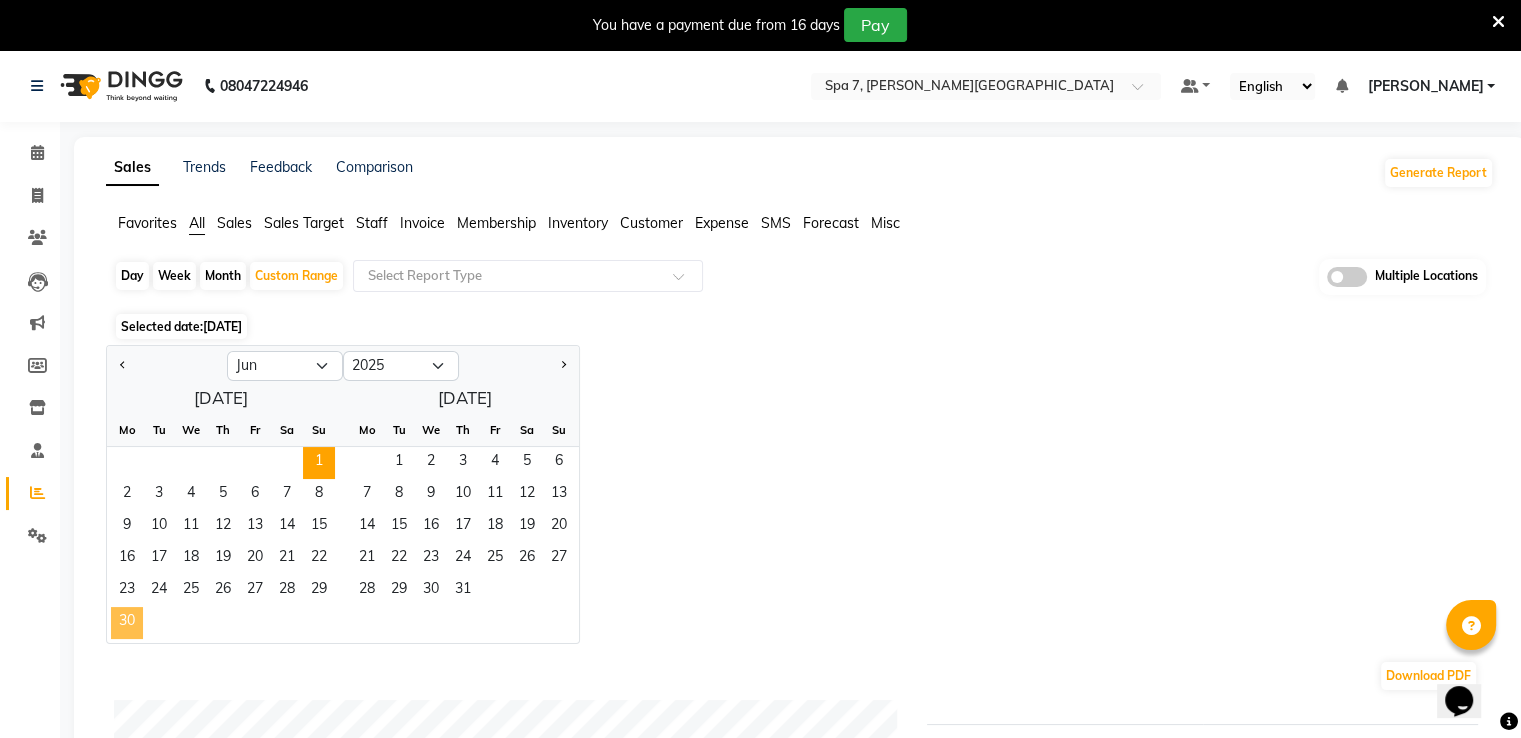 click on "30" 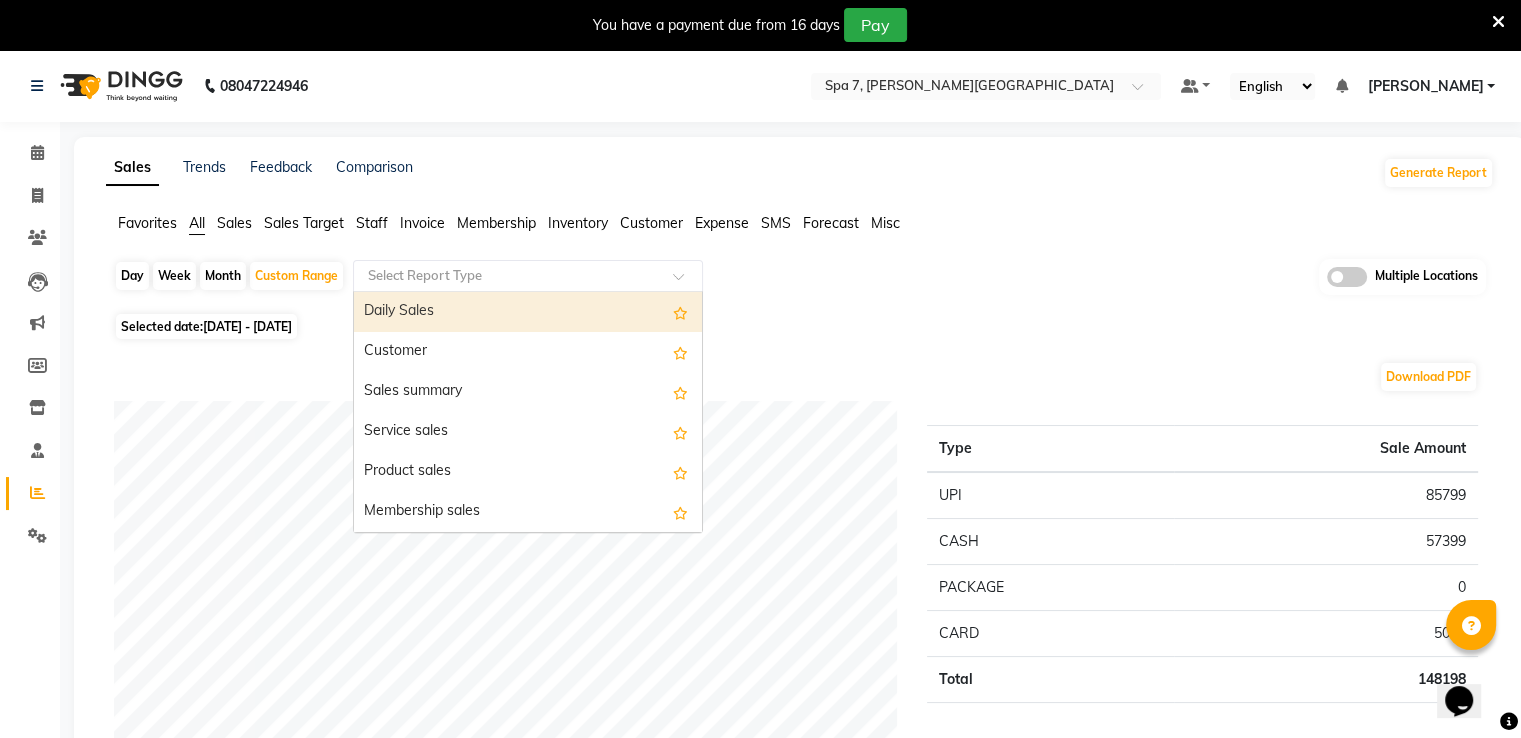click 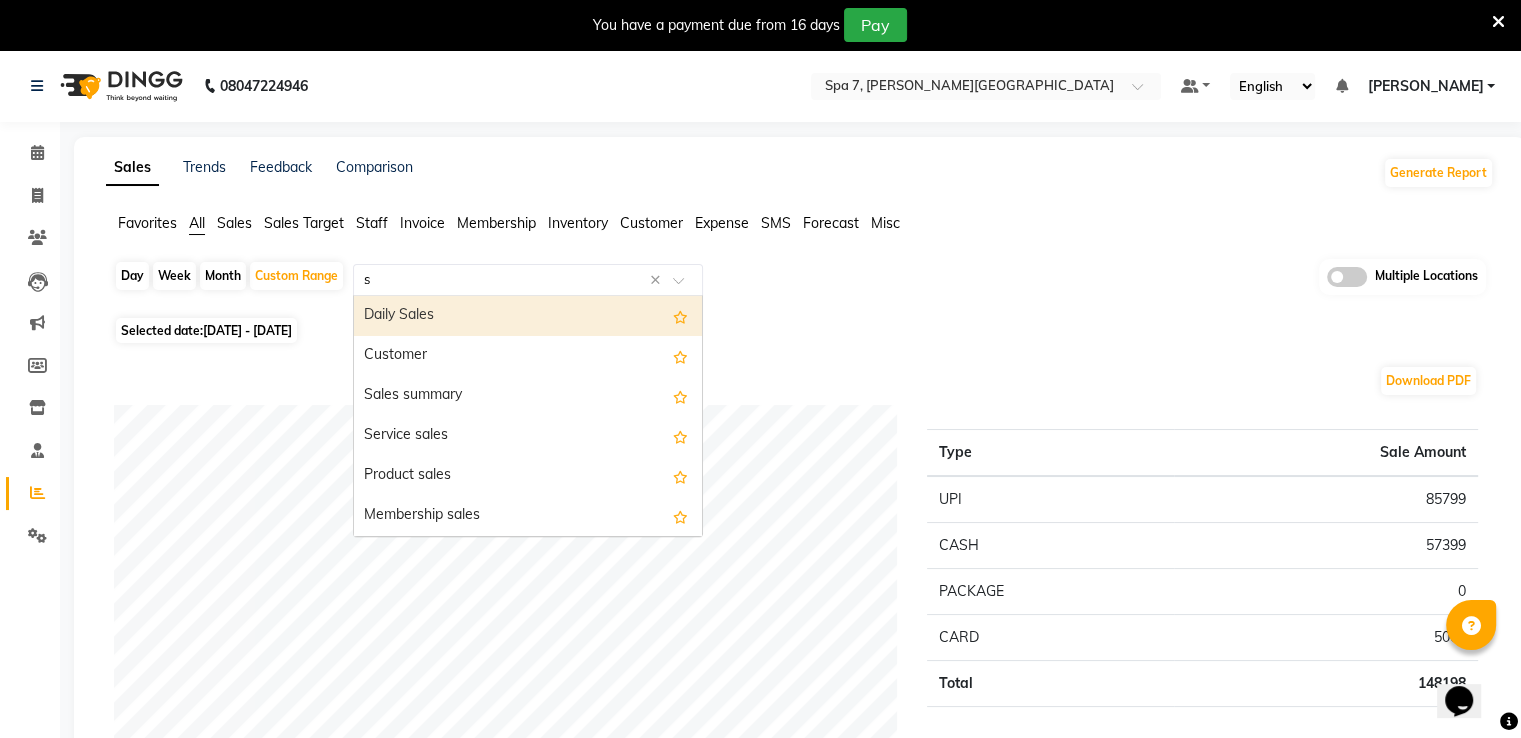 type on "sa" 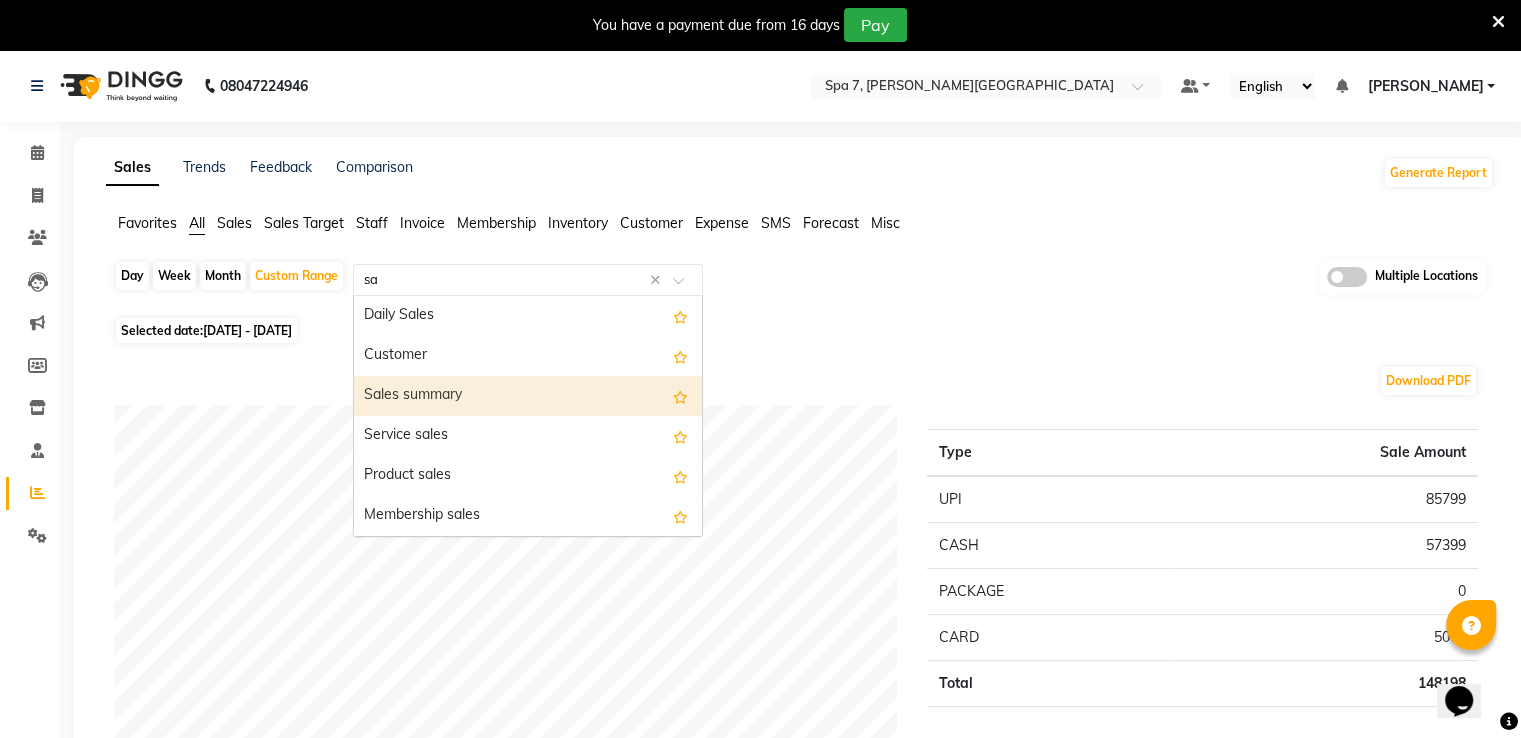 click on "Sales summary" at bounding box center (528, 396) 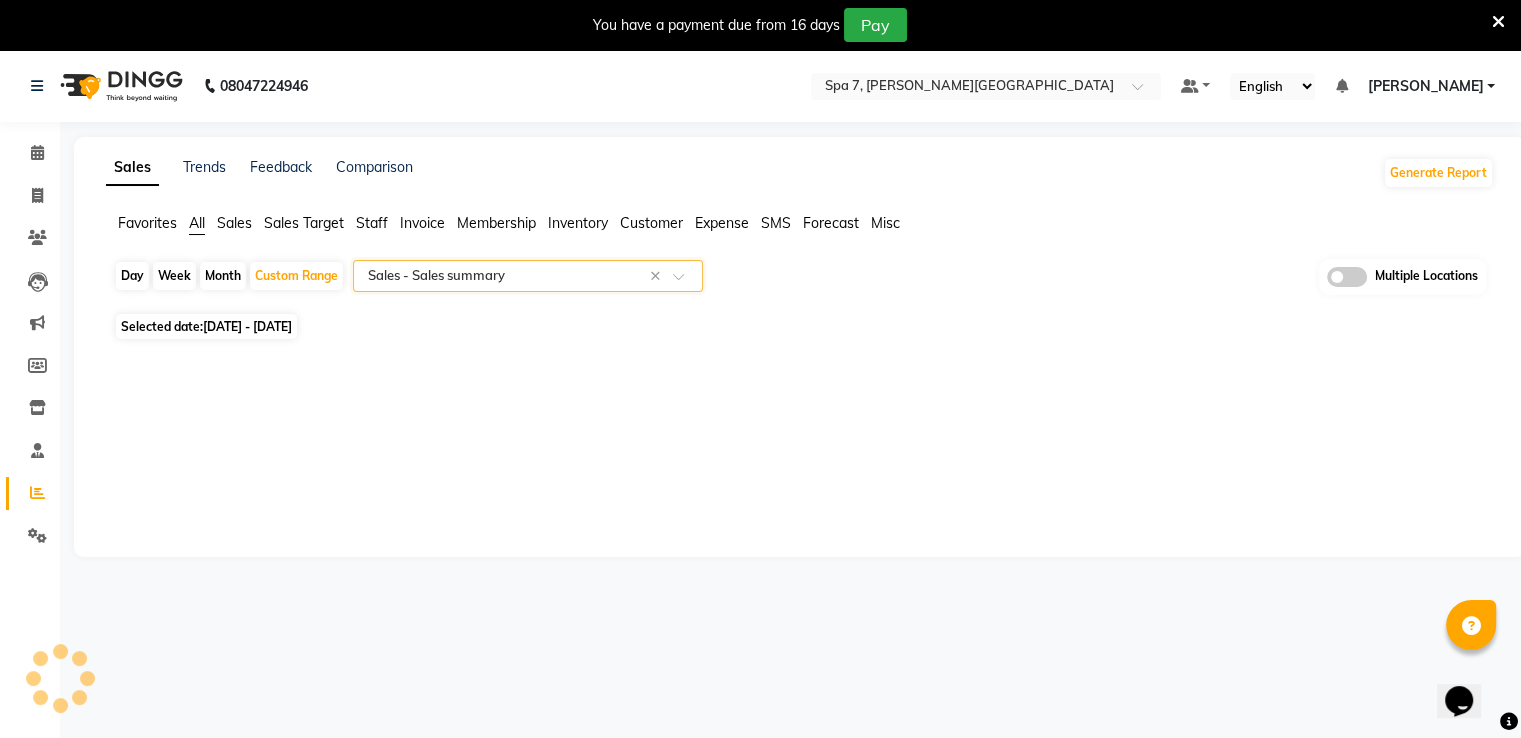 select on "full_report" 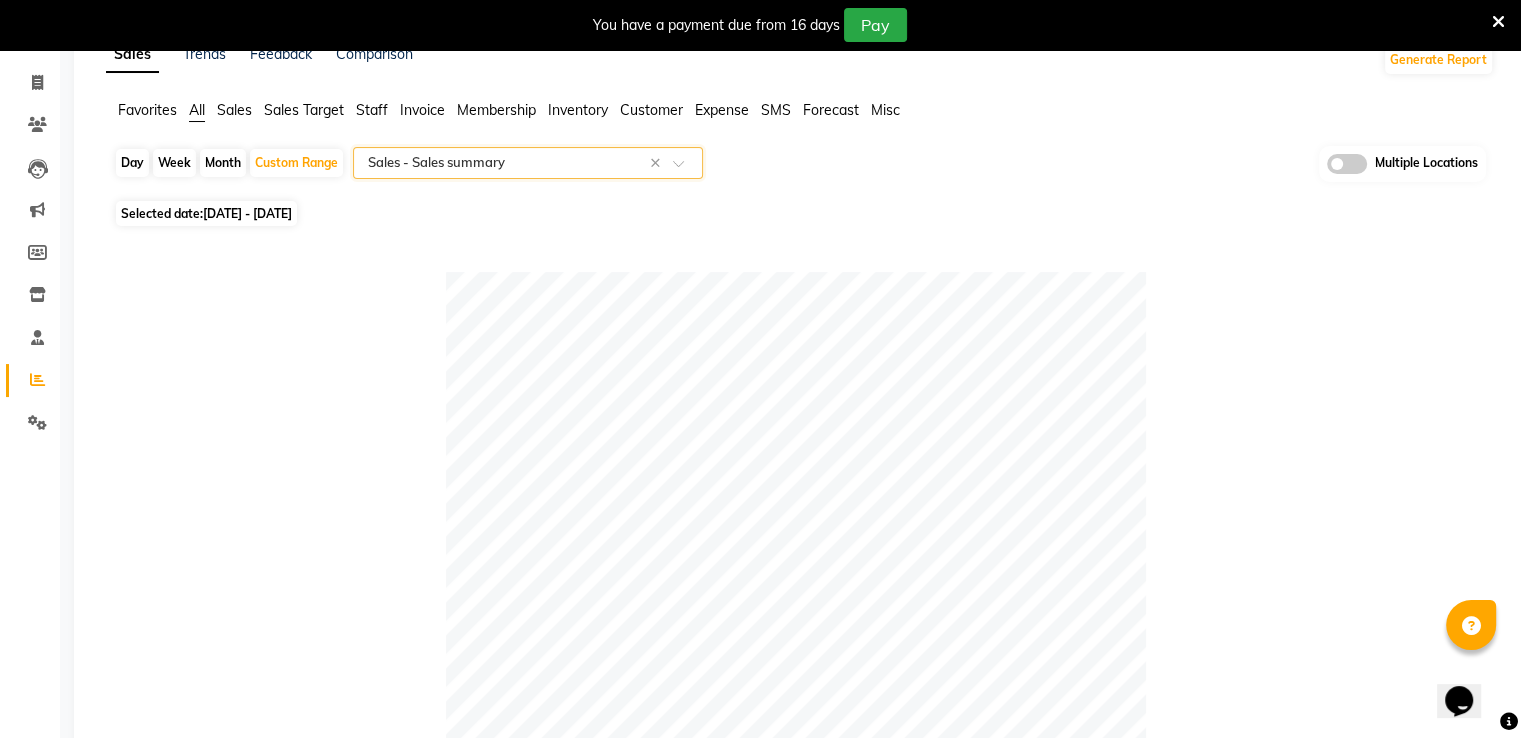 scroll, scrollTop: 200, scrollLeft: 0, axis: vertical 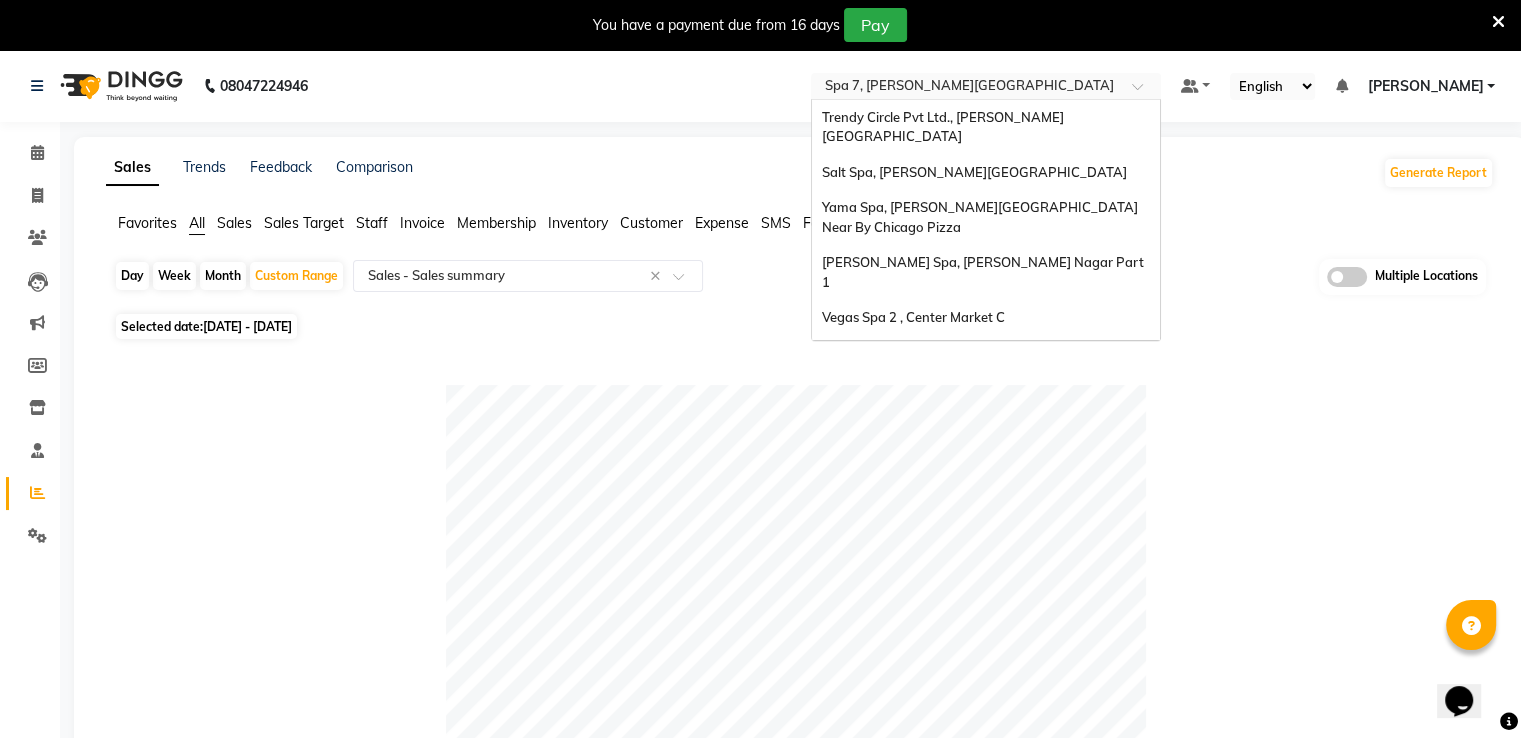 click at bounding box center [966, 88] 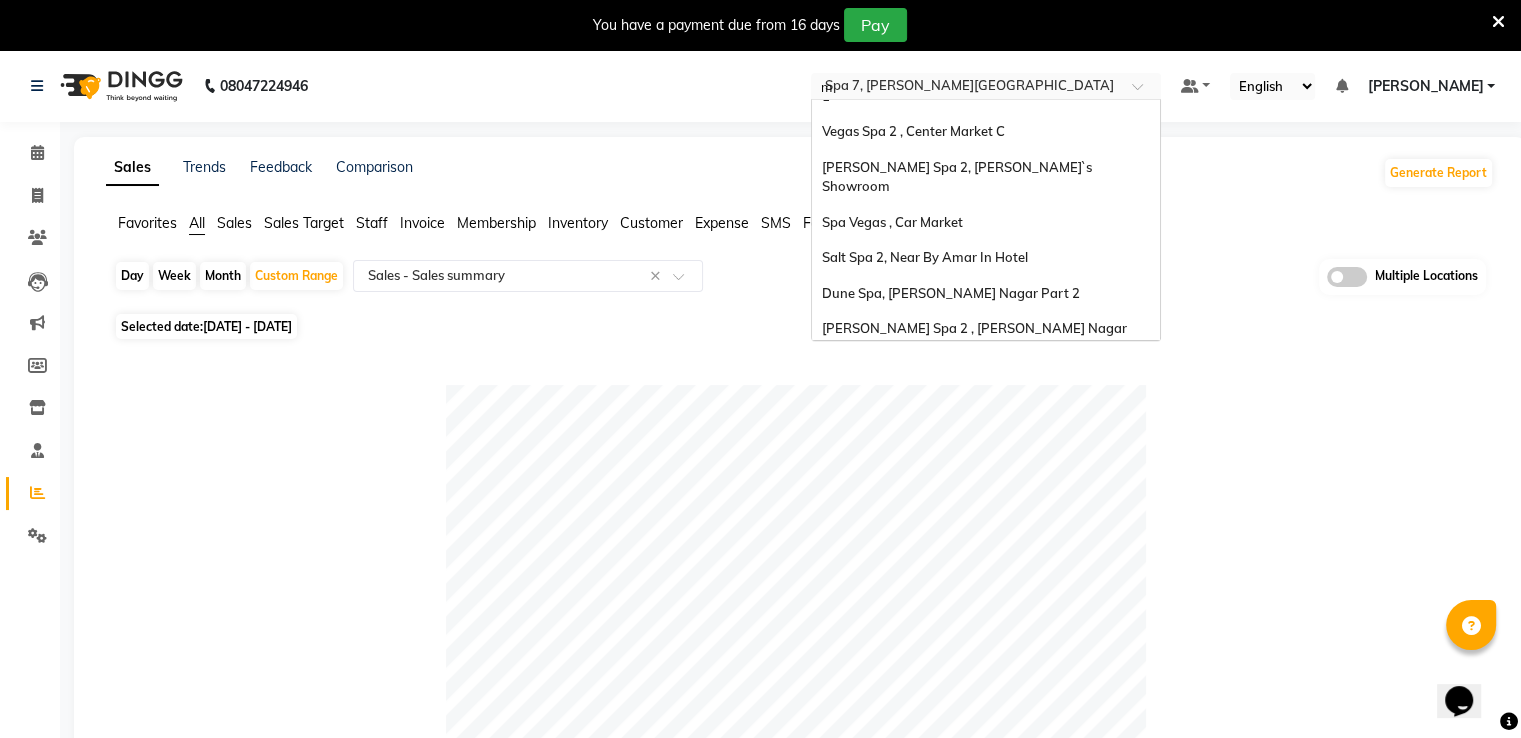 scroll, scrollTop: 0, scrollLeft: 0, axis: both 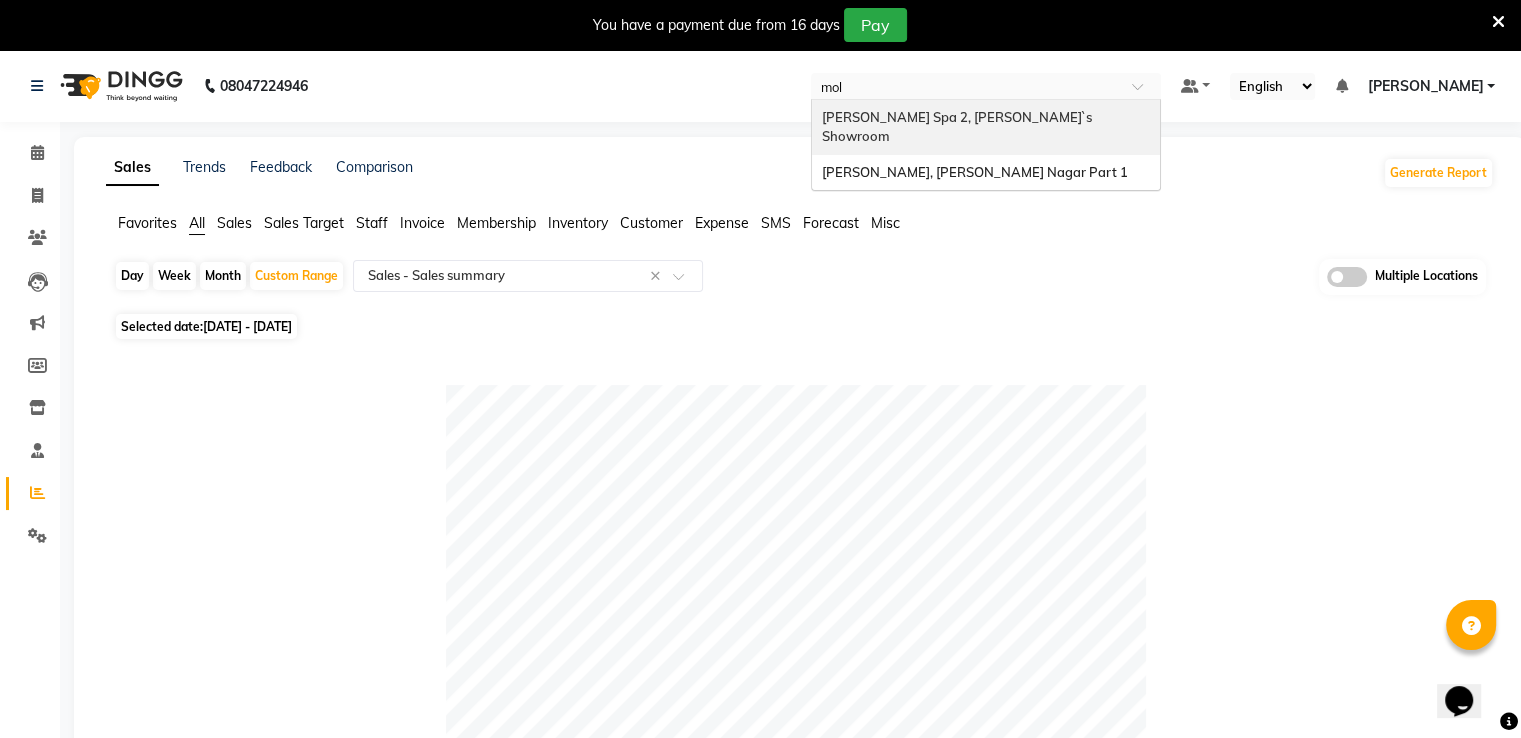 type on "mo" 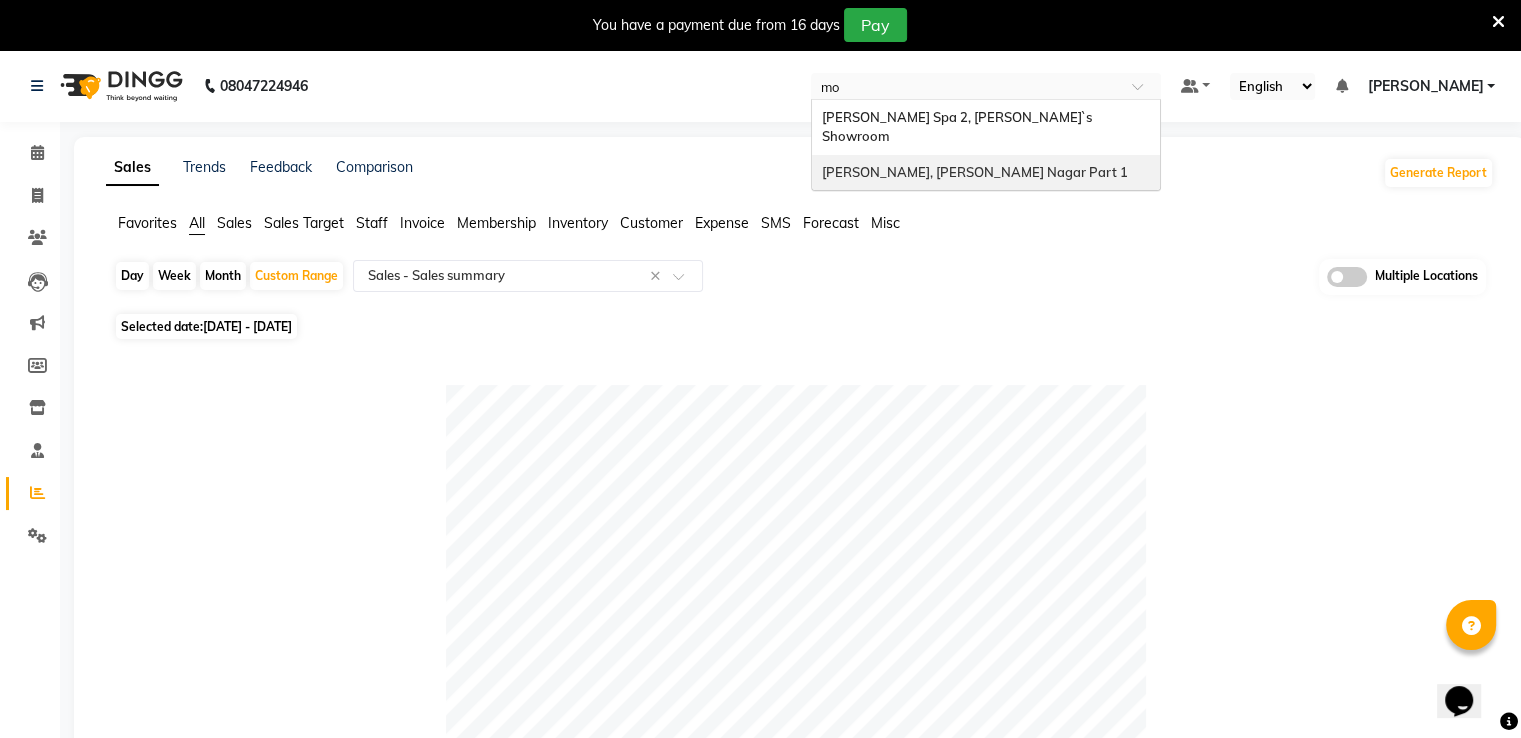 type 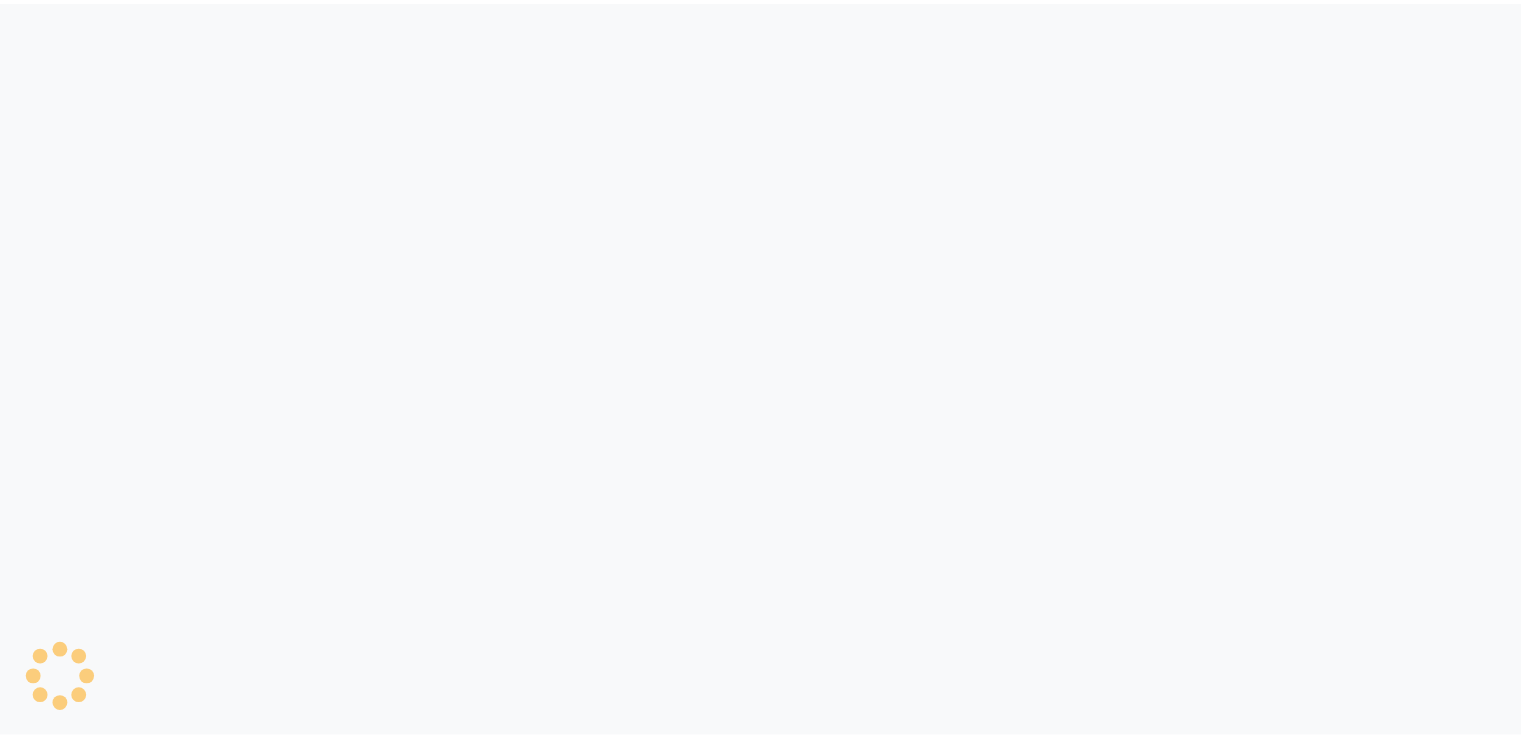 scroll, scrollTop: 0, scrollLeft: 0, axis: both 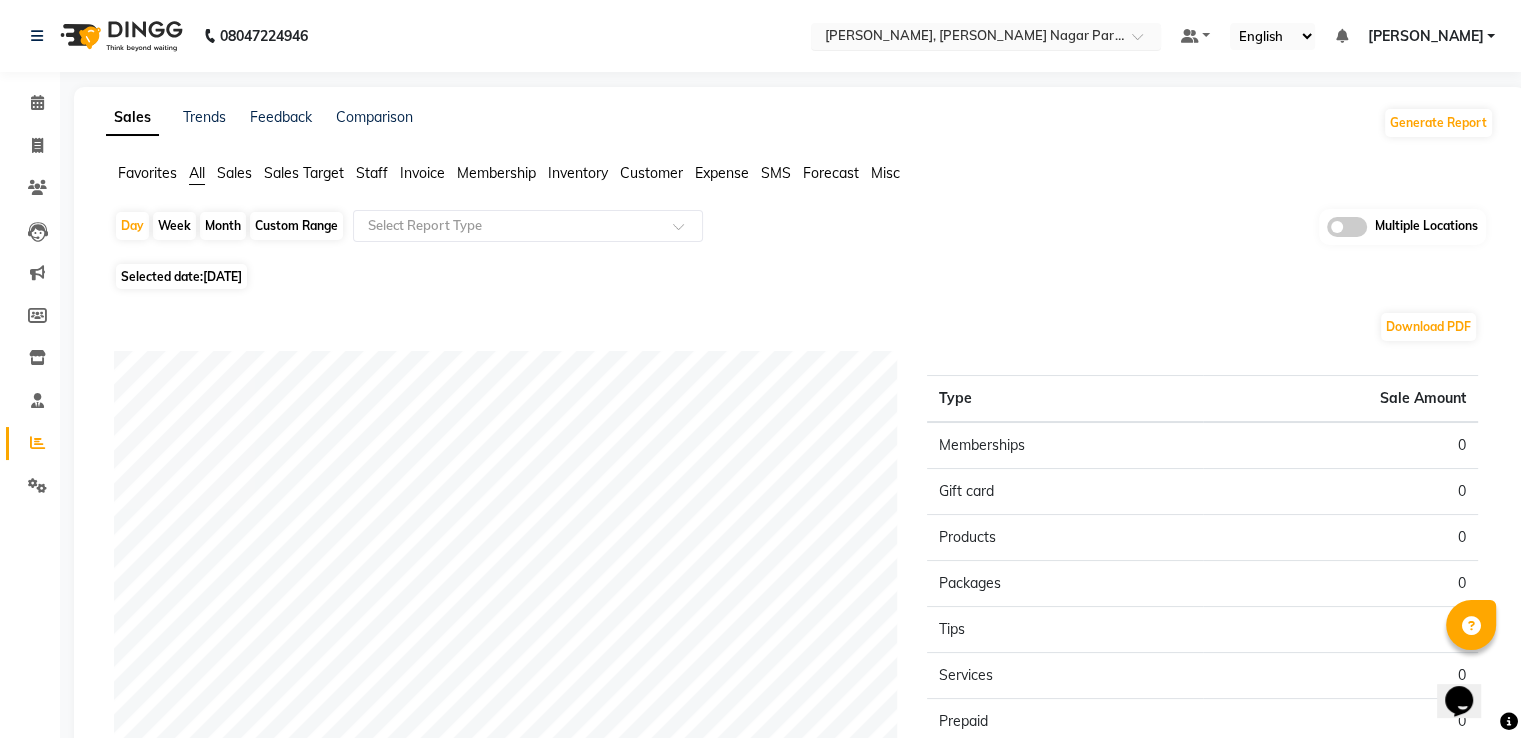 click at bounding box center (966, 38) 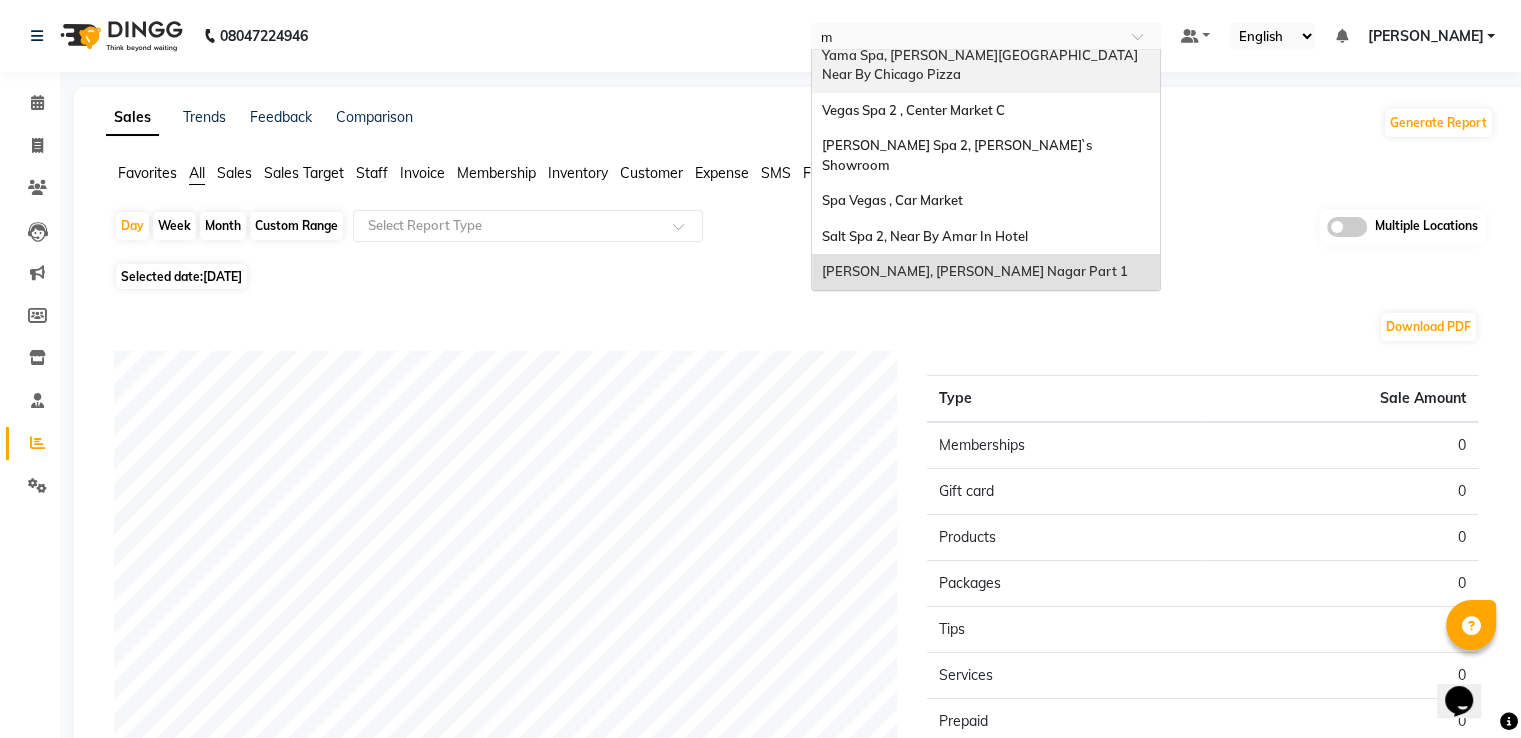 scroll, scrollTop: 0, scrollLeft: 0, axis: both 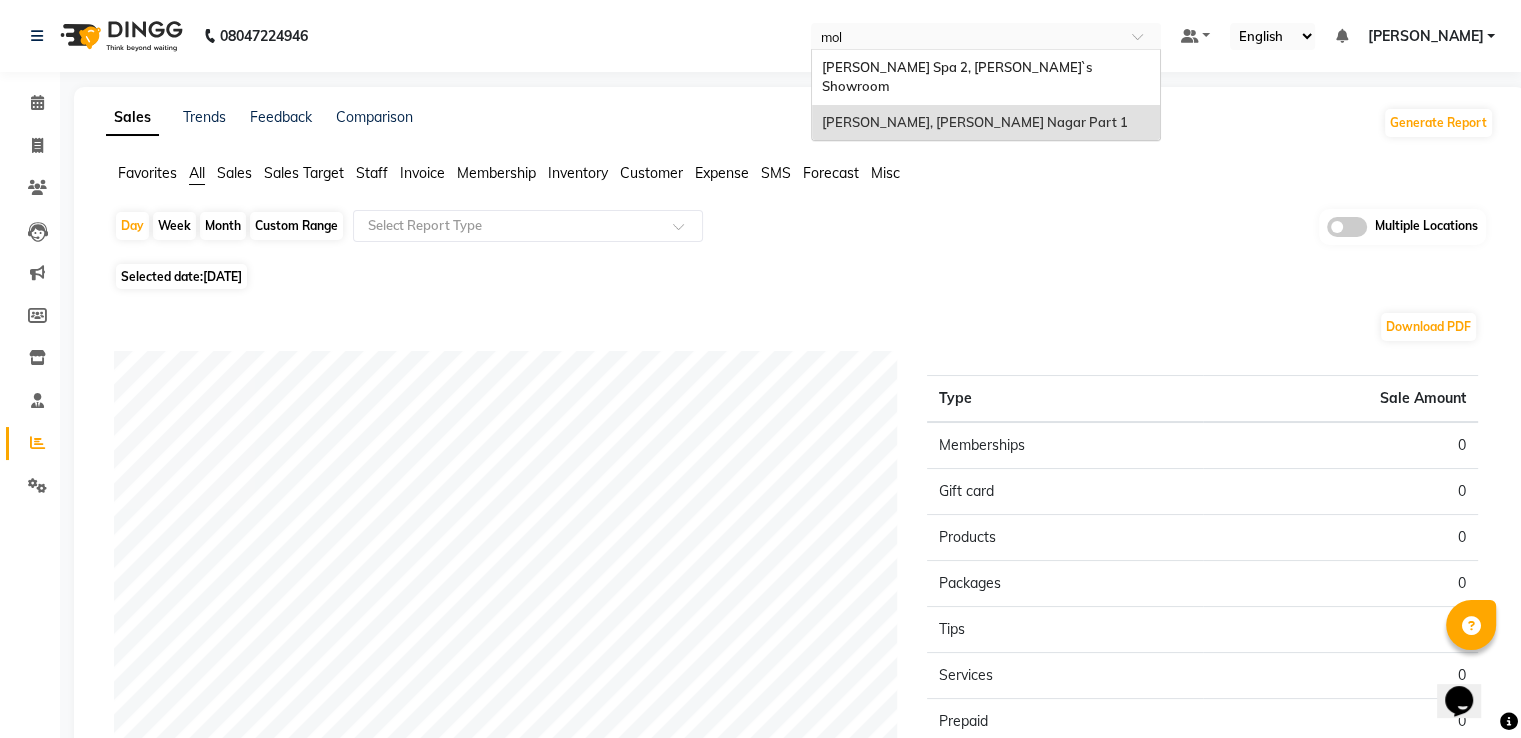 type on "moll" 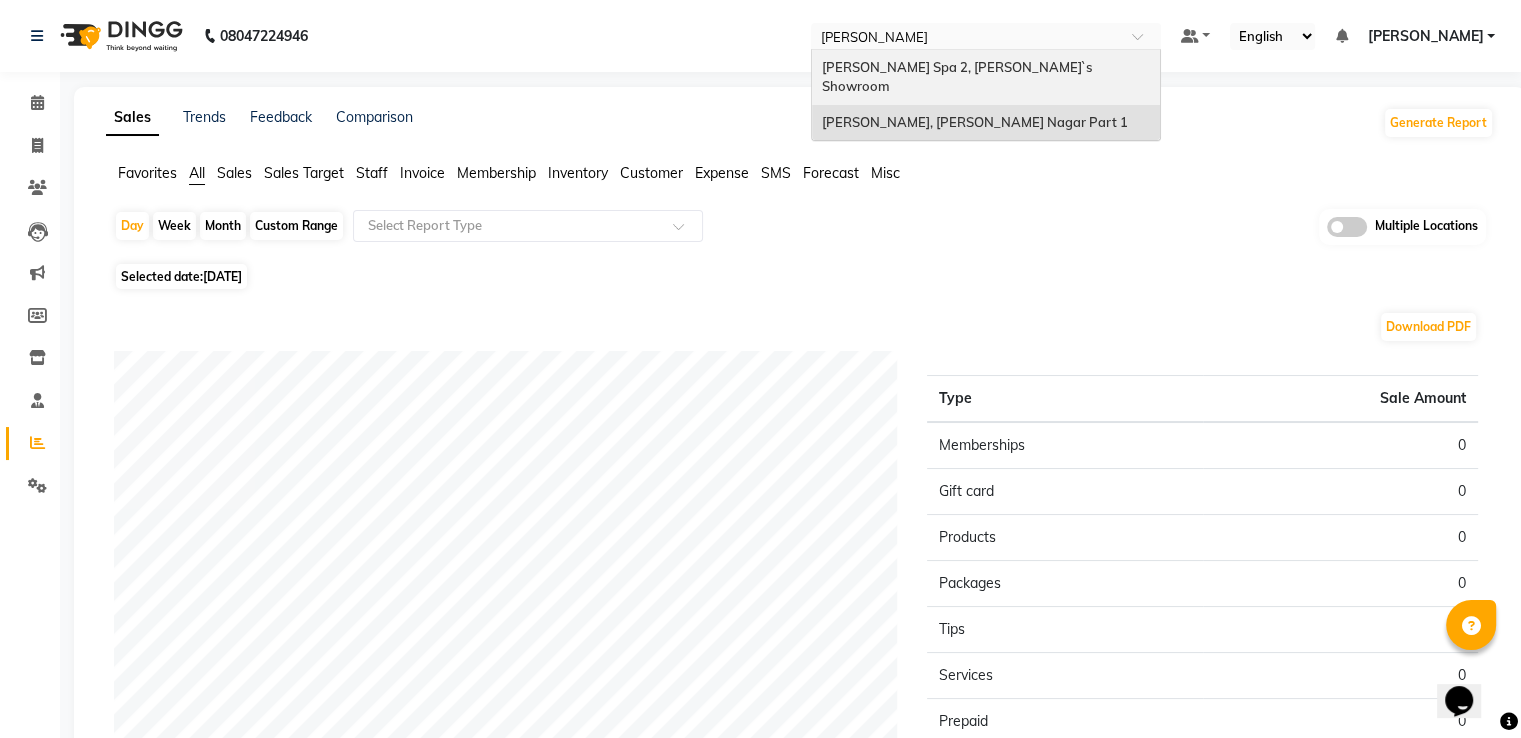 type 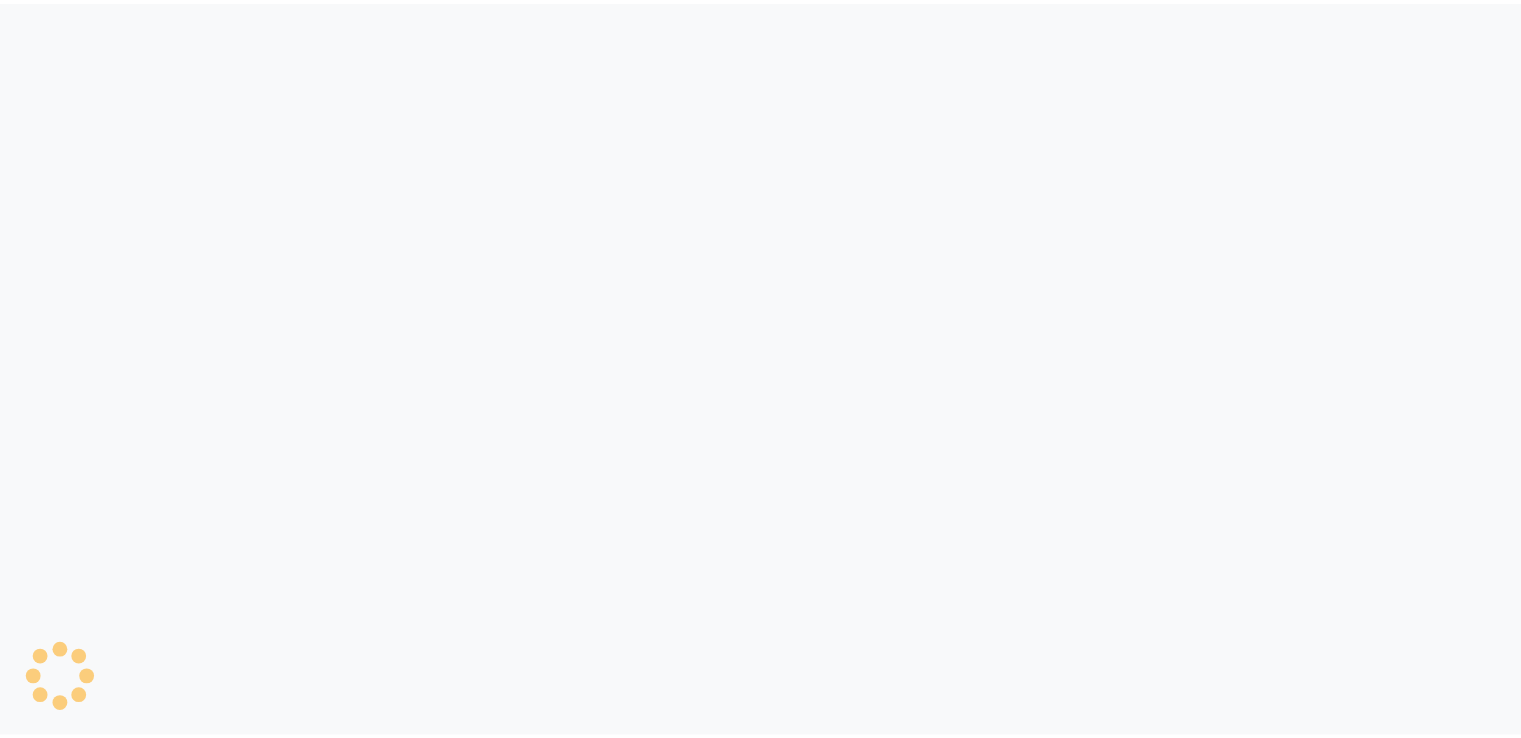 scroll, scrollTop: 0, scrollLeft: 0, axis: both 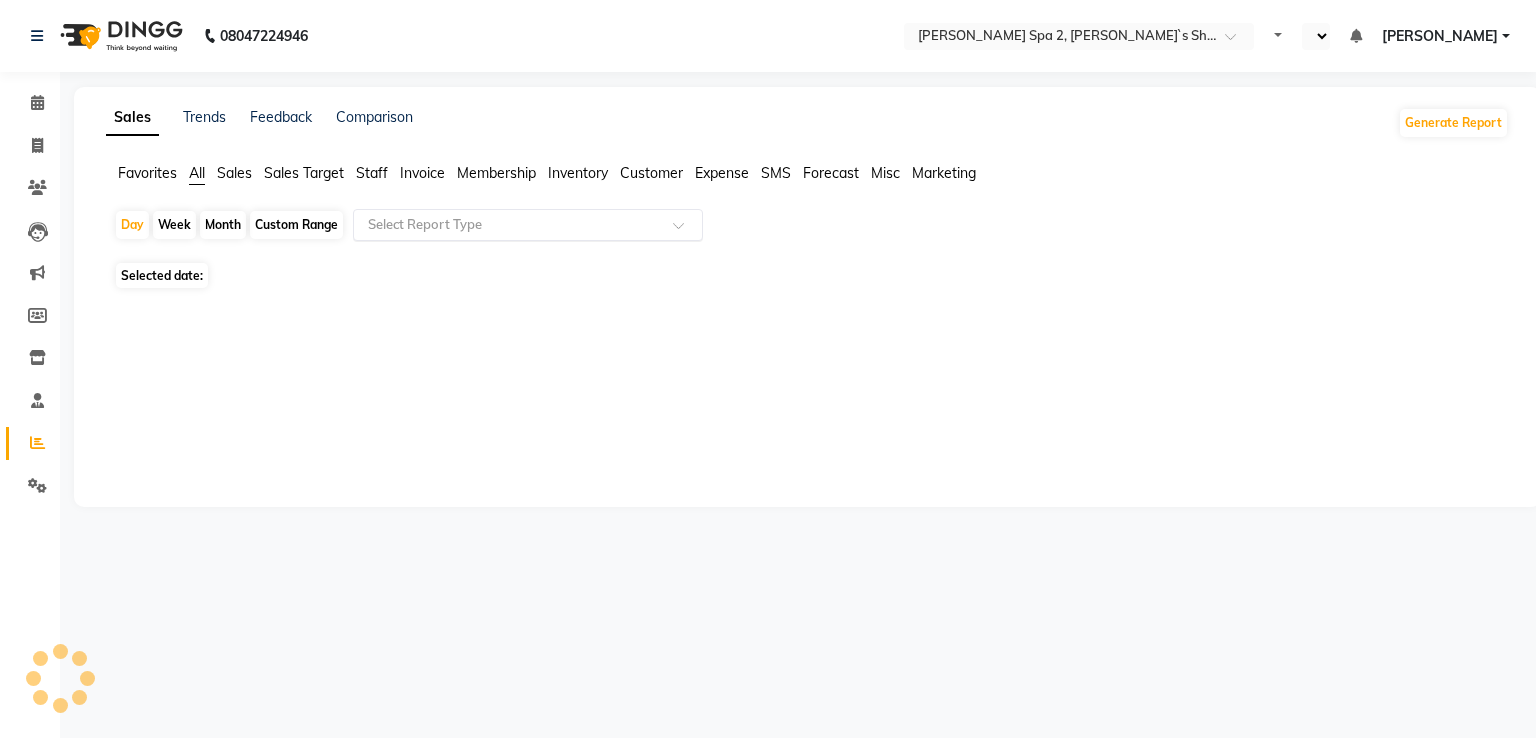 select on "en" 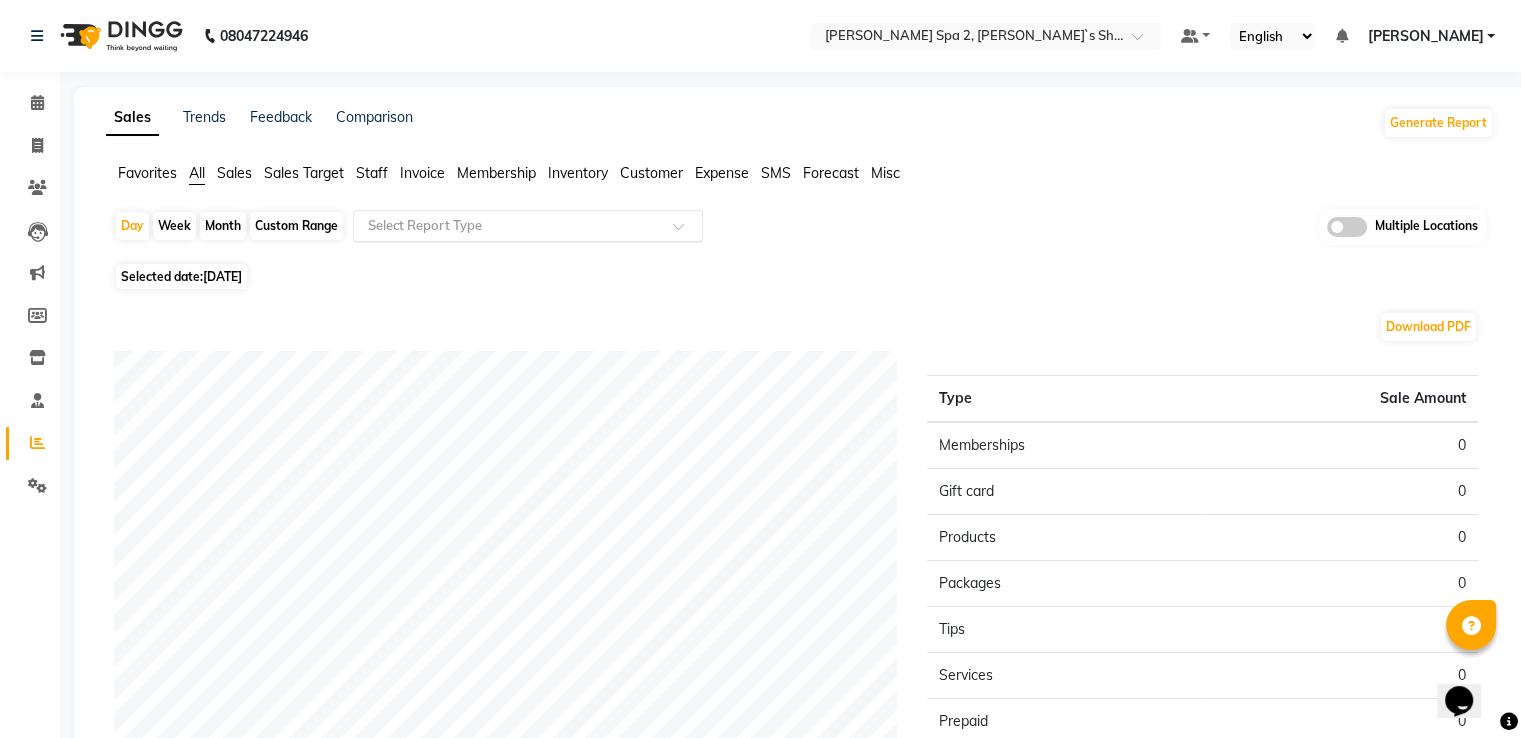 scroll, scrollTop: 0, scrollLeft: 0, axis: both 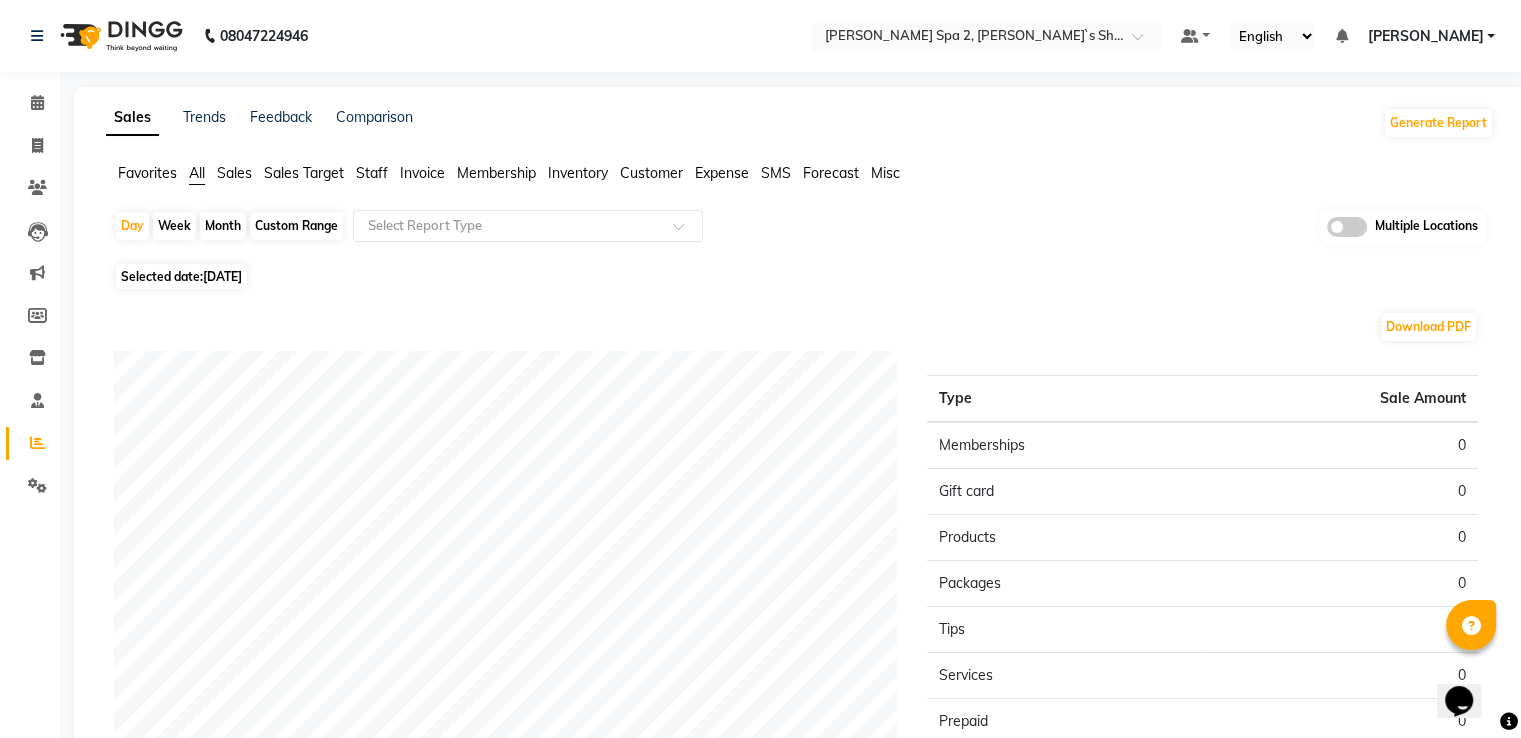 click on "Custom Range" 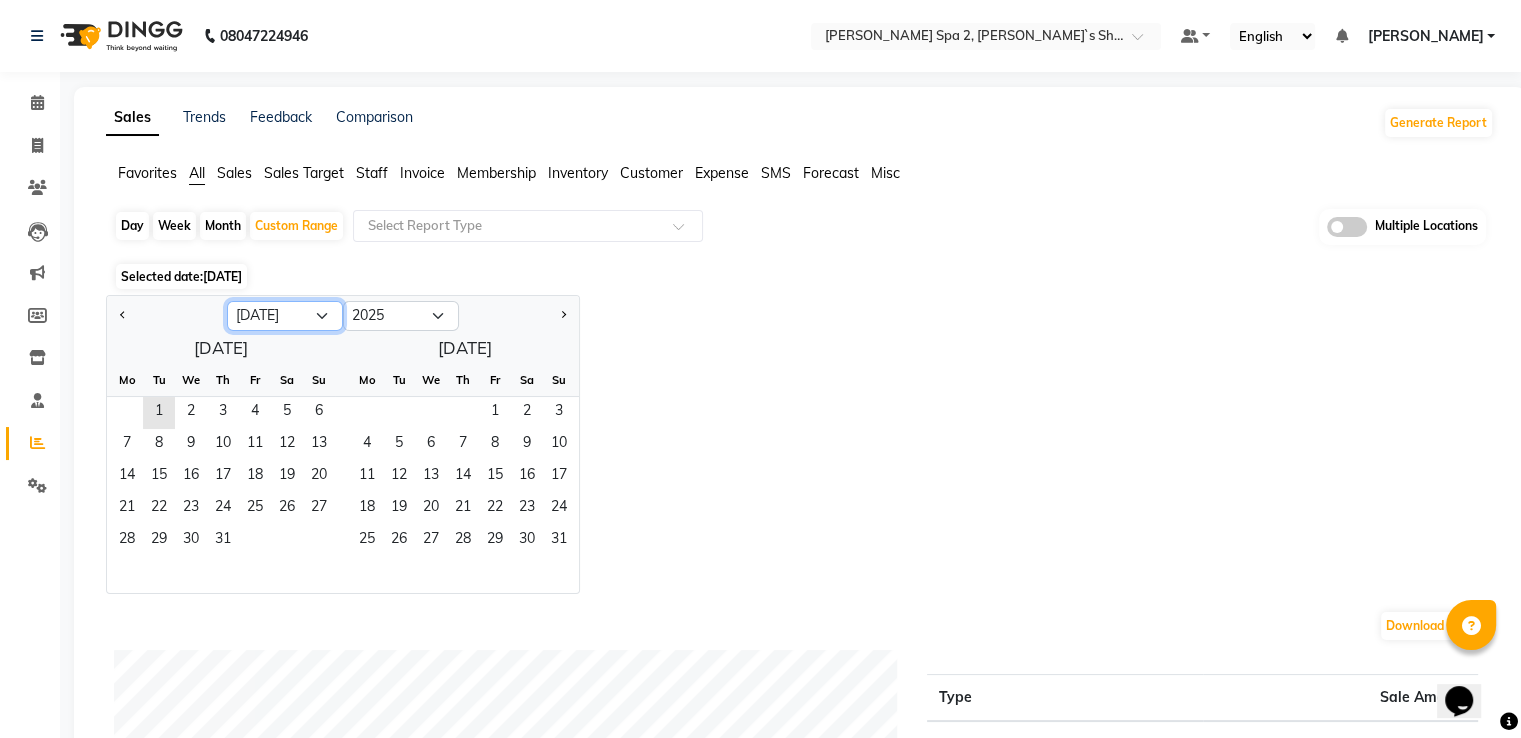 drag, startPoint x: 280, startPoint y: 309, endPoint x: 274, endPoint y: 321, distance: 13.416408 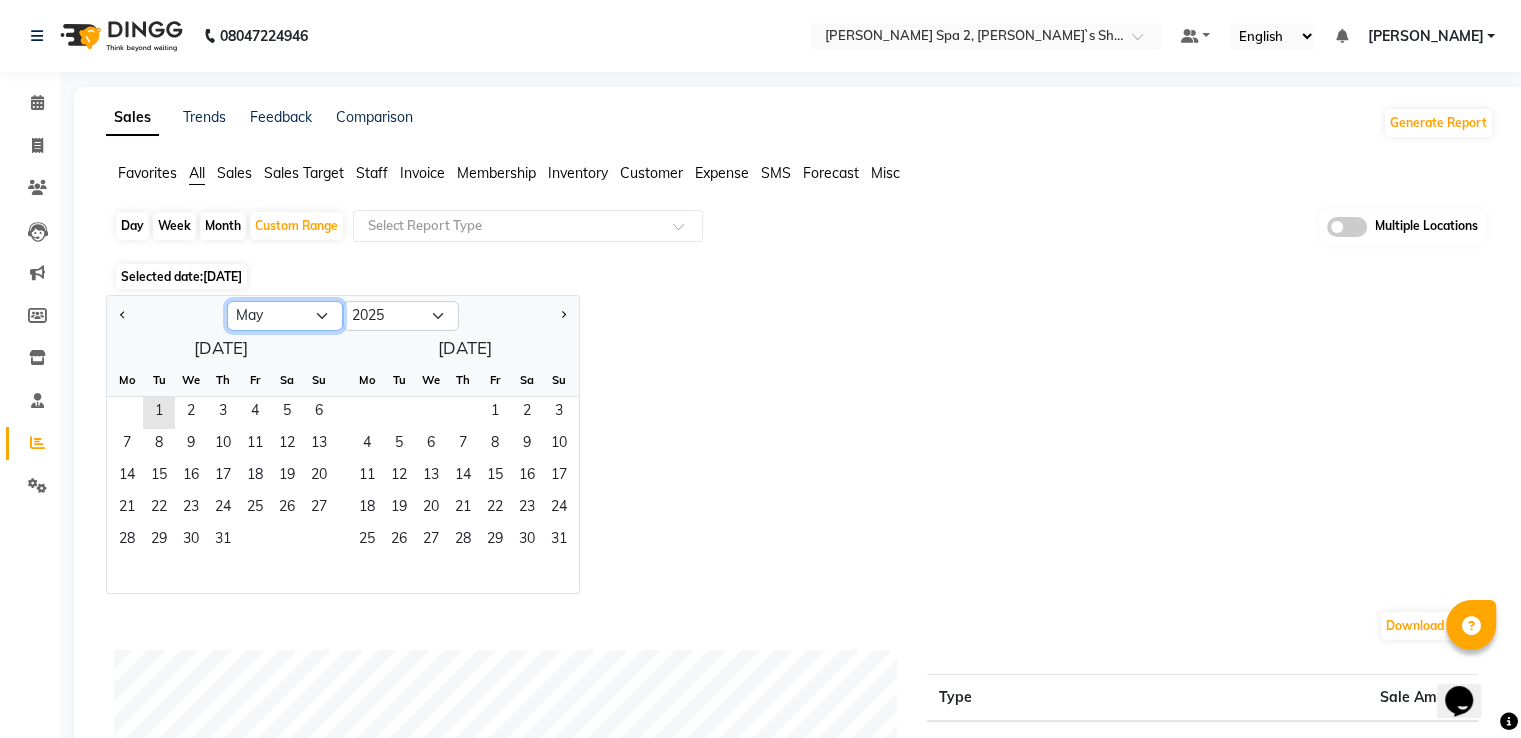 click on "Jan Feb Mar Apr May Jun [DATE] Aug Sep Oct Nov Dec" 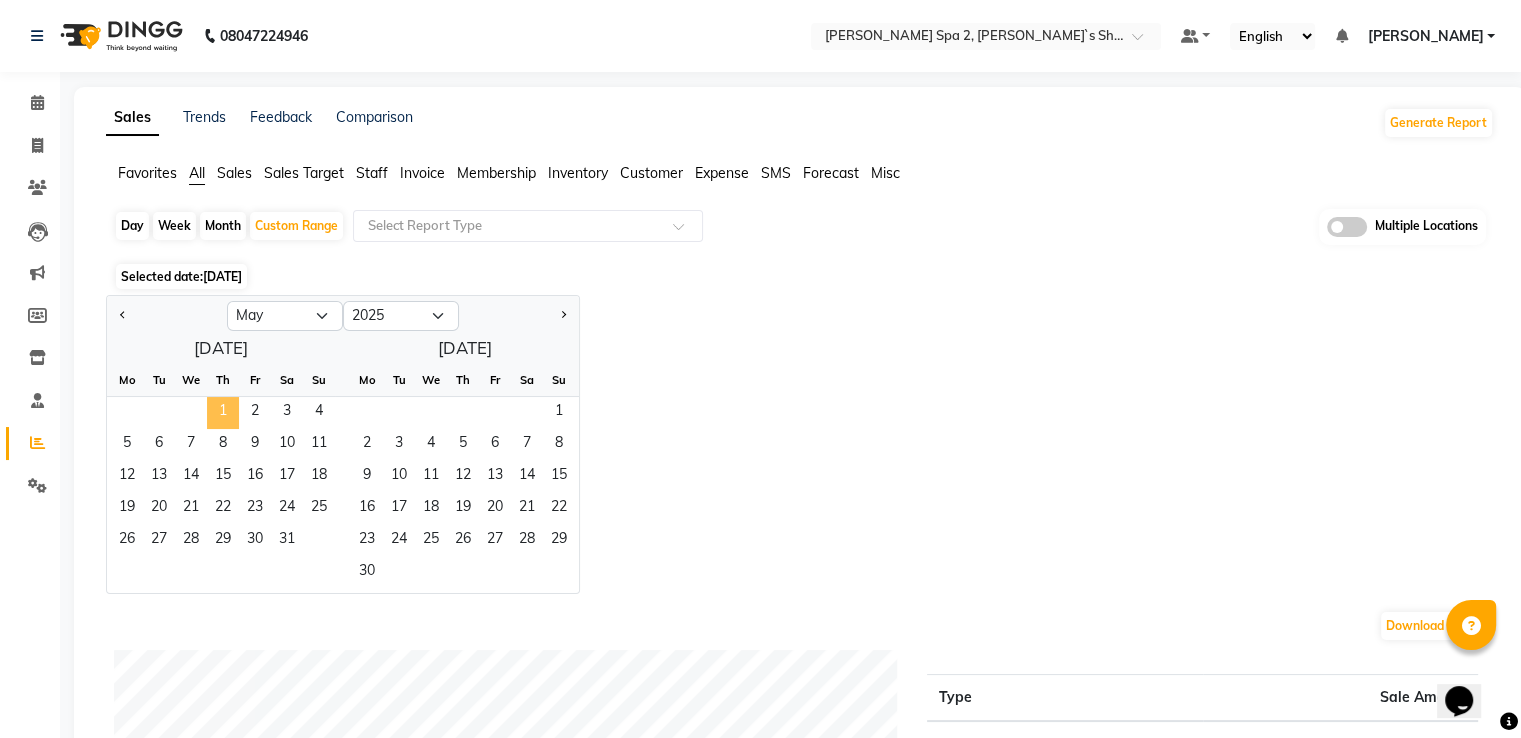 click on "1" 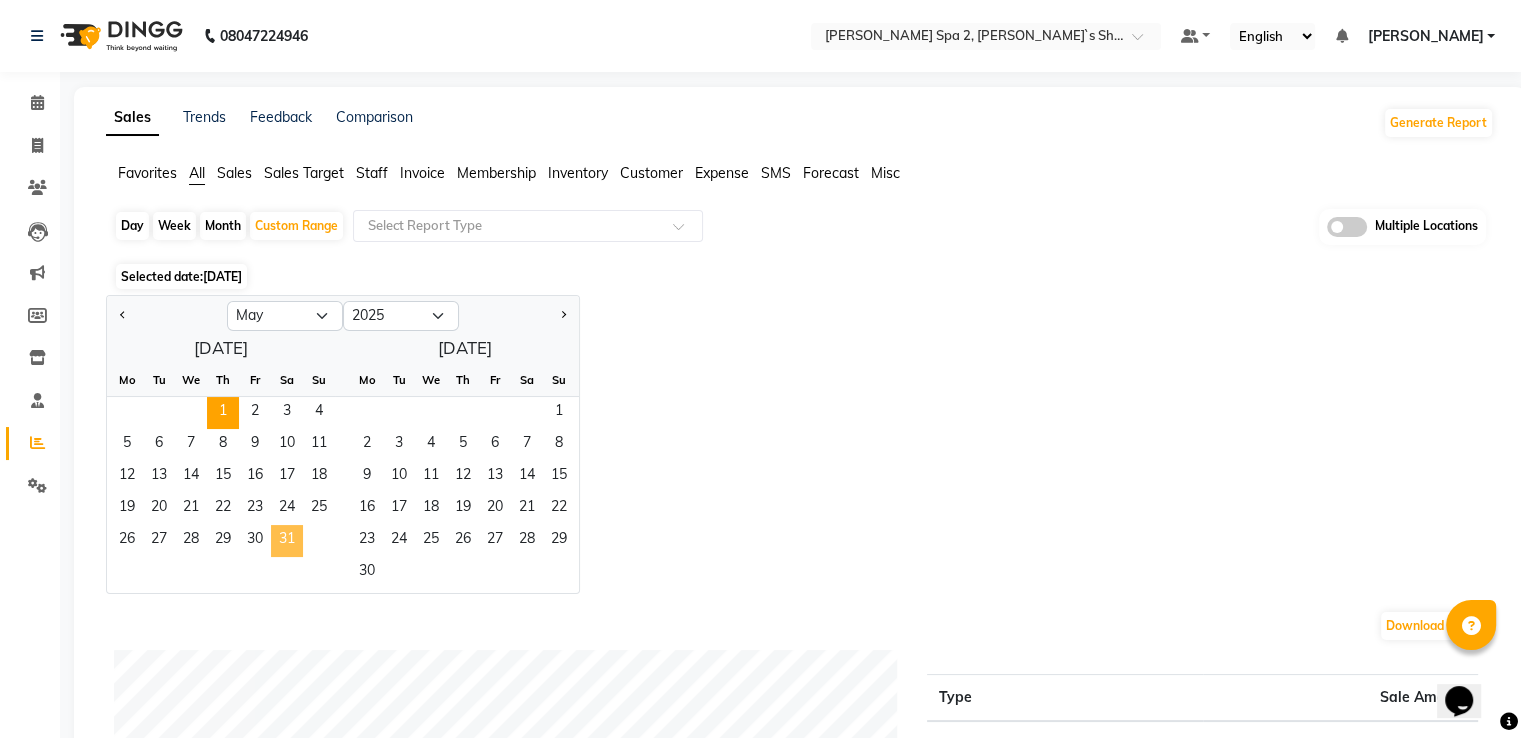 click on "31" 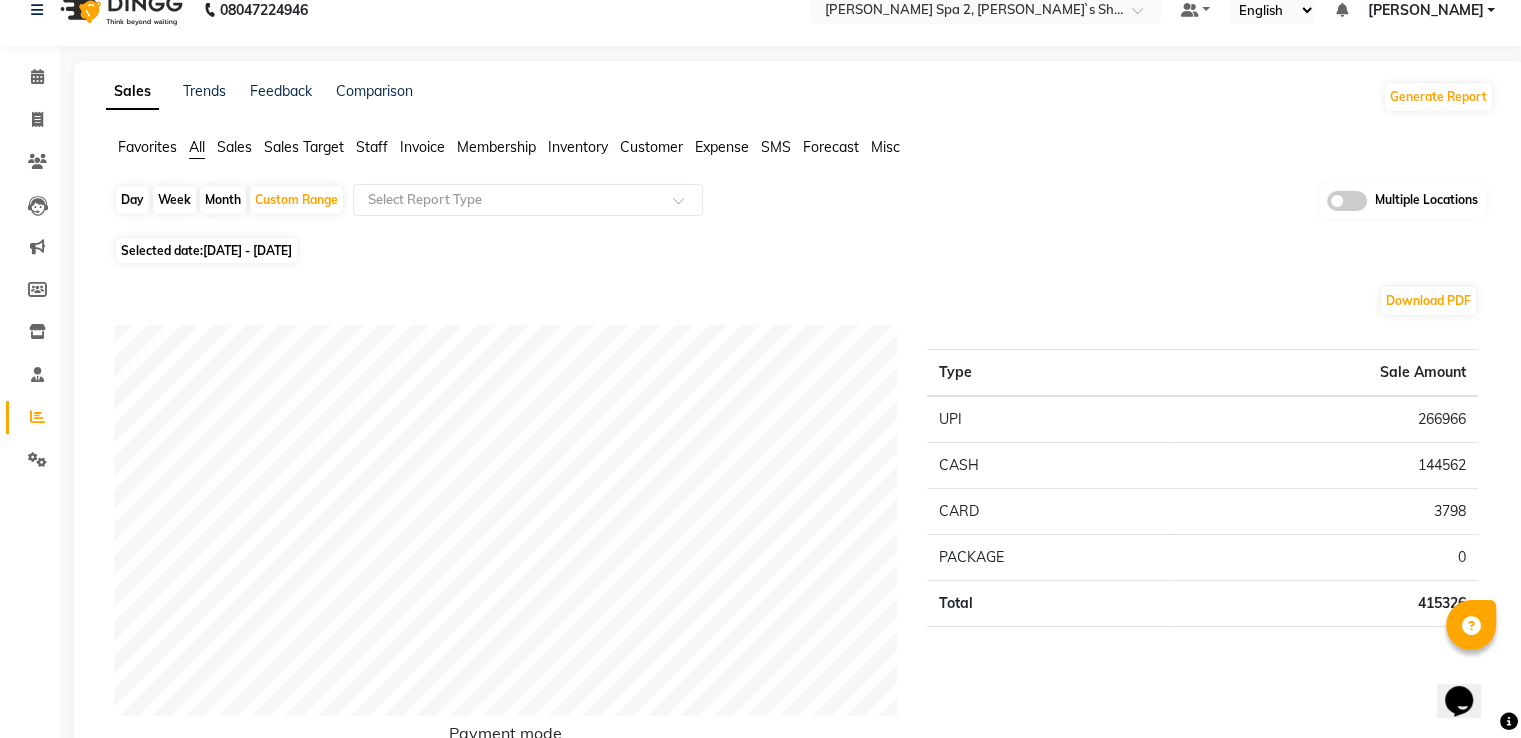 scroll, scrollTop: 0, scrollLeft: 0, axis: both 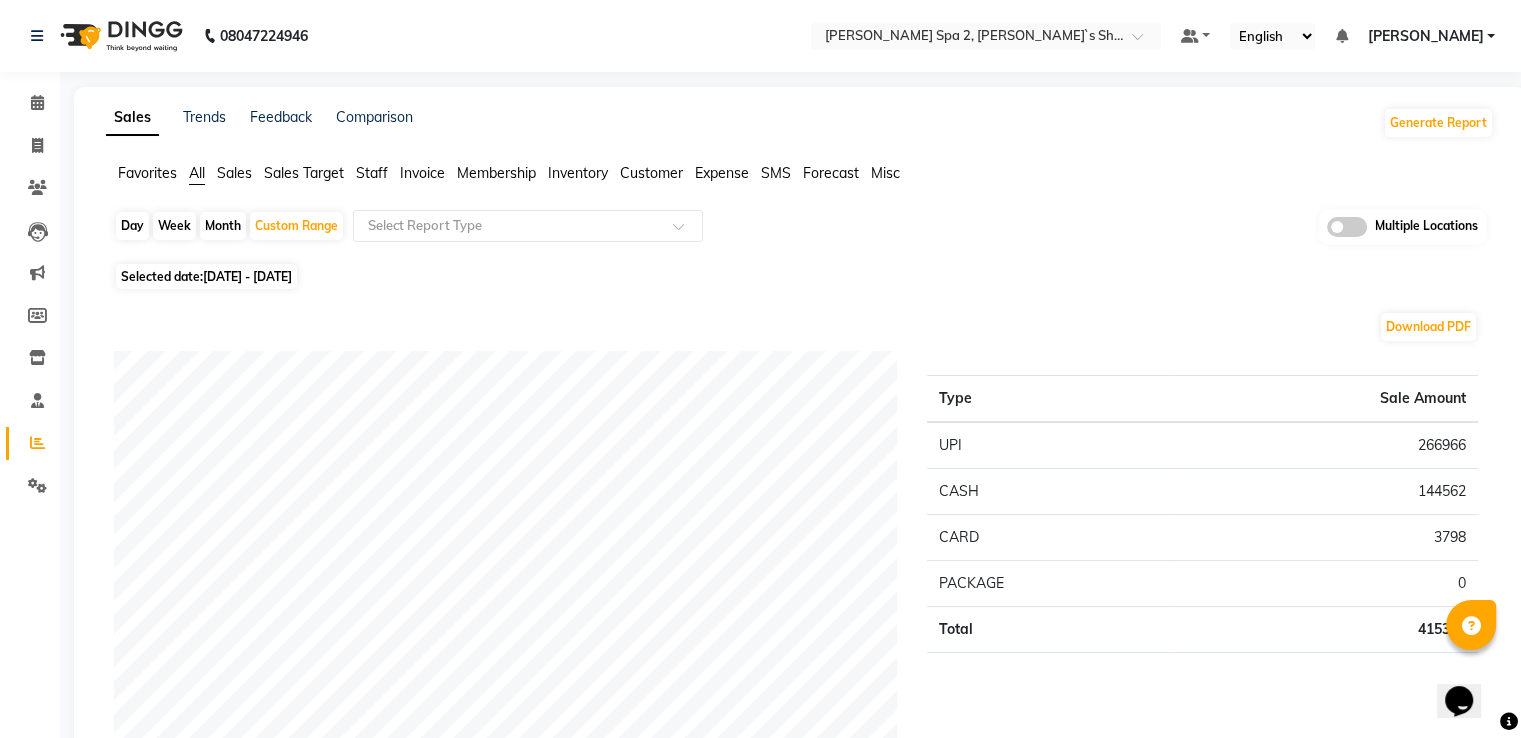 click on "Day   Week   Month   Custom Range  Select Report Type Multiple Locations Selected date:  01-05-2025 - 31-05-2025  Download PDF Payment mode Type Sale Amount UPI 266966 CASH 144562 CARD 3798 PACKAGE 0 Total 415326 Staff summary Type Sale Amount Manager 427548 Total 427548 Sales summary Type Sale Amount Memberships 0 Prepaid 0 Vouchers 0 Gift card 0 Products 0 Tips 0 Services 327548 Packages 100000 Fee 0 Total 427548 Service by category Type Sale Amount Standard Category 326249 Premium Category 1299 Total 327548 Service sales Type Sale Amount Oil Massage 60 Min 255623 Foot Massage 90 Min 63829 Hot Oil Massage 60 Min 4000 Thai Massage 60 Min 2198 Oil premium 60 Min 1299 Foot Massage 60 Min 599 Total 327548 ★ Mark as Favorite  Choose how you'd like to save "" report to favorites  Save to Personal Favorites:   Only you can see this report in your favorites tab. Share with Organization:   Everyone in your organization can see this report in their favorites tab.  Save to Favorites" 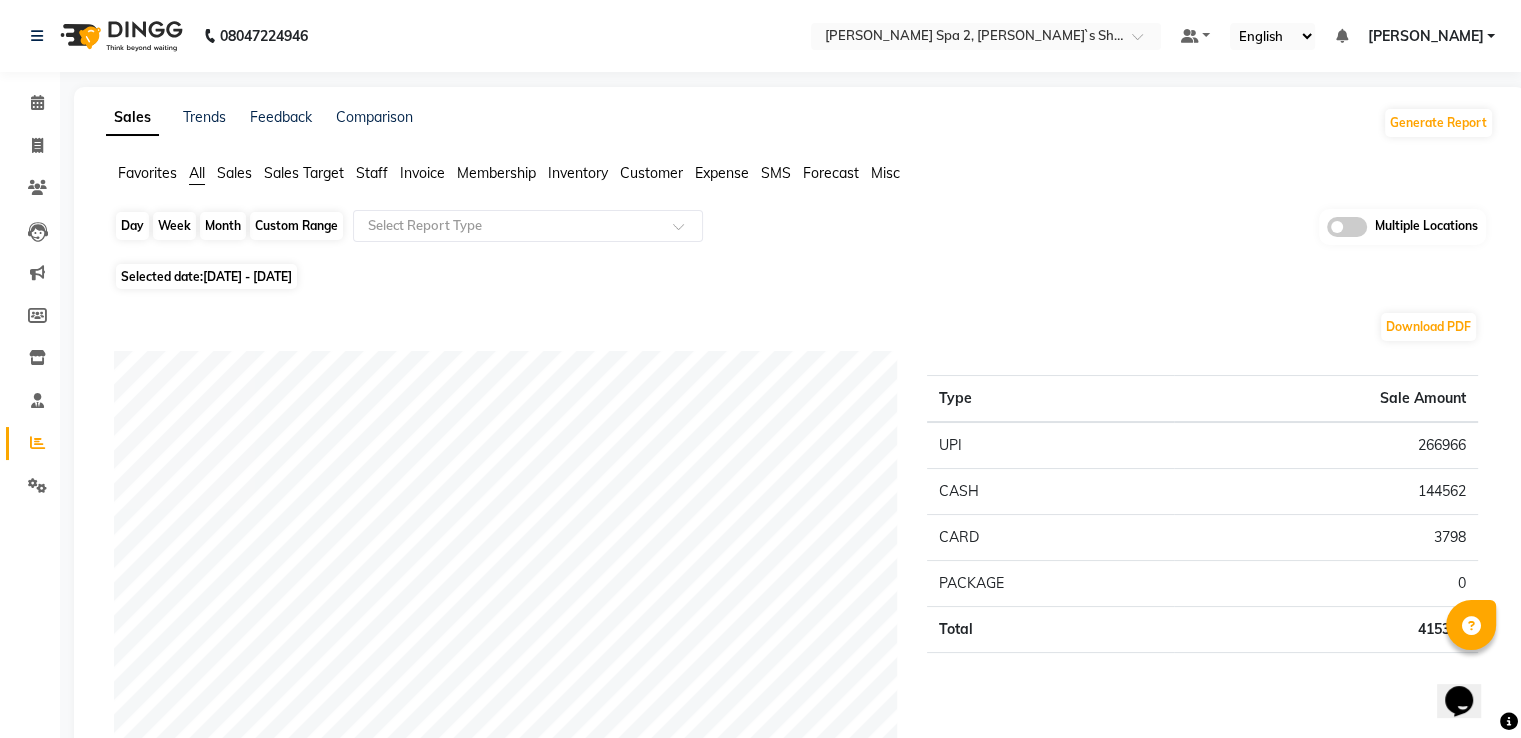 click on "Custom Range" 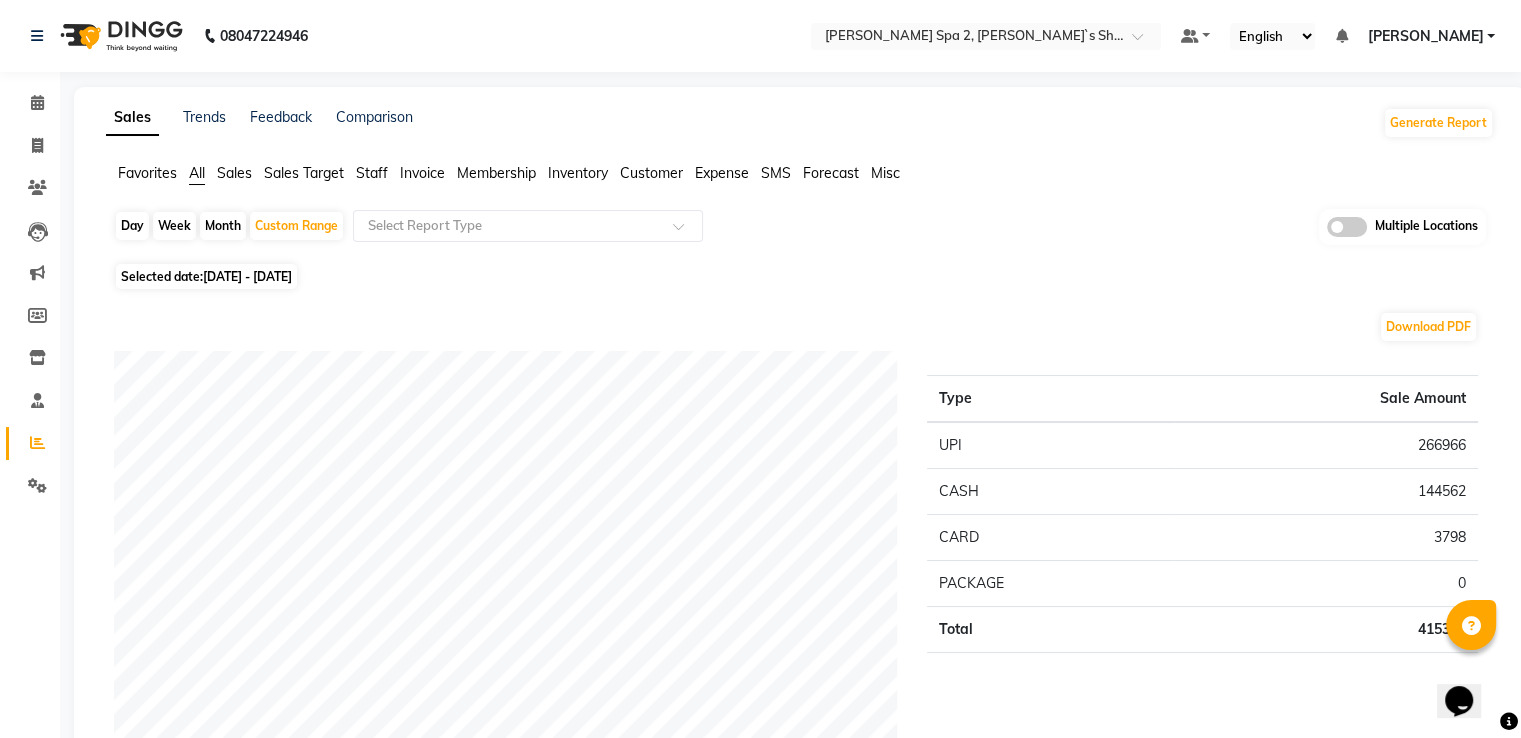 select on "5" 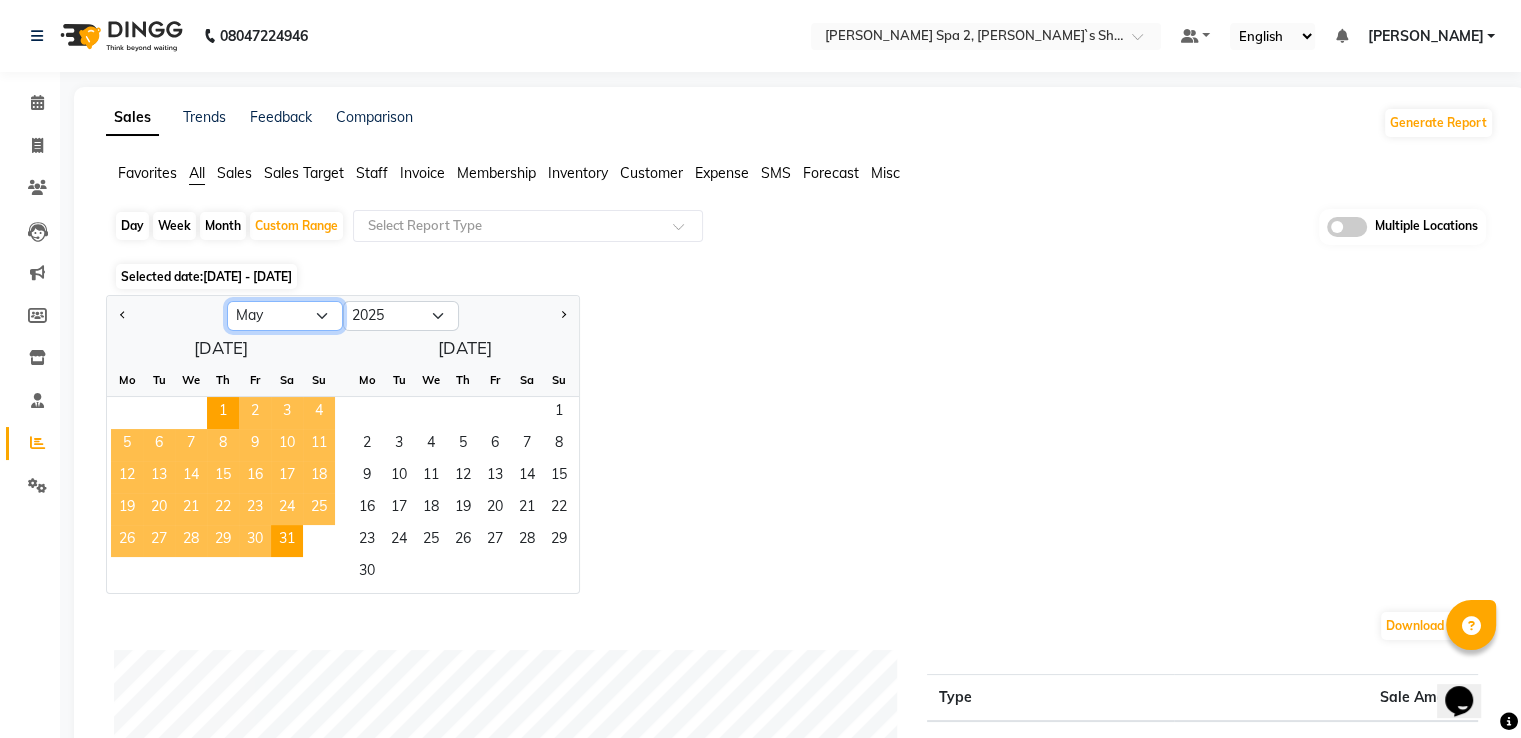 drag, startPoint x: 285, startPoint y: 309, endPoint x: 285, endPoint y: 328, distance: 19 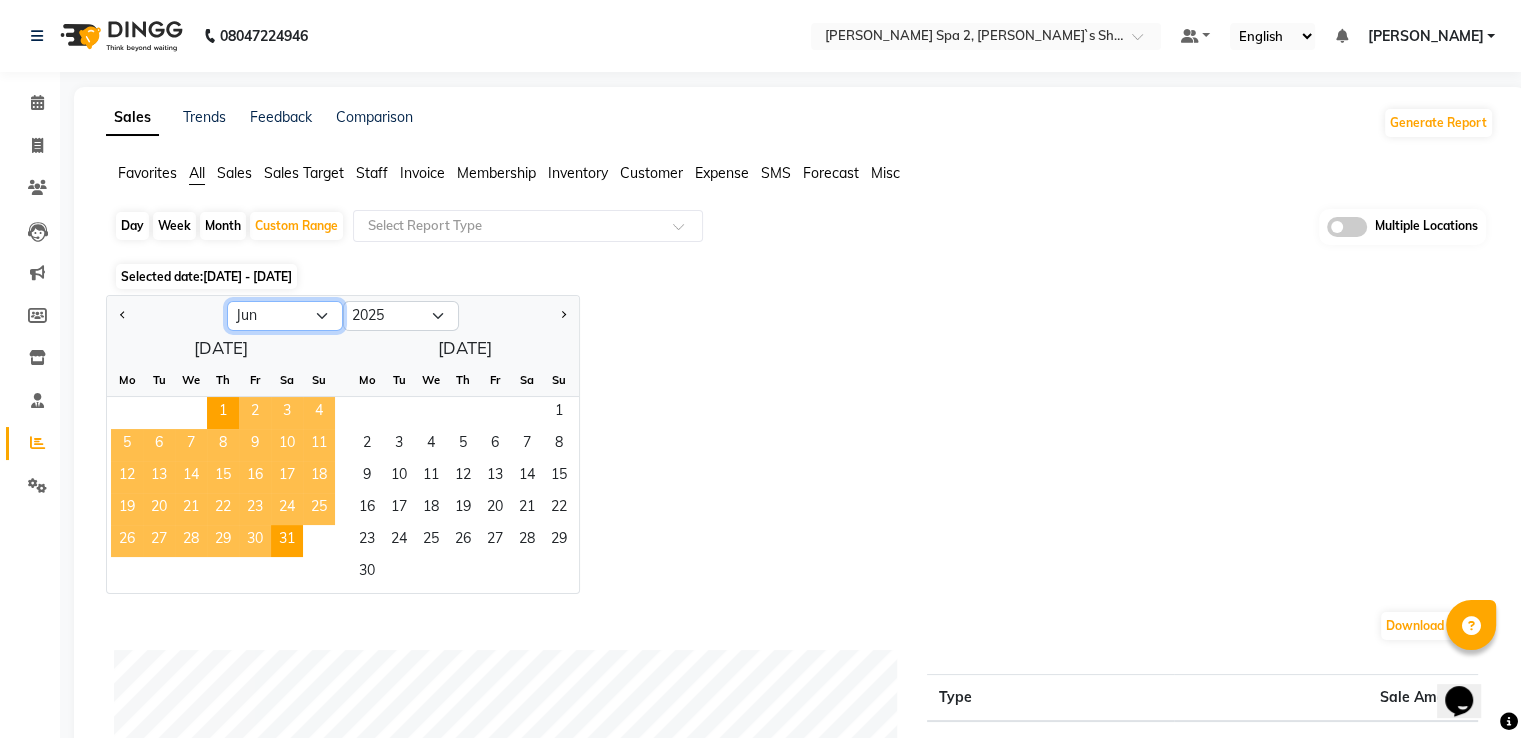 click on "Jan Feb Mar Apr May Jun [DATE] Aug Sep Oct Nov Dec" 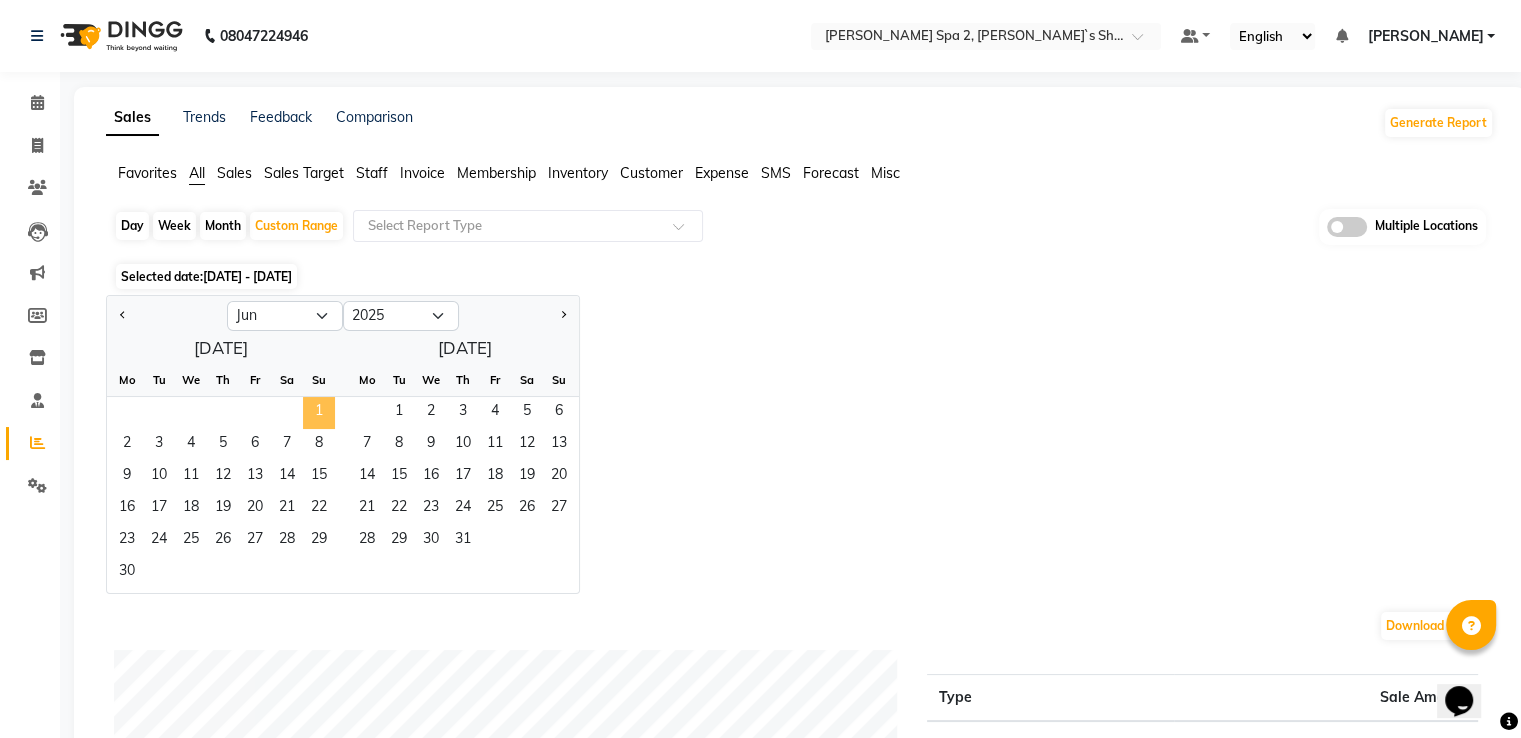 click on "1" 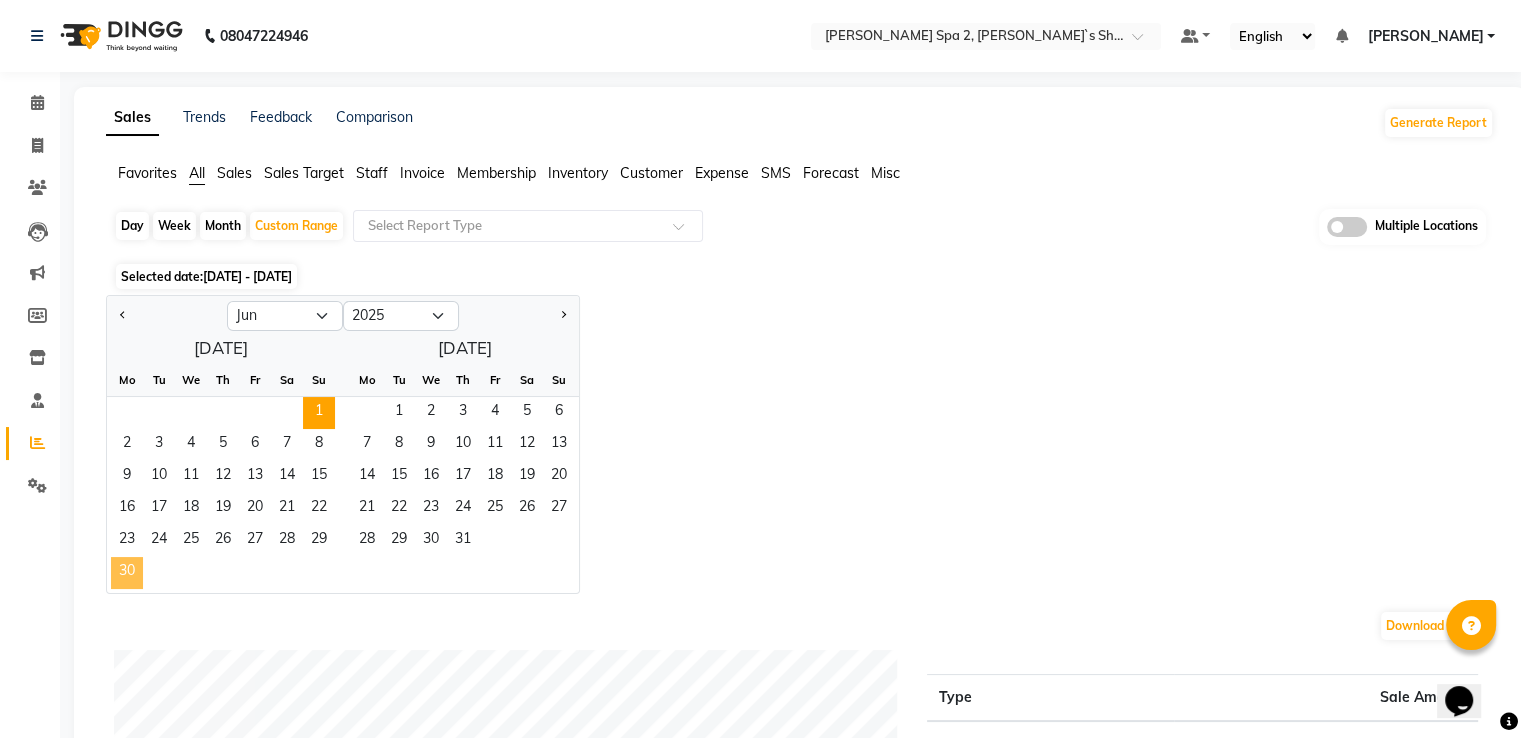click on "30" 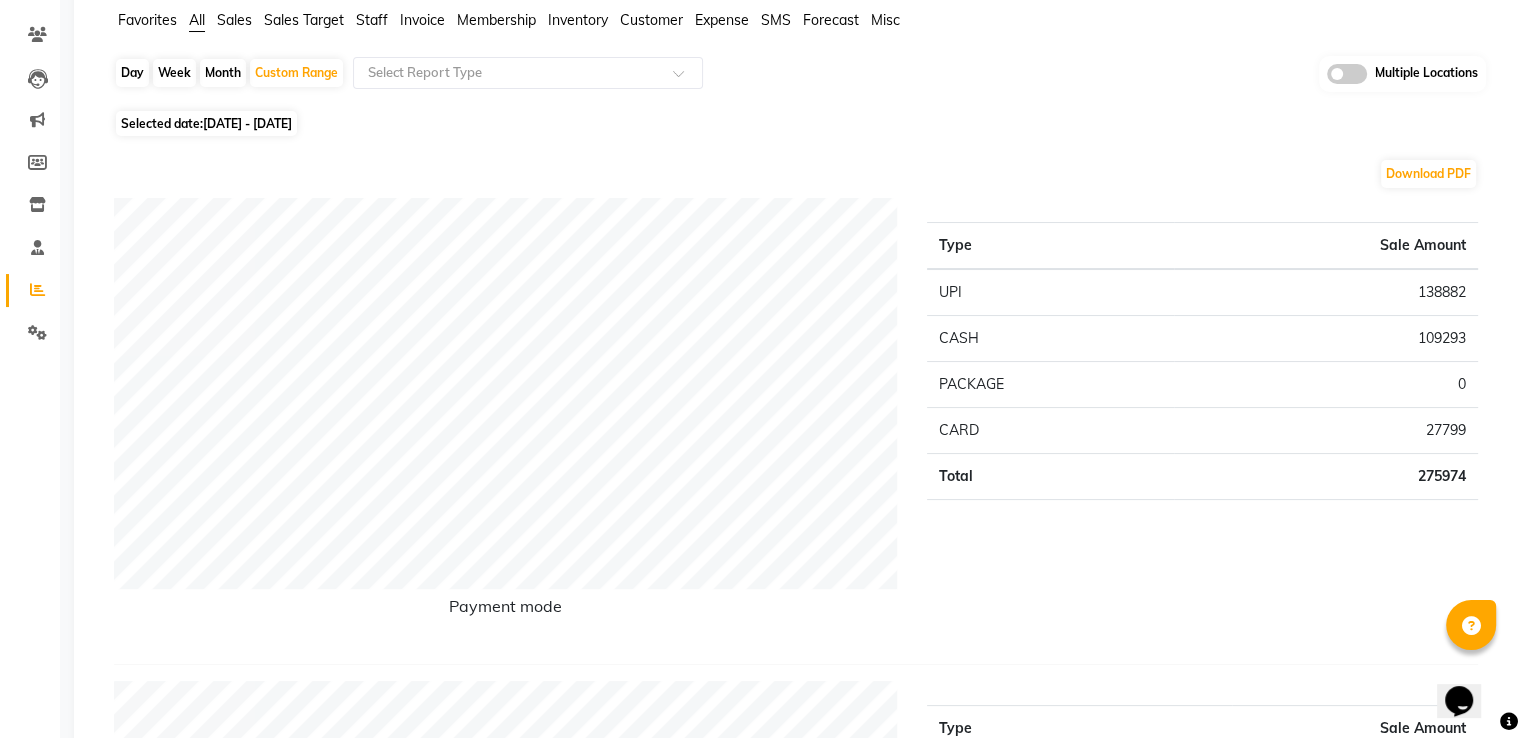 scroll, scrollTop: 0, scrollLeft: 0, axis: both 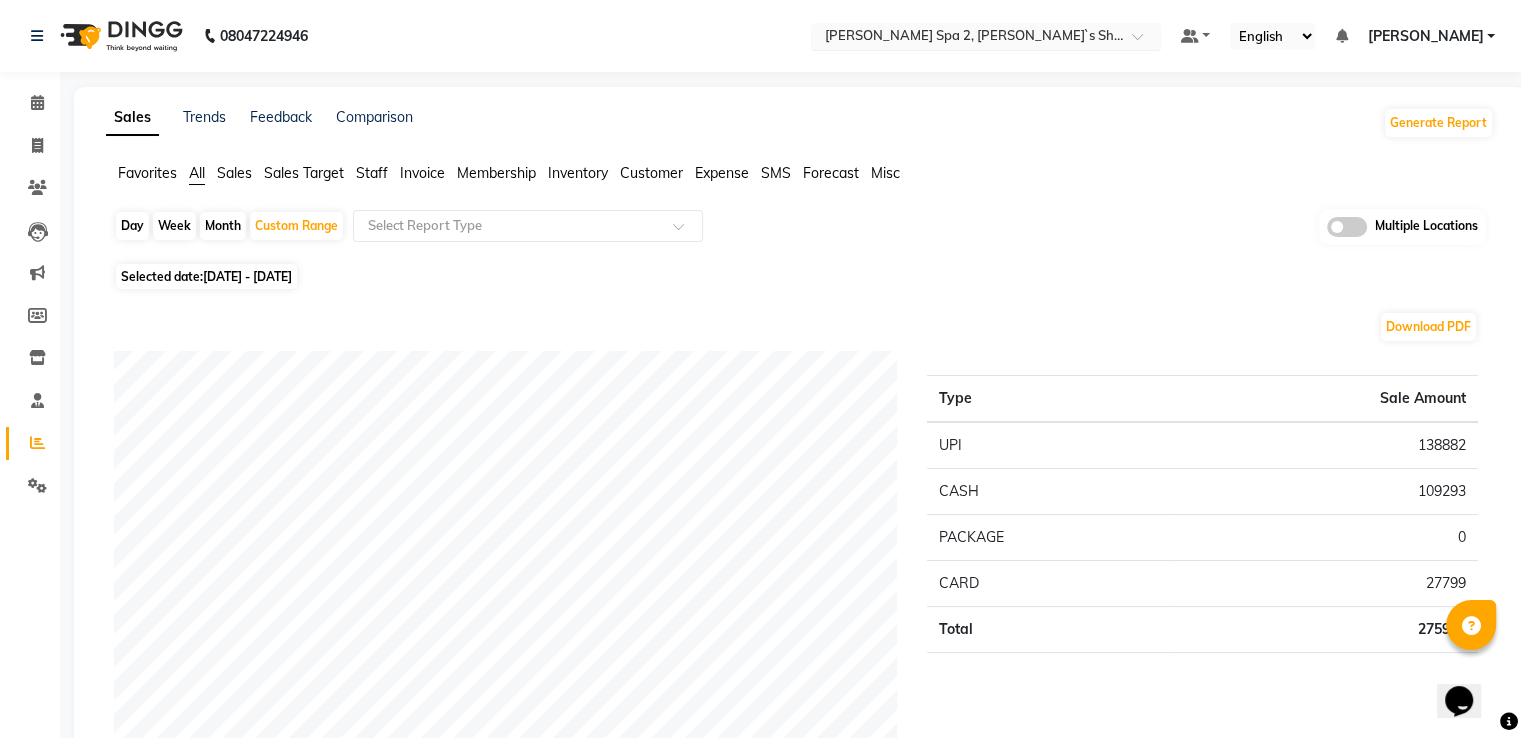 click at bounding box center [966, 38] 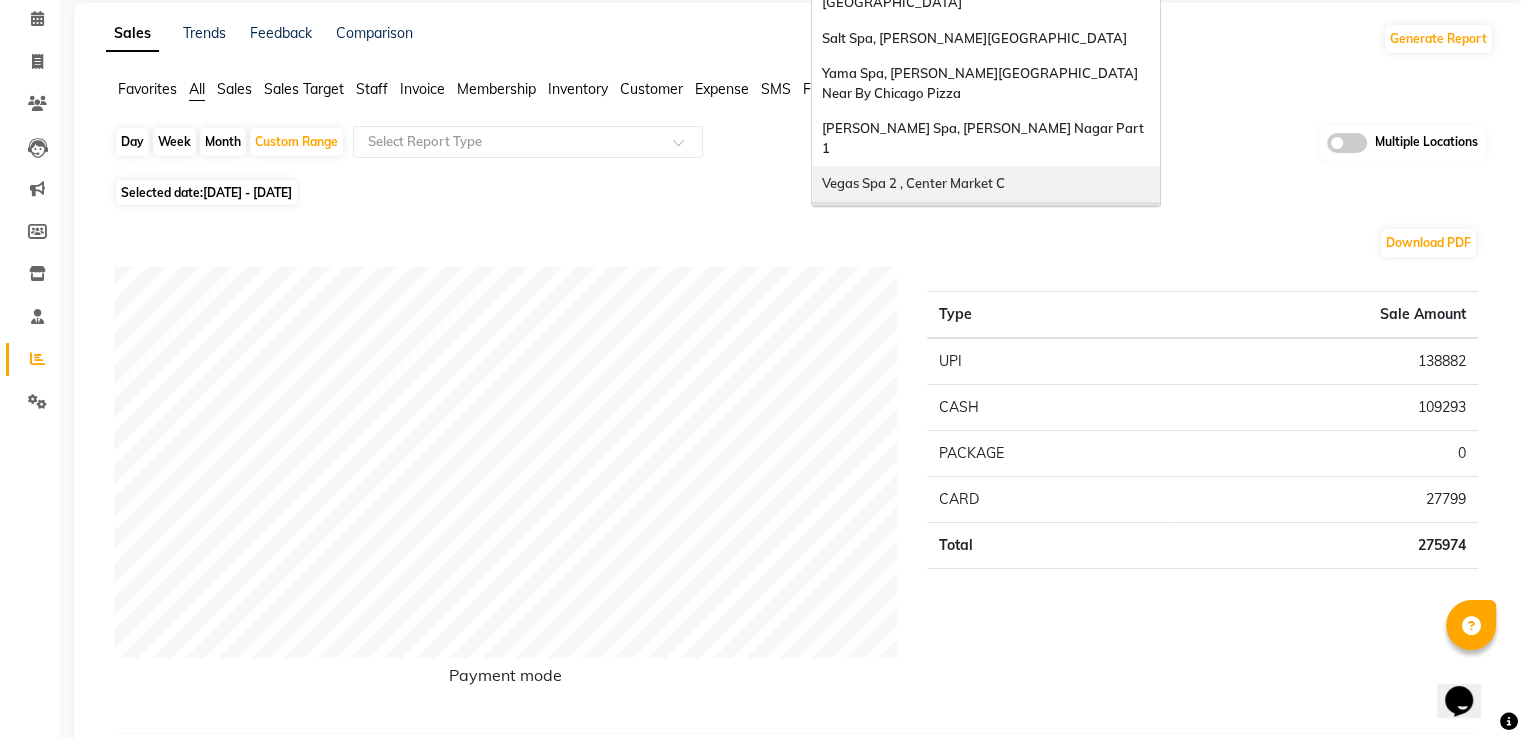 scroll, scrollTop: 0, scrollLeft: 0, axis: both 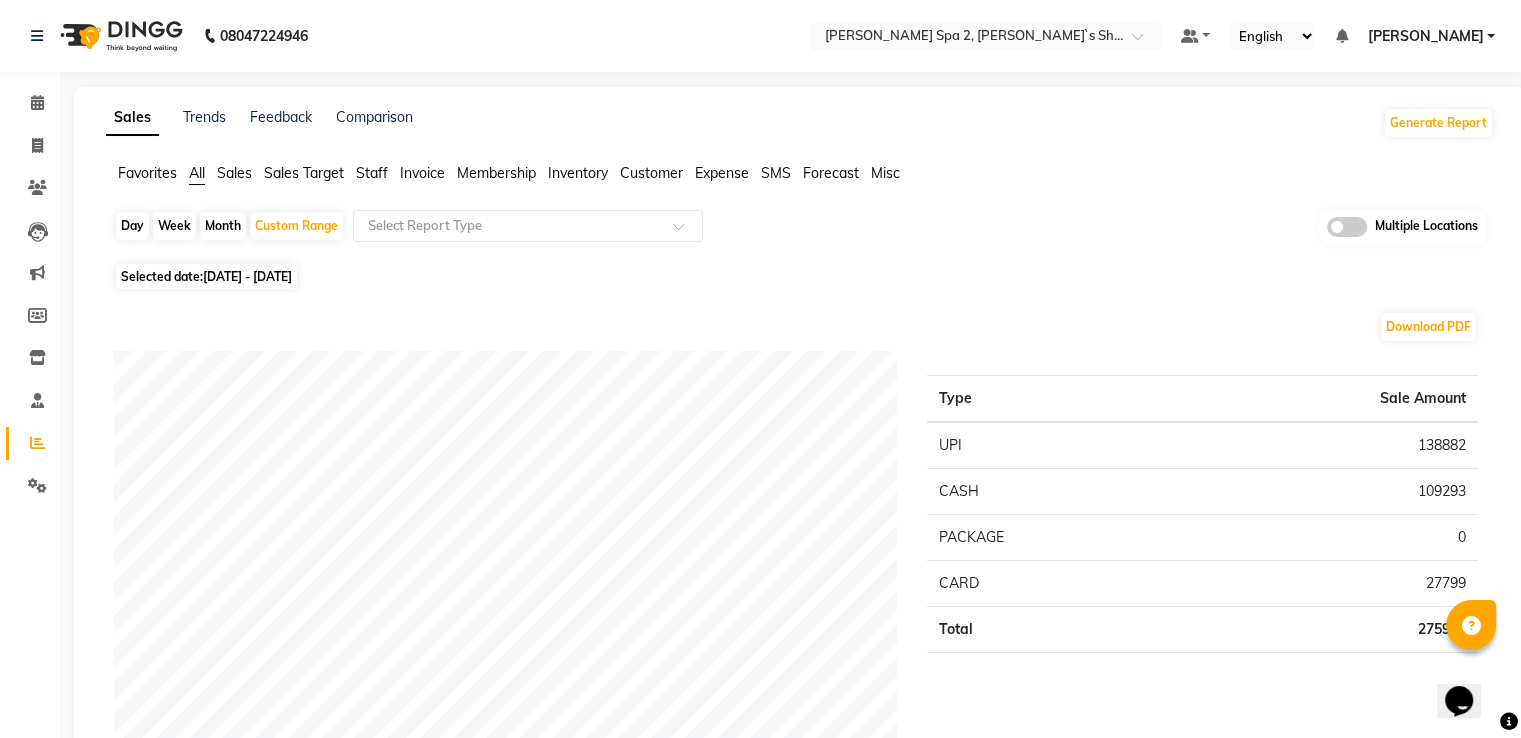 click on "Sales Trends Feedback Comparison Generate Report Favorites All Sales Sales Target Staff Invoice Membership Inventory Customer Expense SMS Forecast Misc  Day   Week   Month   Custom Range  Select Report Type Multiple Locations Selected date:  01-06-2025 - 30-06-2025  Download PDF Payment mode Type Sale Amount UPI 138882 CASH 109293 PACKAGE 0 CARD 27799 Total 275974 Staff summary Type Sale Amount Manager 180702 Kenjal 49303 Ritu 15584 Neha  12525 Trisha 12050 Deepika 9625 Kajal 7000 Kiran 7875 Khushi 3525 Monika 1899 Others 899 Total 300987 Sales summary Type Sale Amount Gift card 0 Prepaid 0 Vouchers 0 Memberships 0 Products 0 Tips 0 Services 245988 Packages 55000 Fee 0 Total 300988 Expense by type Type Sale Amount Other 850 Total 850 Service by category Type Sale Amount Standard Category 239692 Premium Category 6296 Total 245988 Service sales Type Sale Amount Oil Massage 60 Min 219214 Foot Massage 90 Min 18879 Aroma premium 60 Min 2998 Aroma premium 90 Min 1999 Oil premium 60 Min 1299 Hot Oil Massage 60 Min" 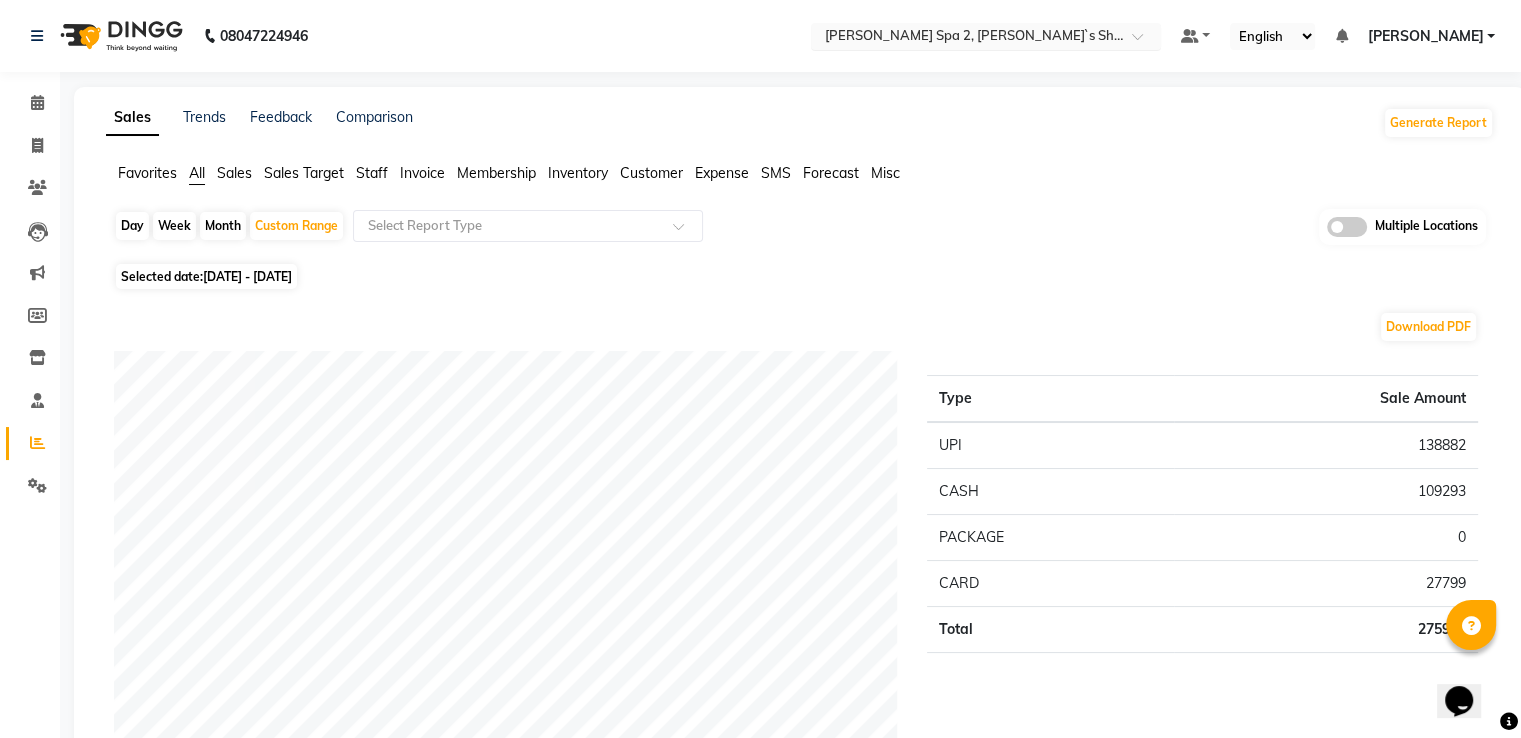 click at bounding box center (966, 38) 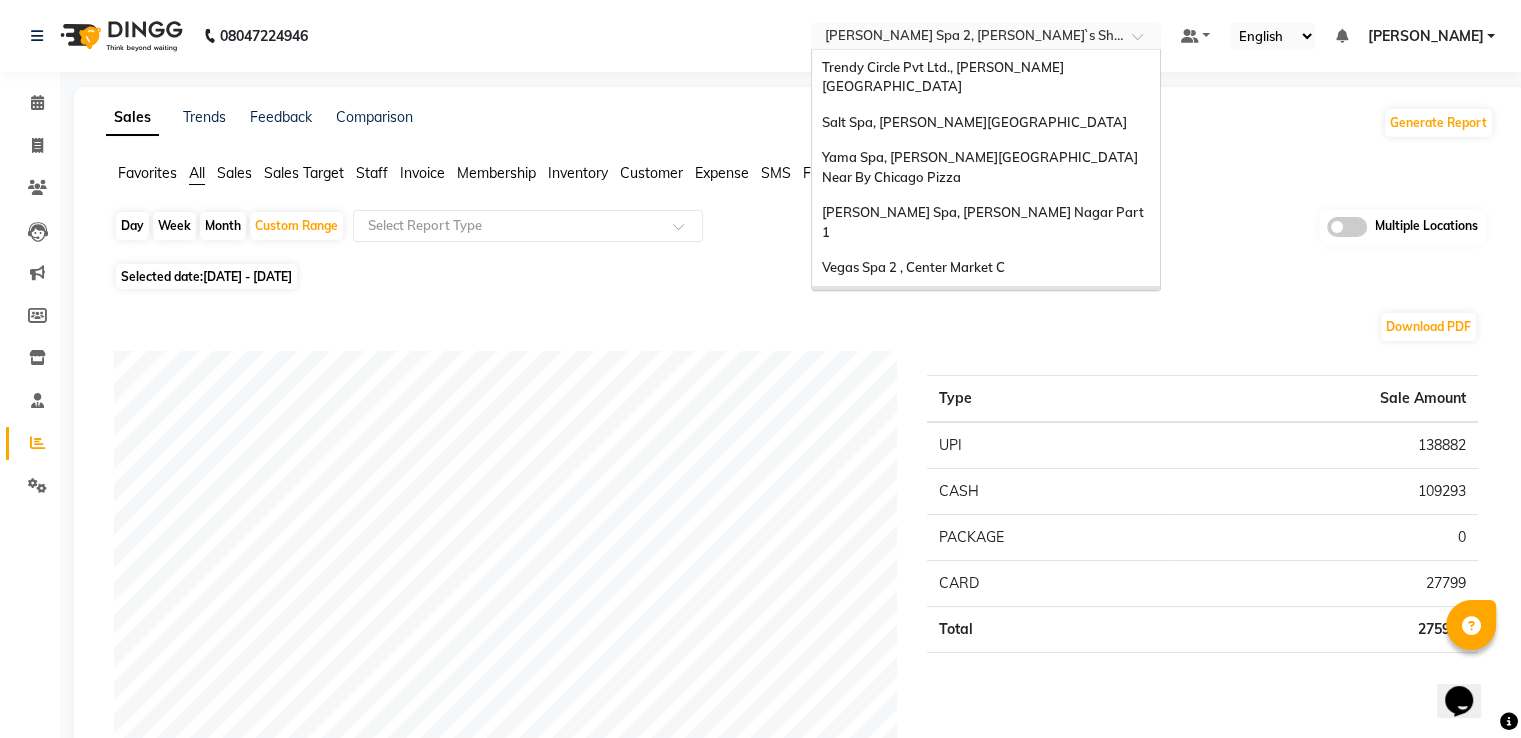 type on "u" 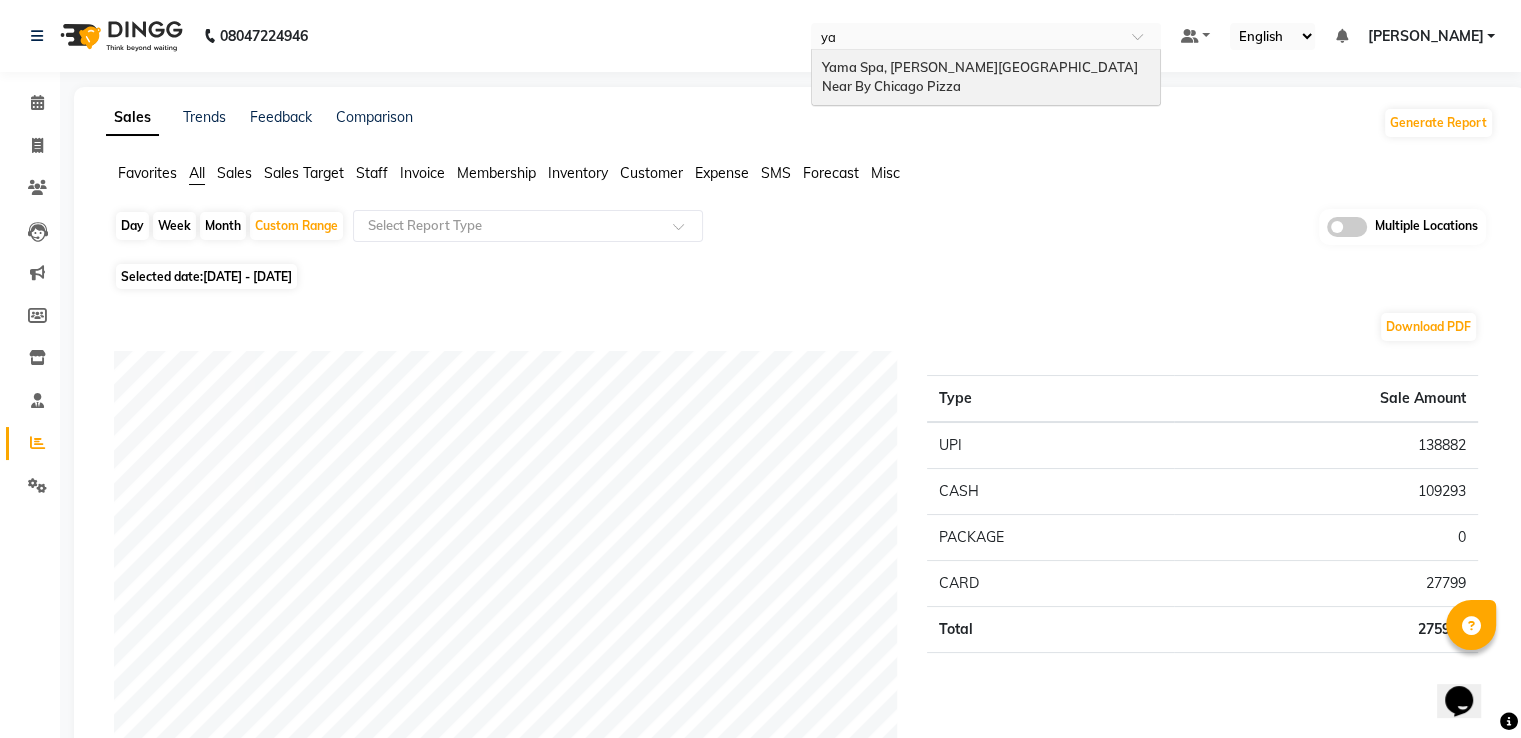 type on "y" 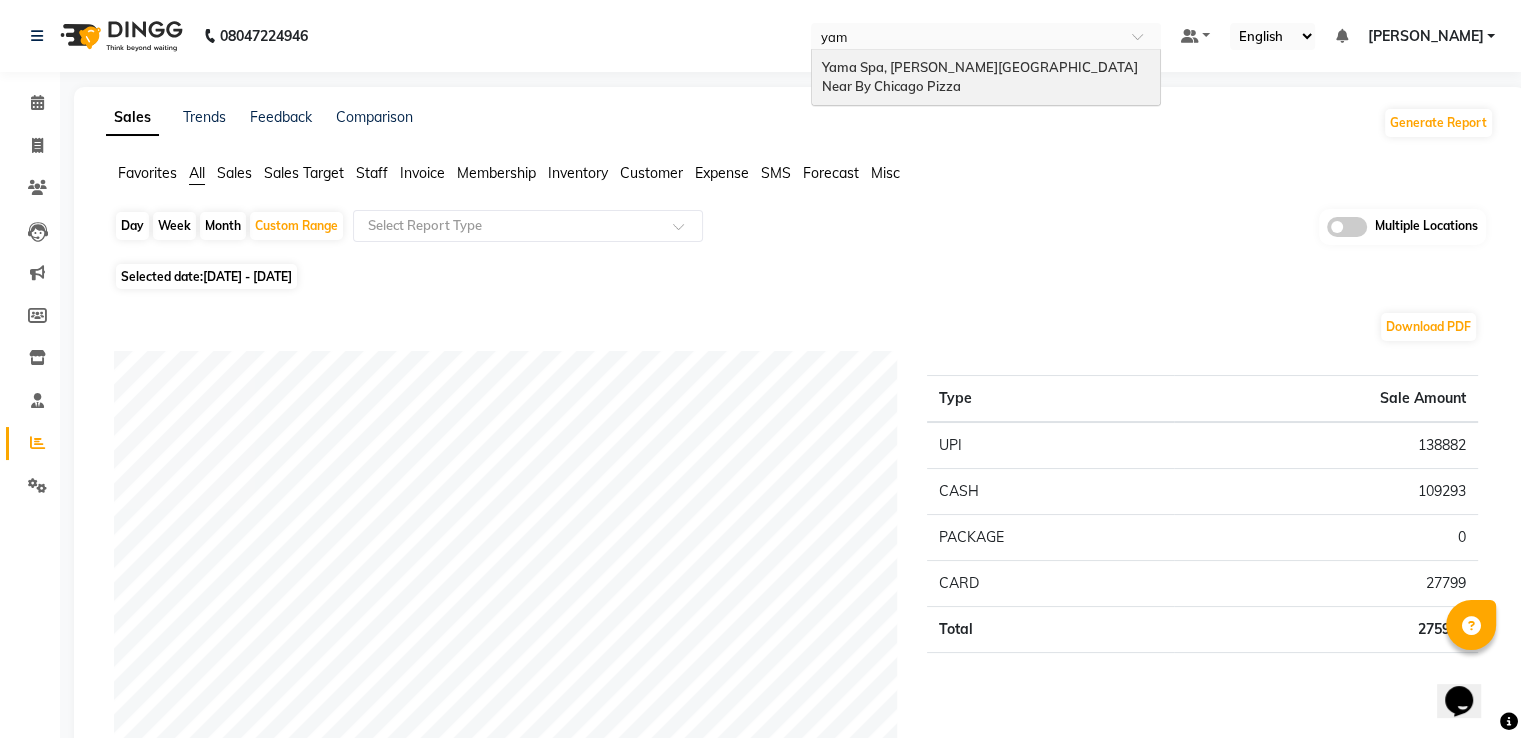 type on "yama" 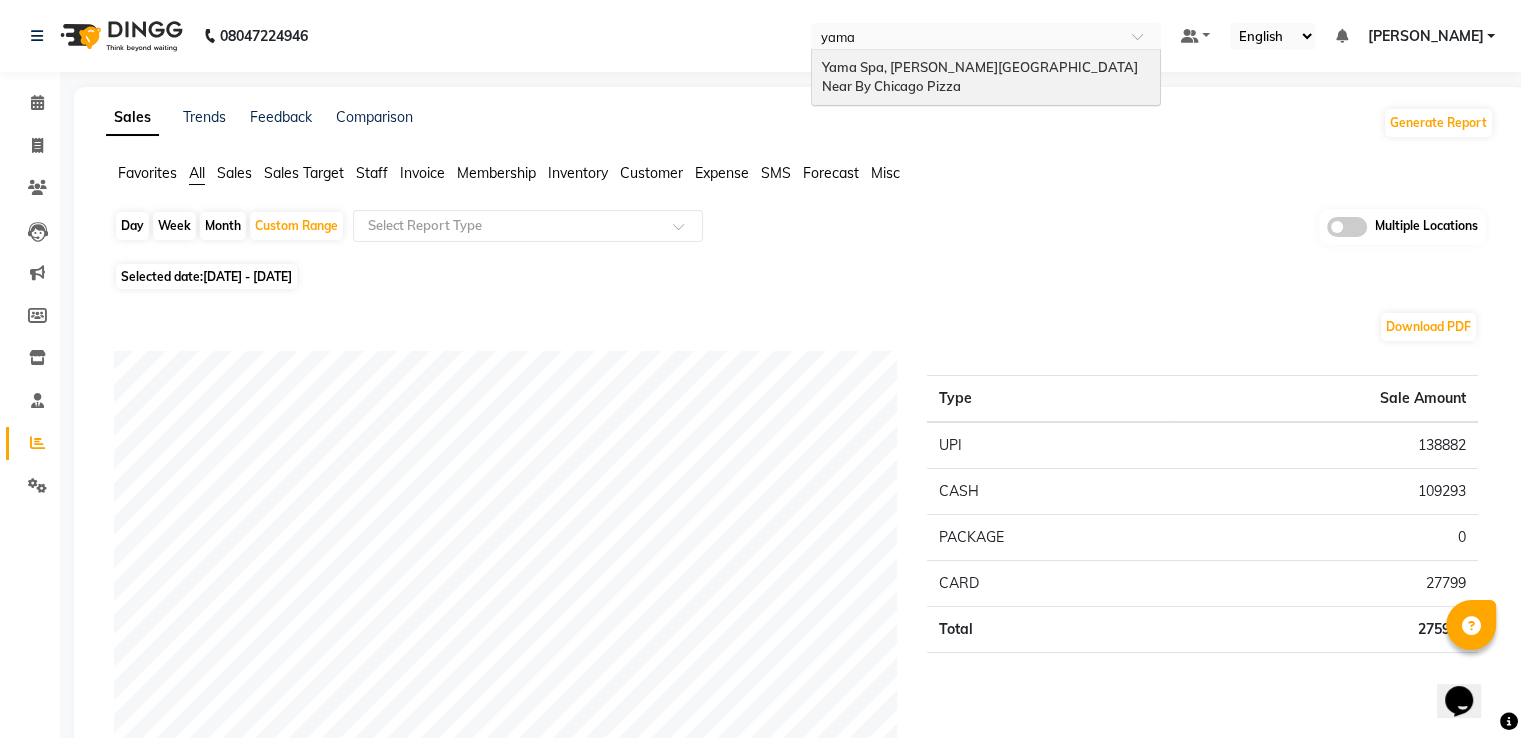 type 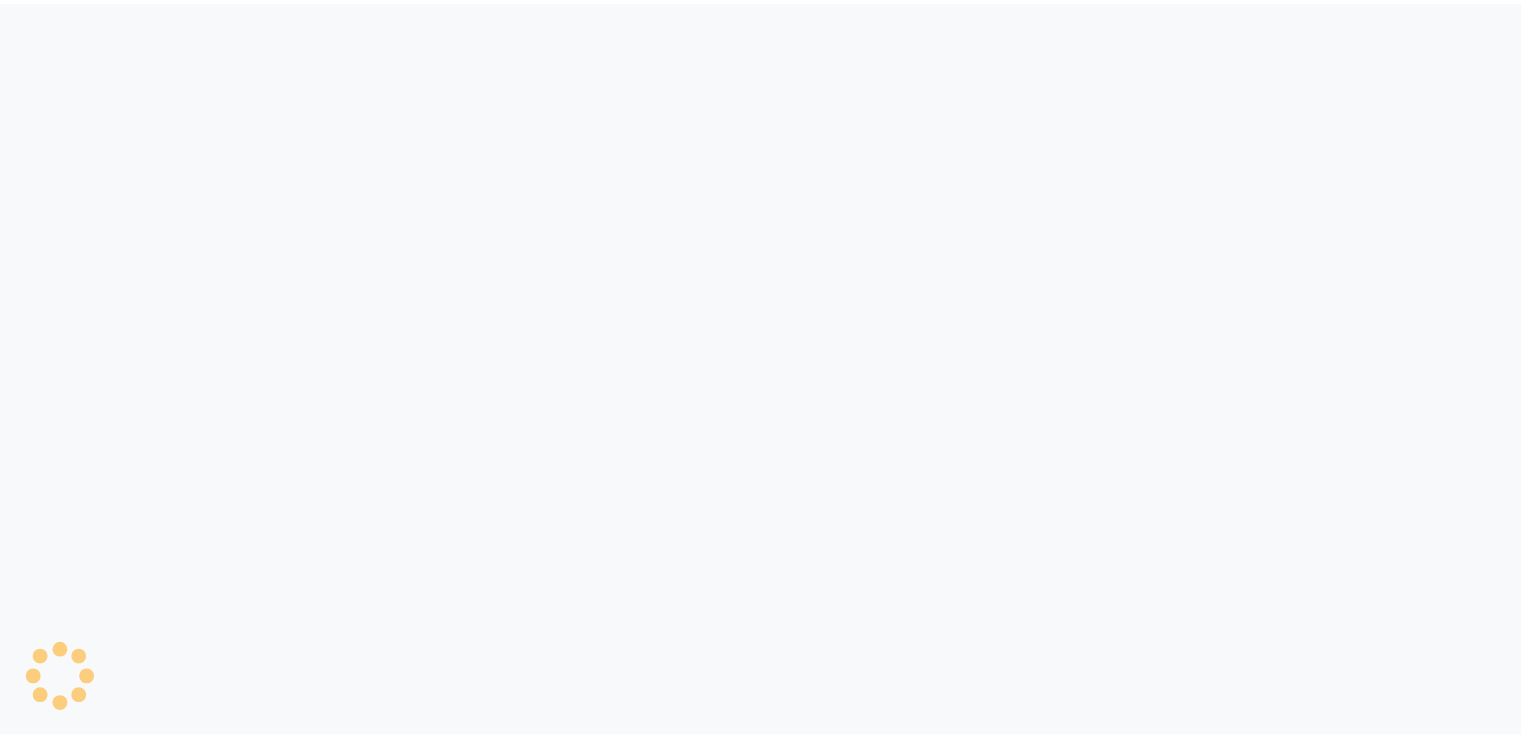 scroll, scrollTop: 0, scrollLeft: 0, axis: both 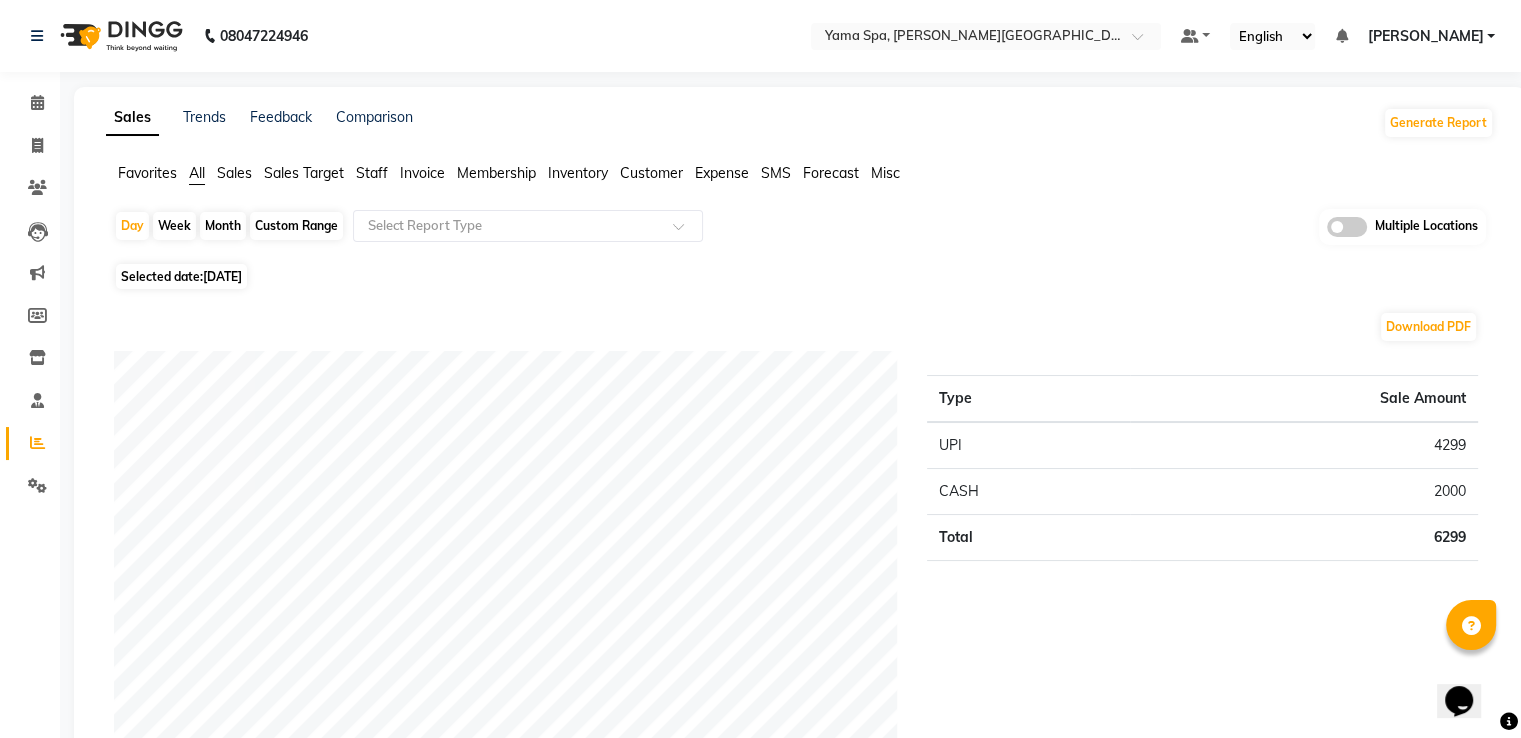 click on "Custom Range" 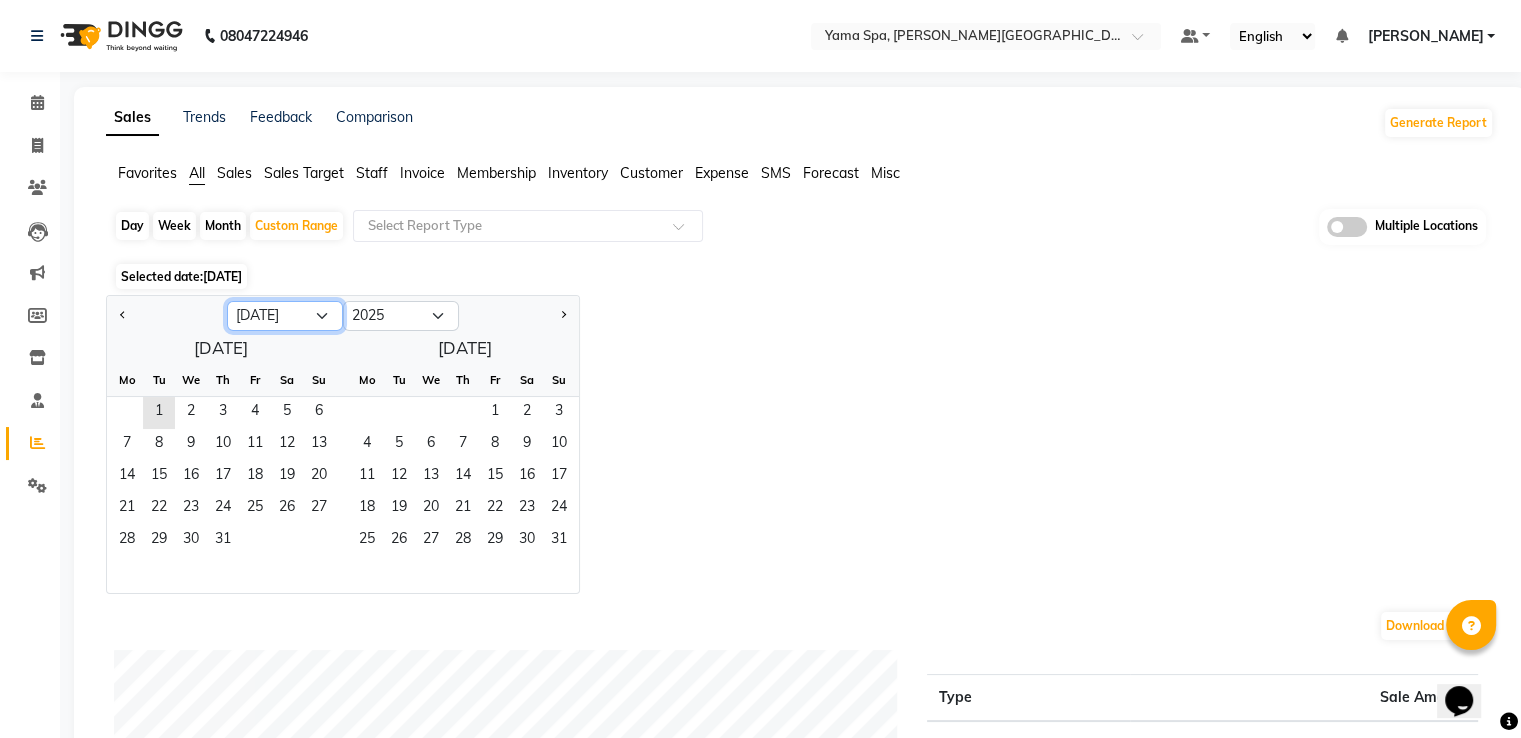 click on "Jan Feb Mar Apr May Jun [DATE] Aug Sep Oct Nov Dec" 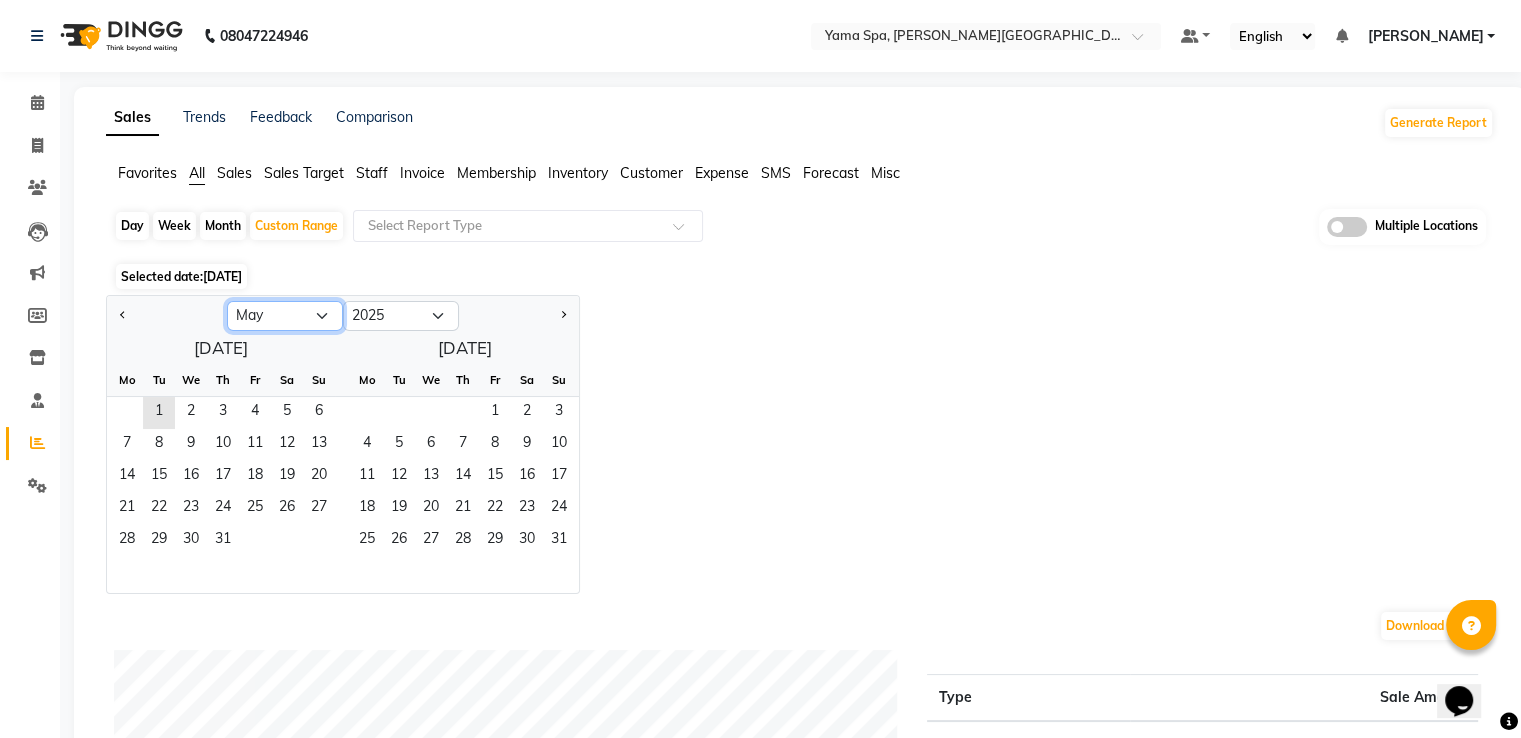 click on "Jan Feb Mar Apr May Jun [DATE] Aug Sep Oct Nov Dec" 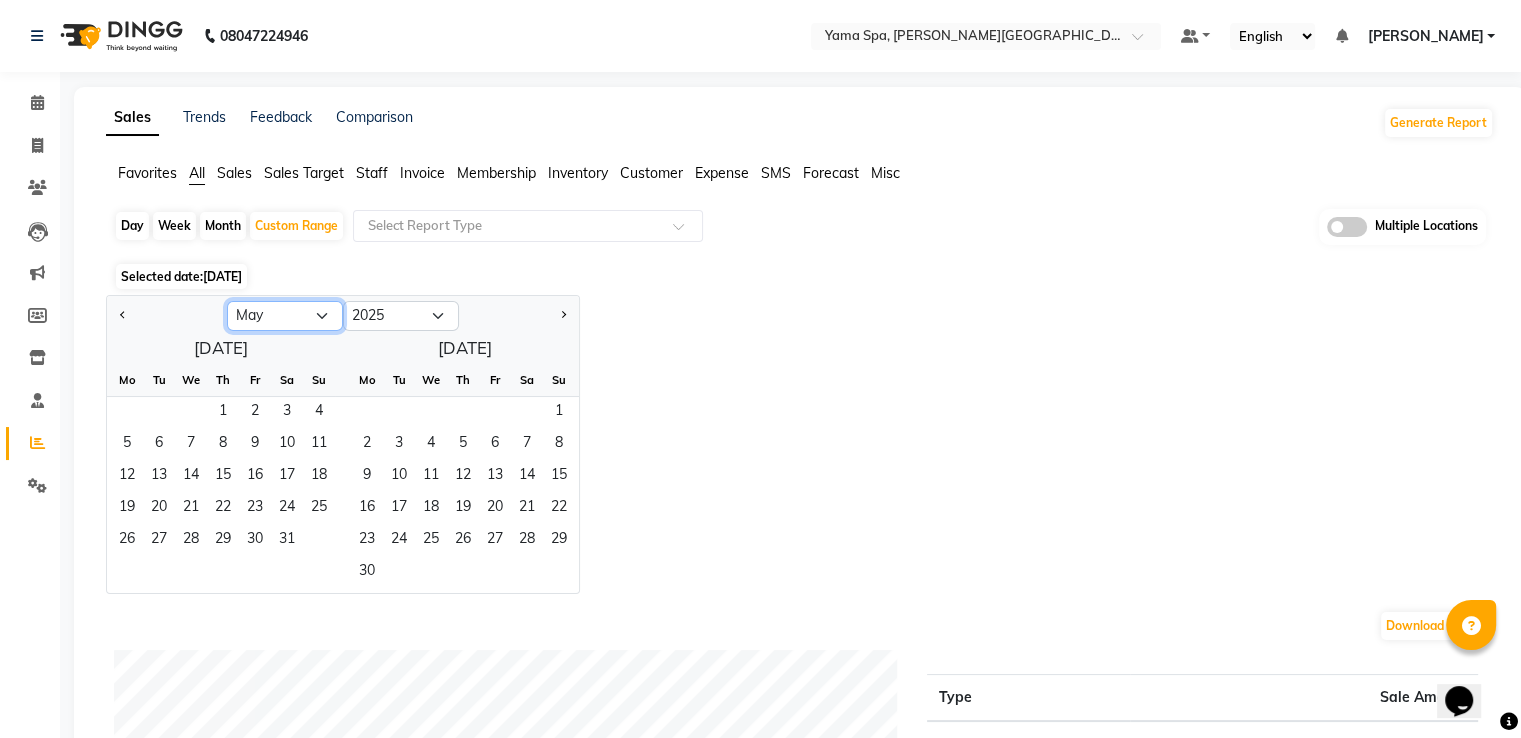 click on "Jan Feb Mar Apr May Jun [DATE] Aug Sep Oct Nov Dec" 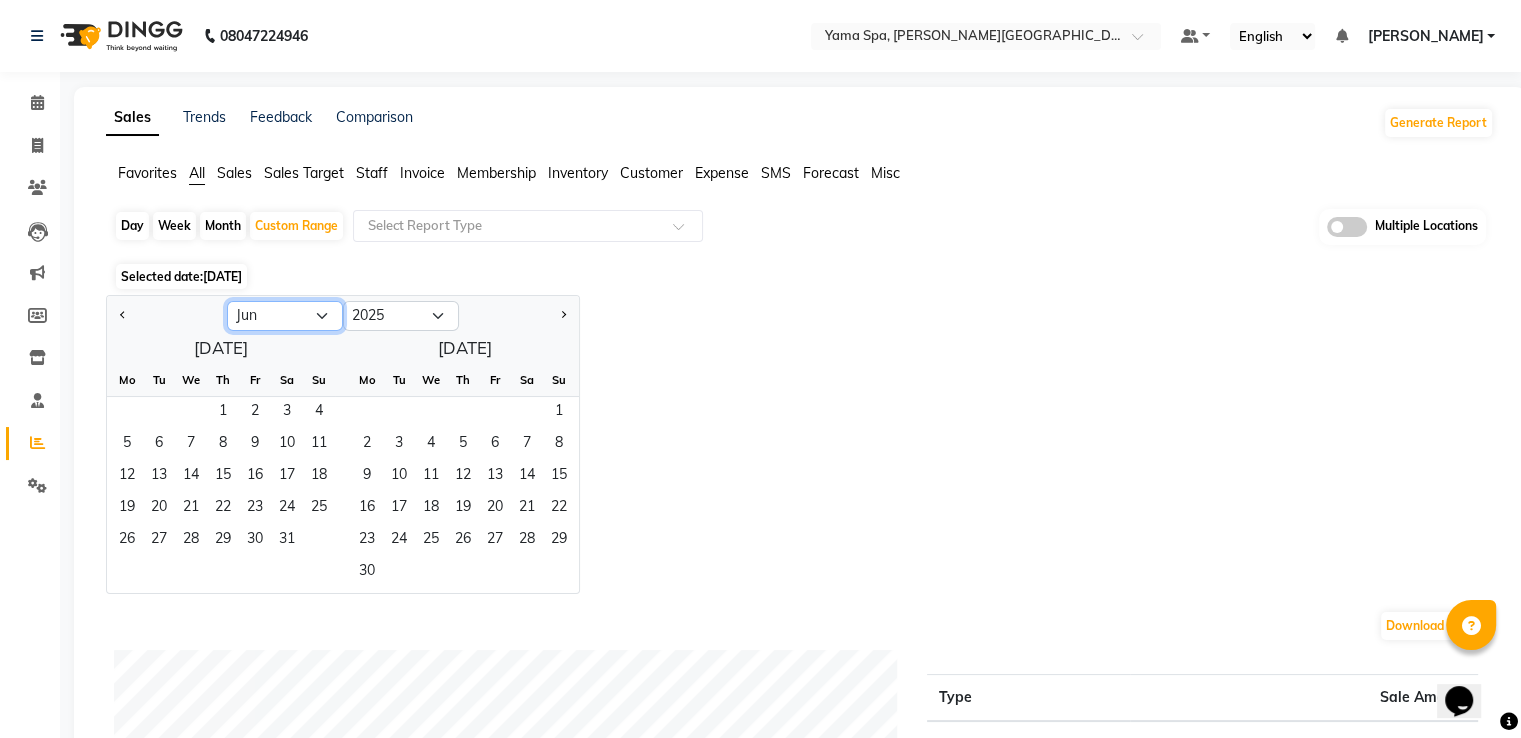 click on "Jan Feb Mar Apr May Jun [DATE] Aug Sep Oct Nov Dec" 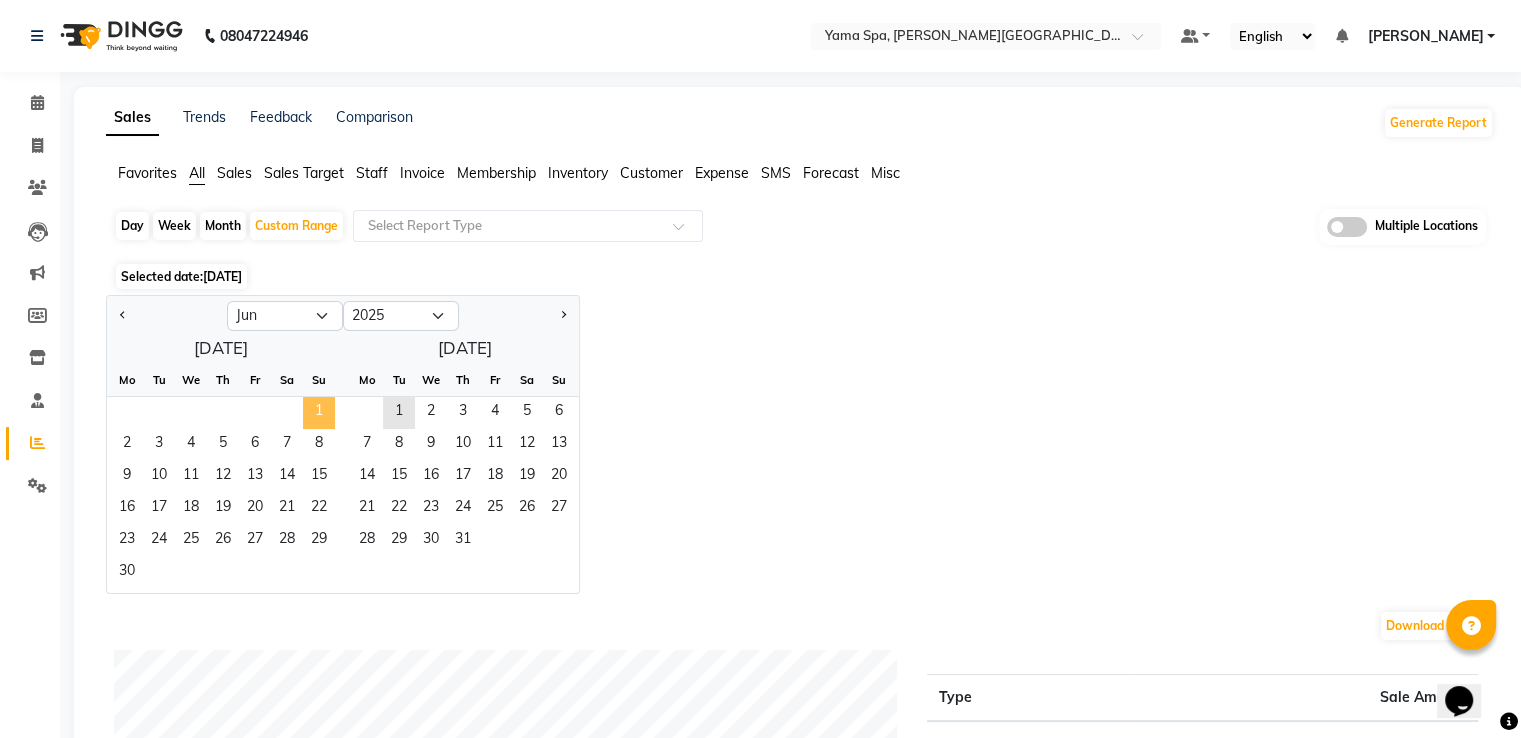 click on "1" 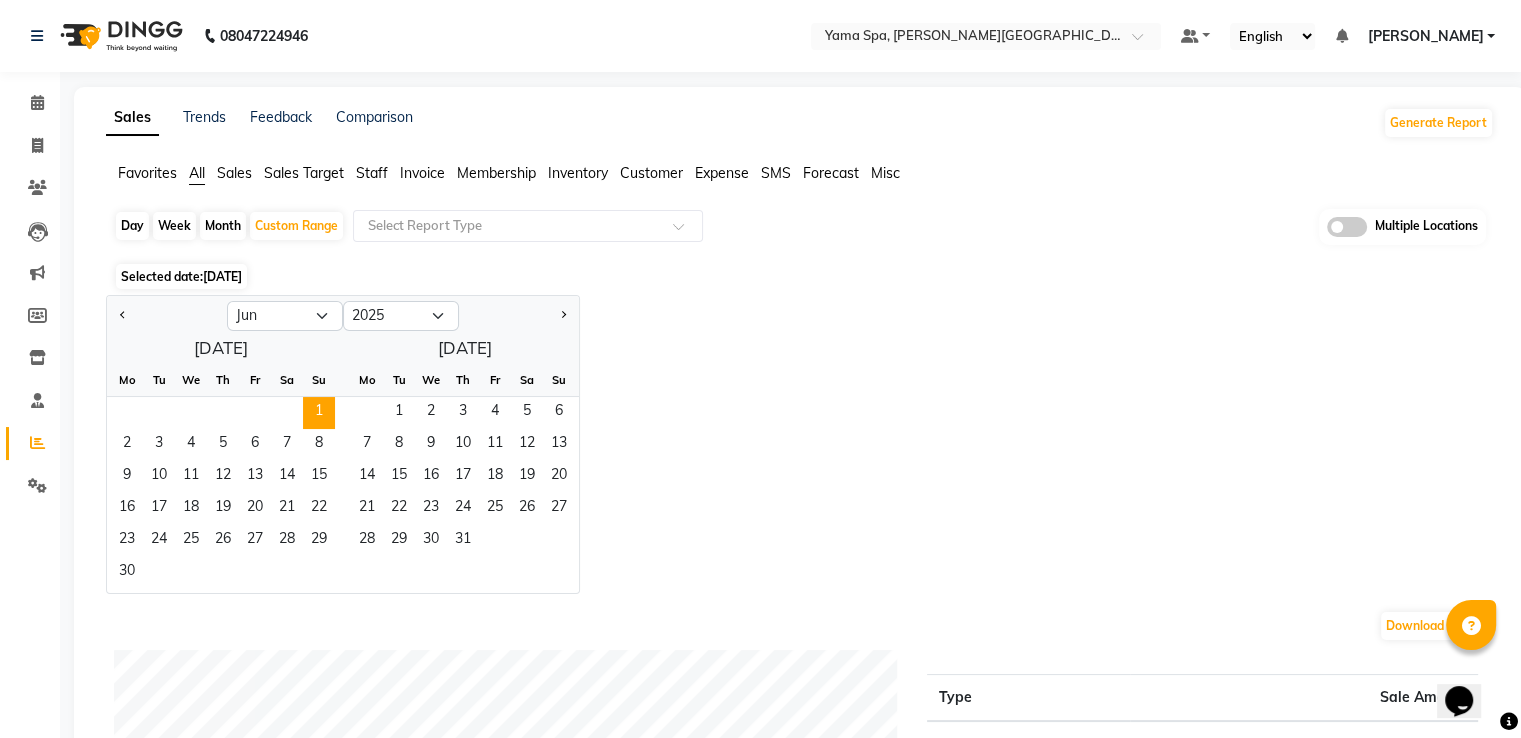 click on "30" 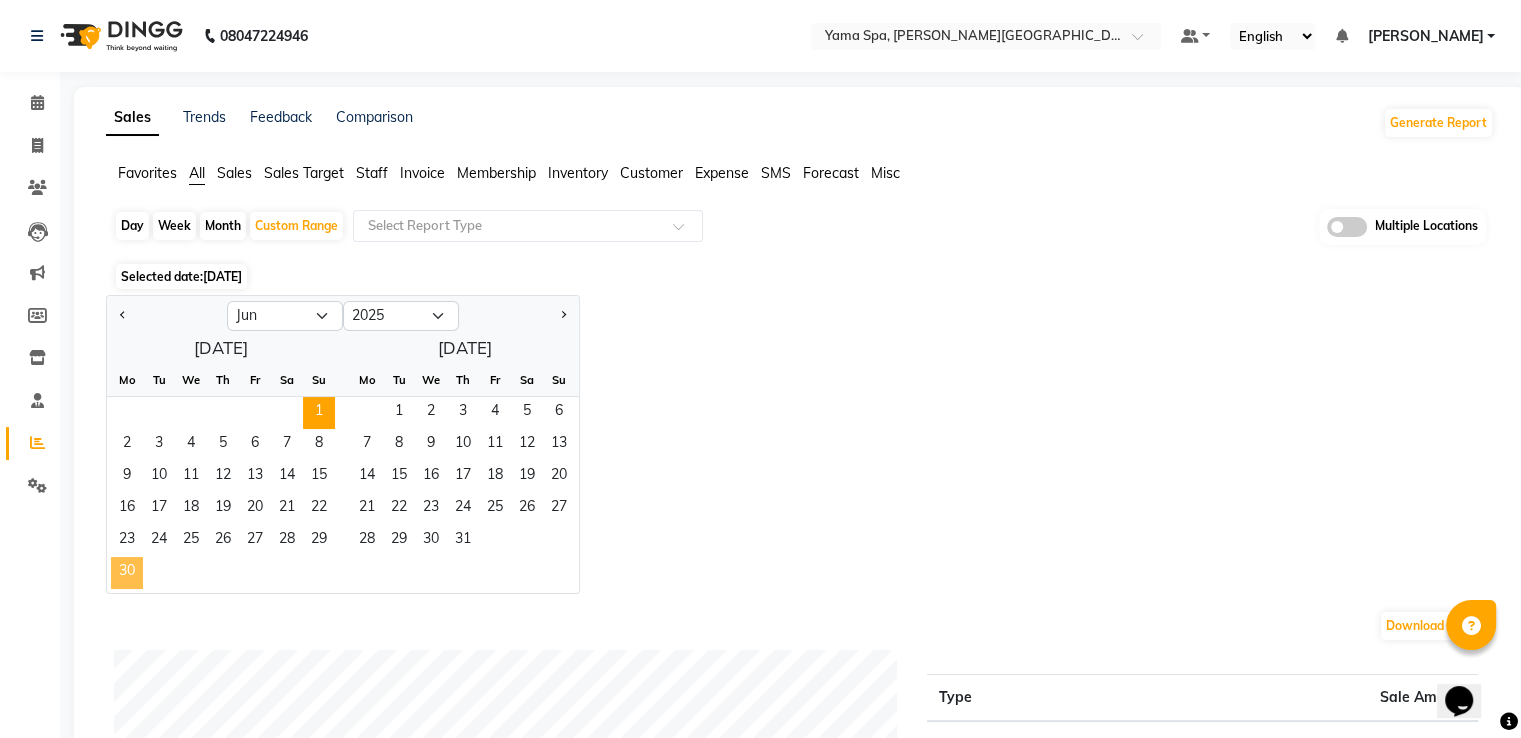 click on "30" 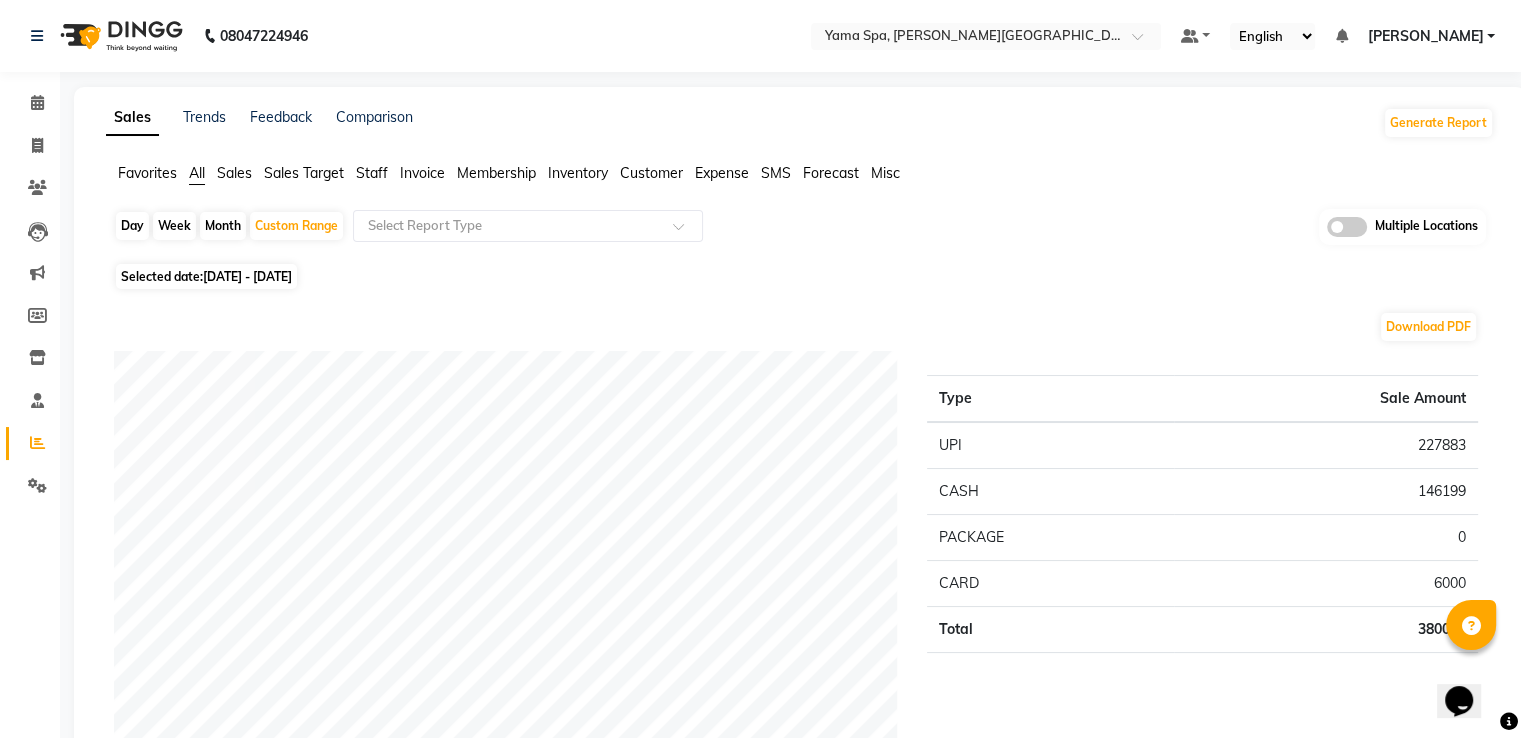 click on "Download PDF" 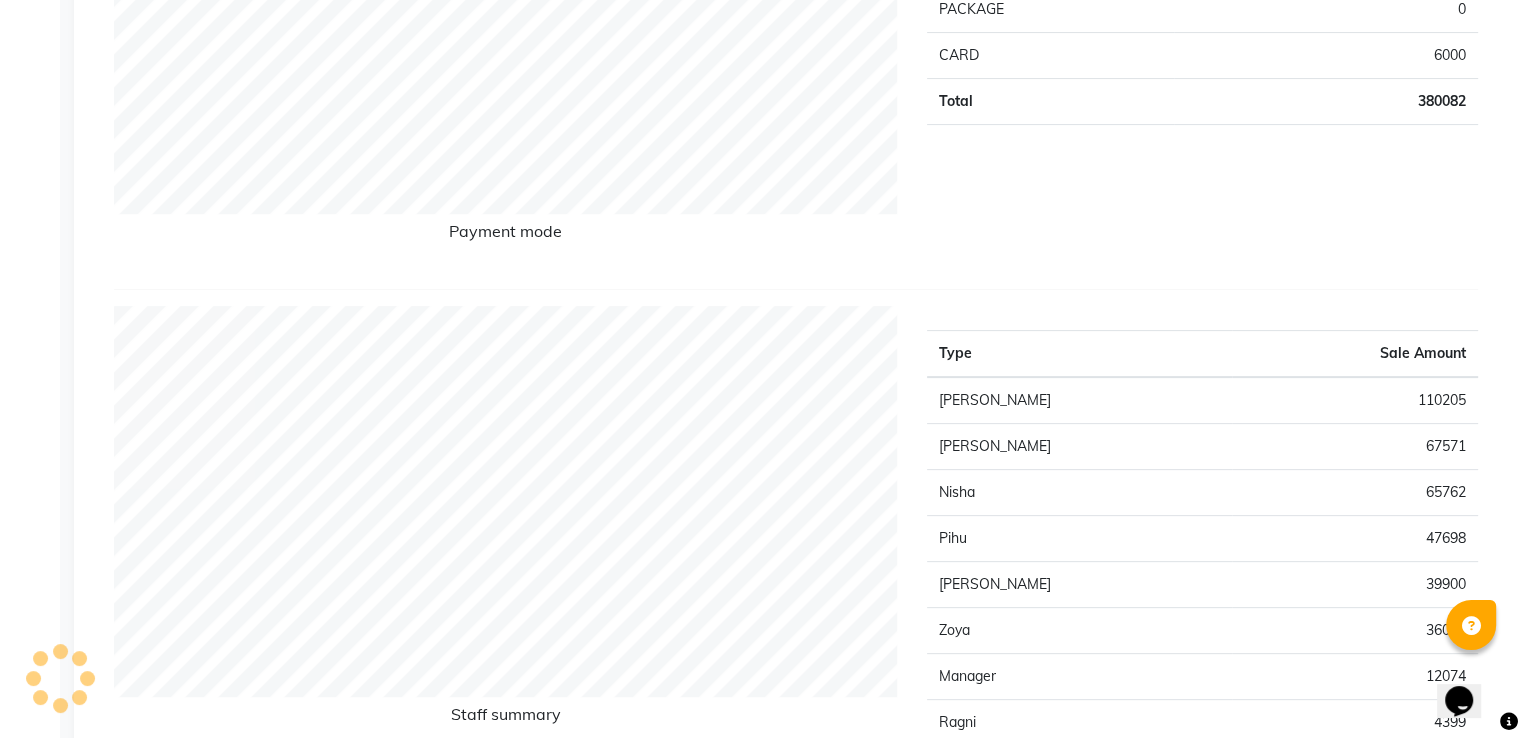 scroll, scrollTop: 0, scrollLeft: 0, axis: both 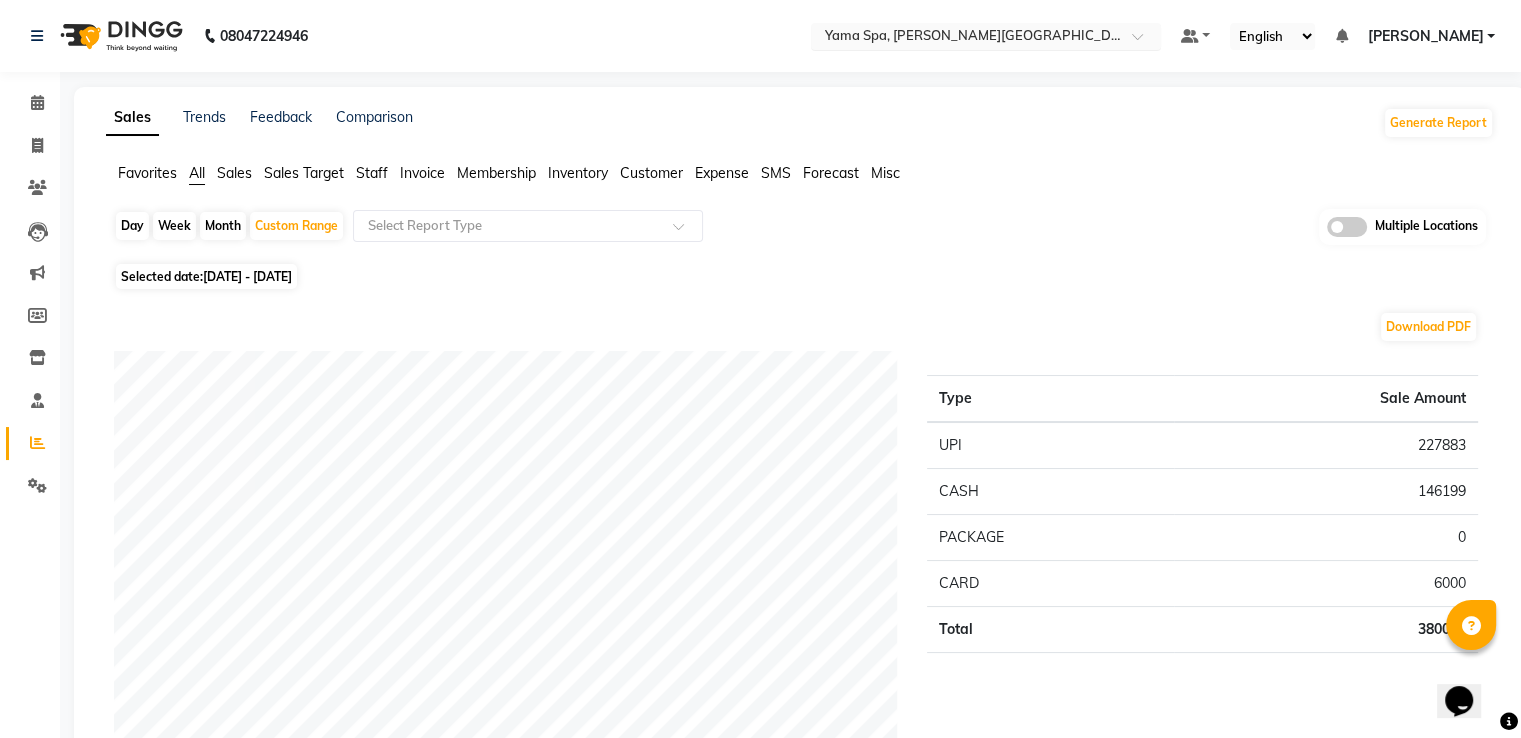 click at bounding box center (966, 38) 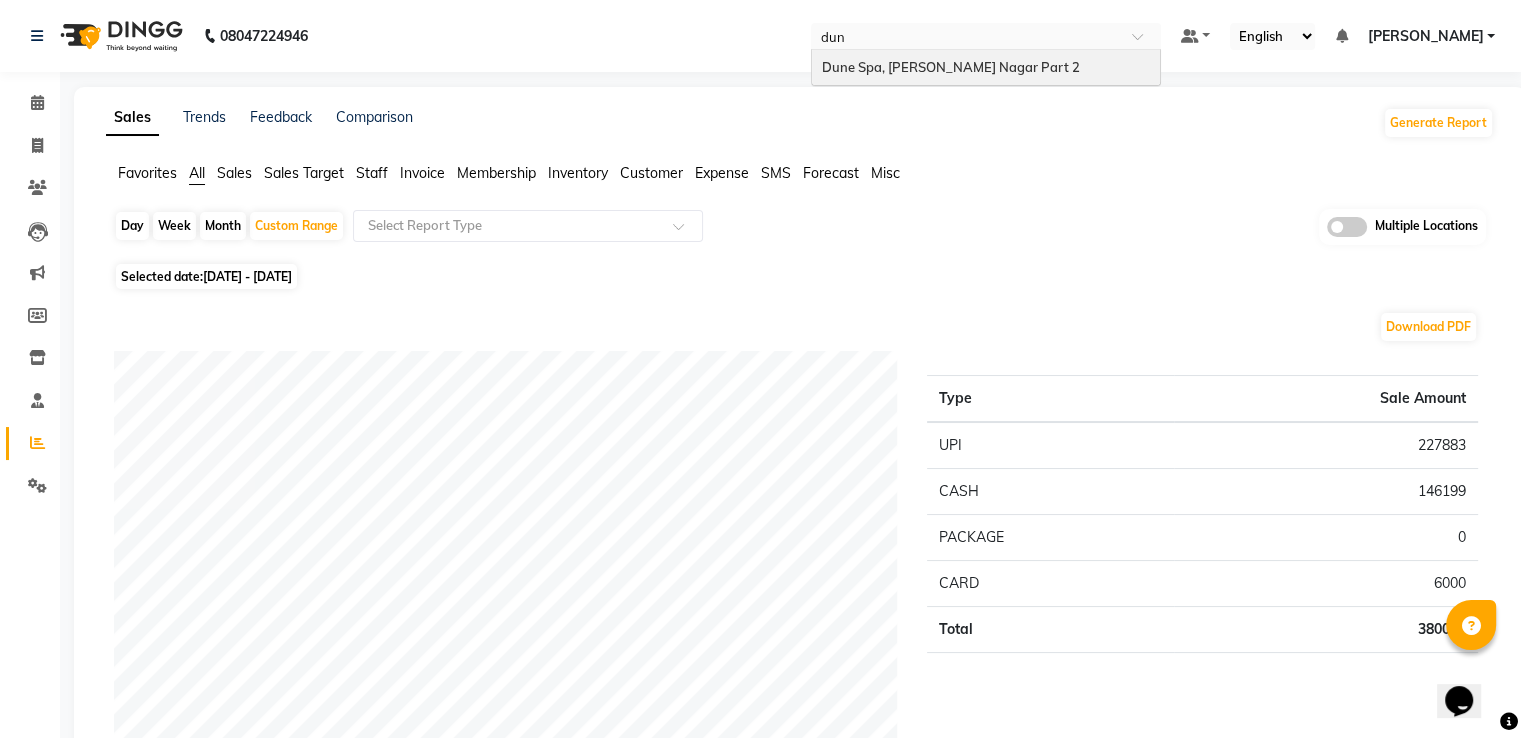 type on "dune" 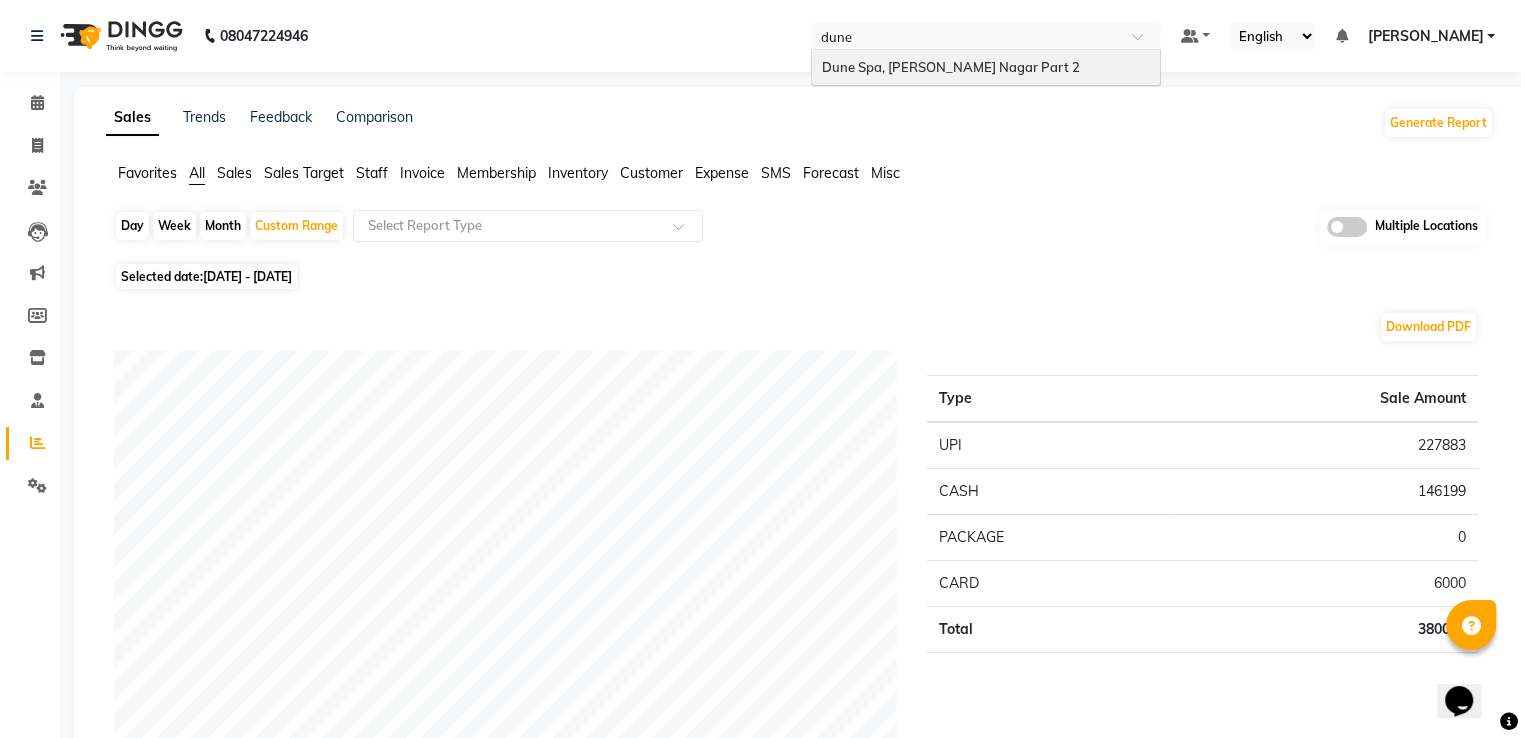 type 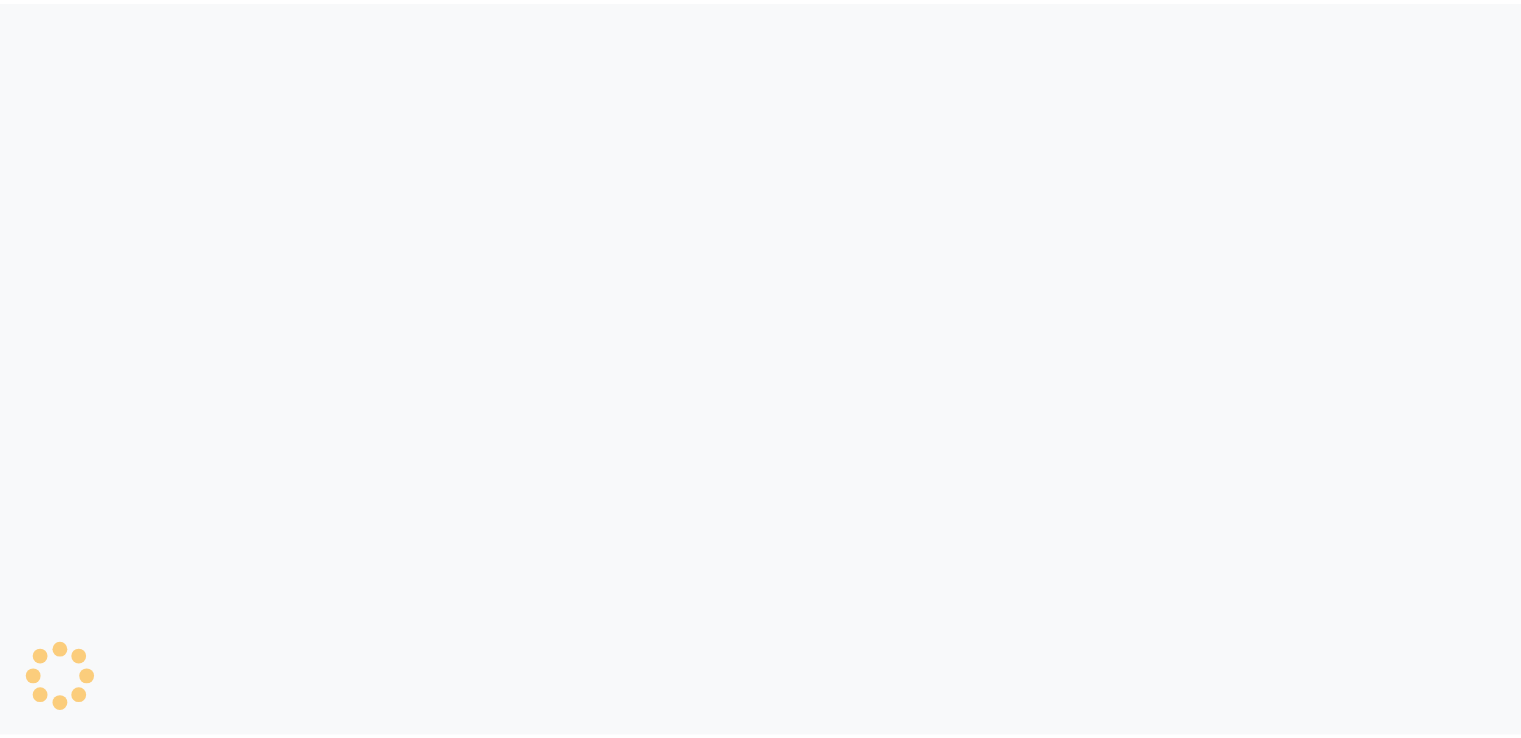 scroll, scrollTop: 0, scrollLeft: 0, axis: both 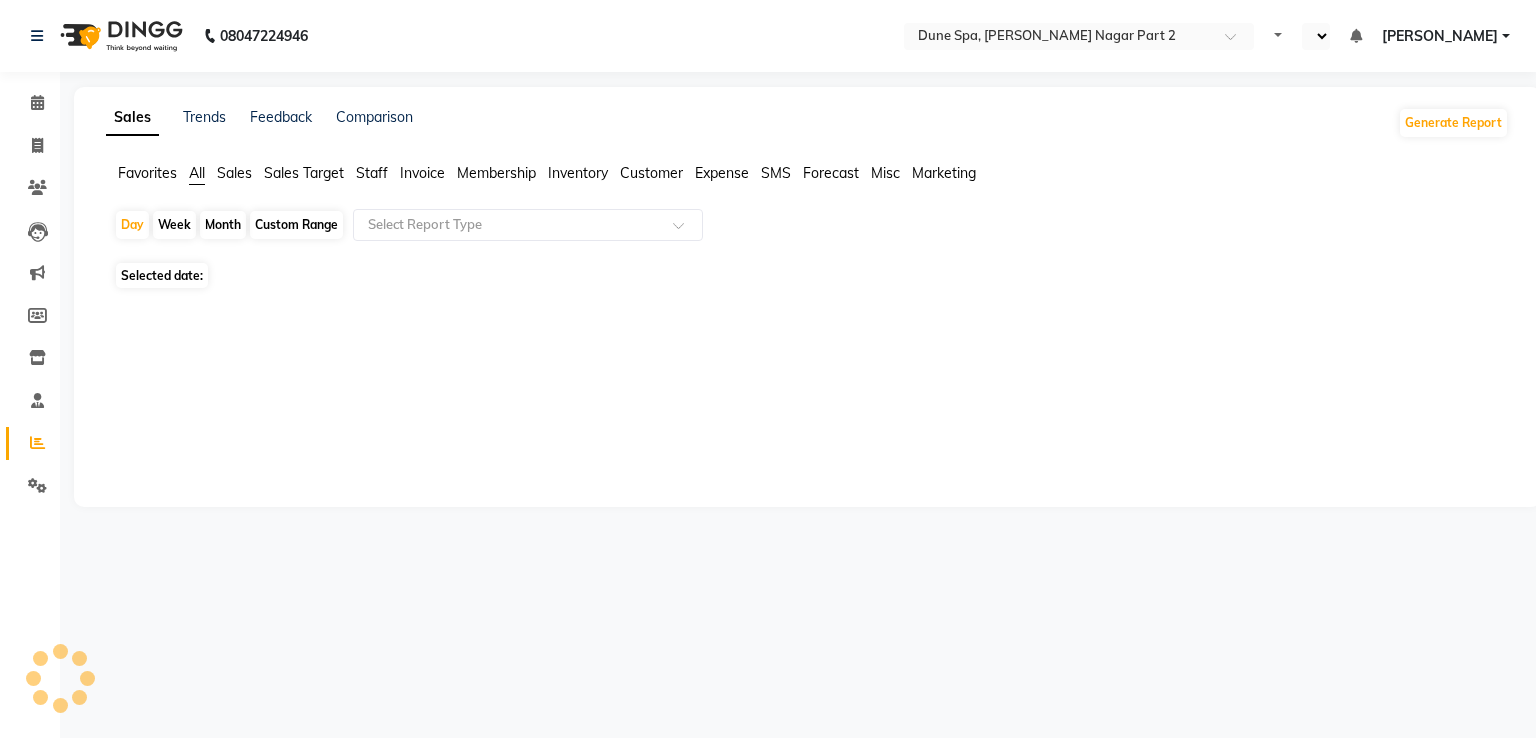 select on "en" 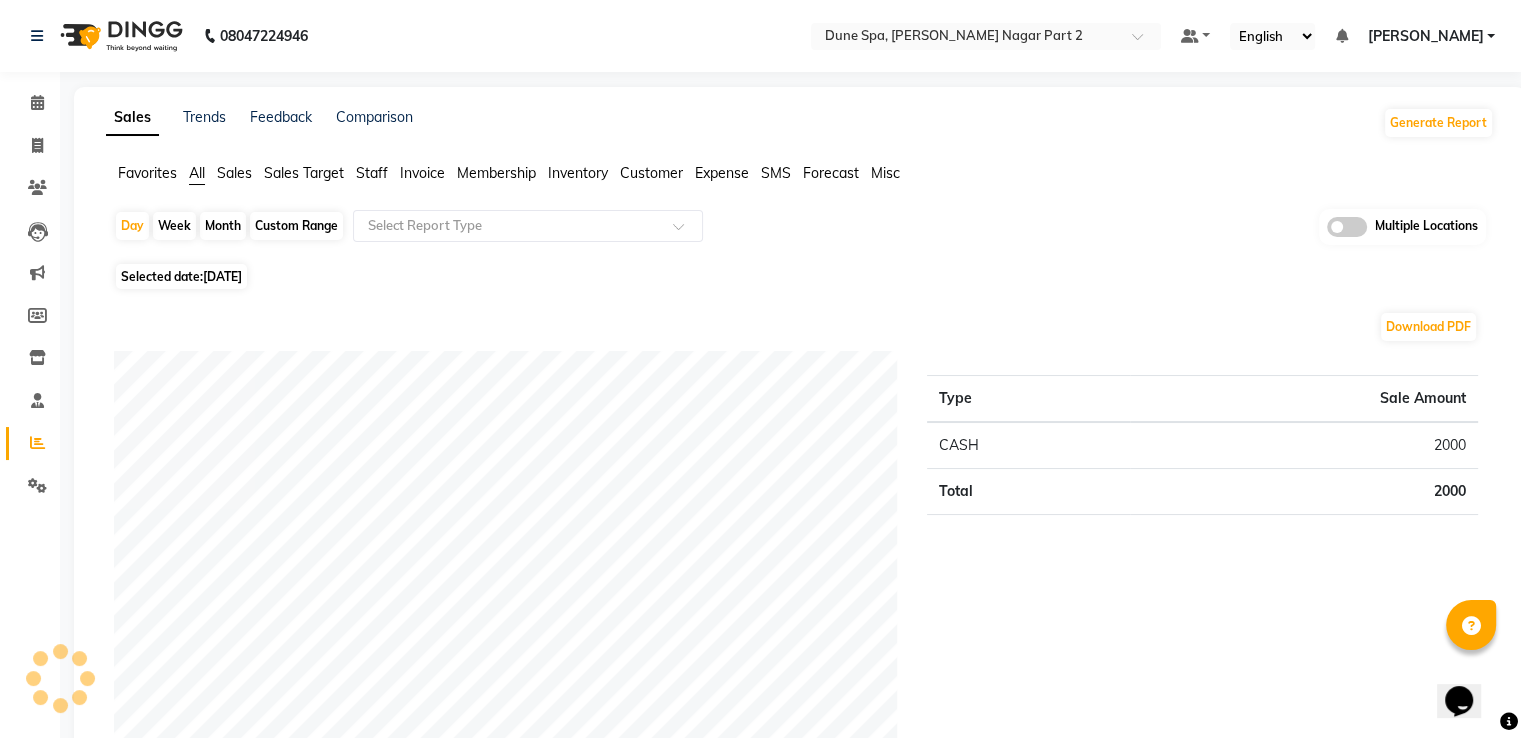 scroll, scrollTop: 0, scrollLeft: 0, axis: both 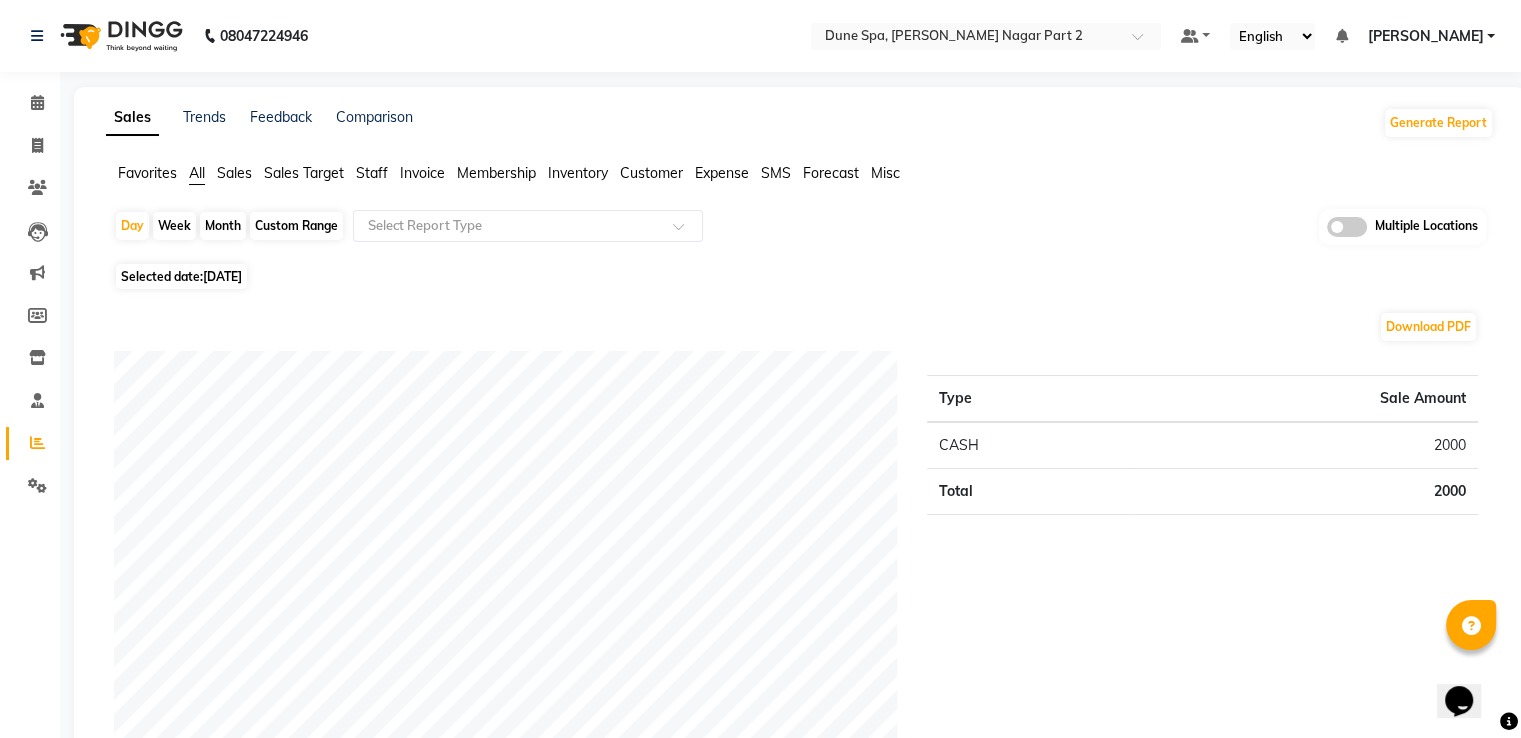 click on "Custom Range" 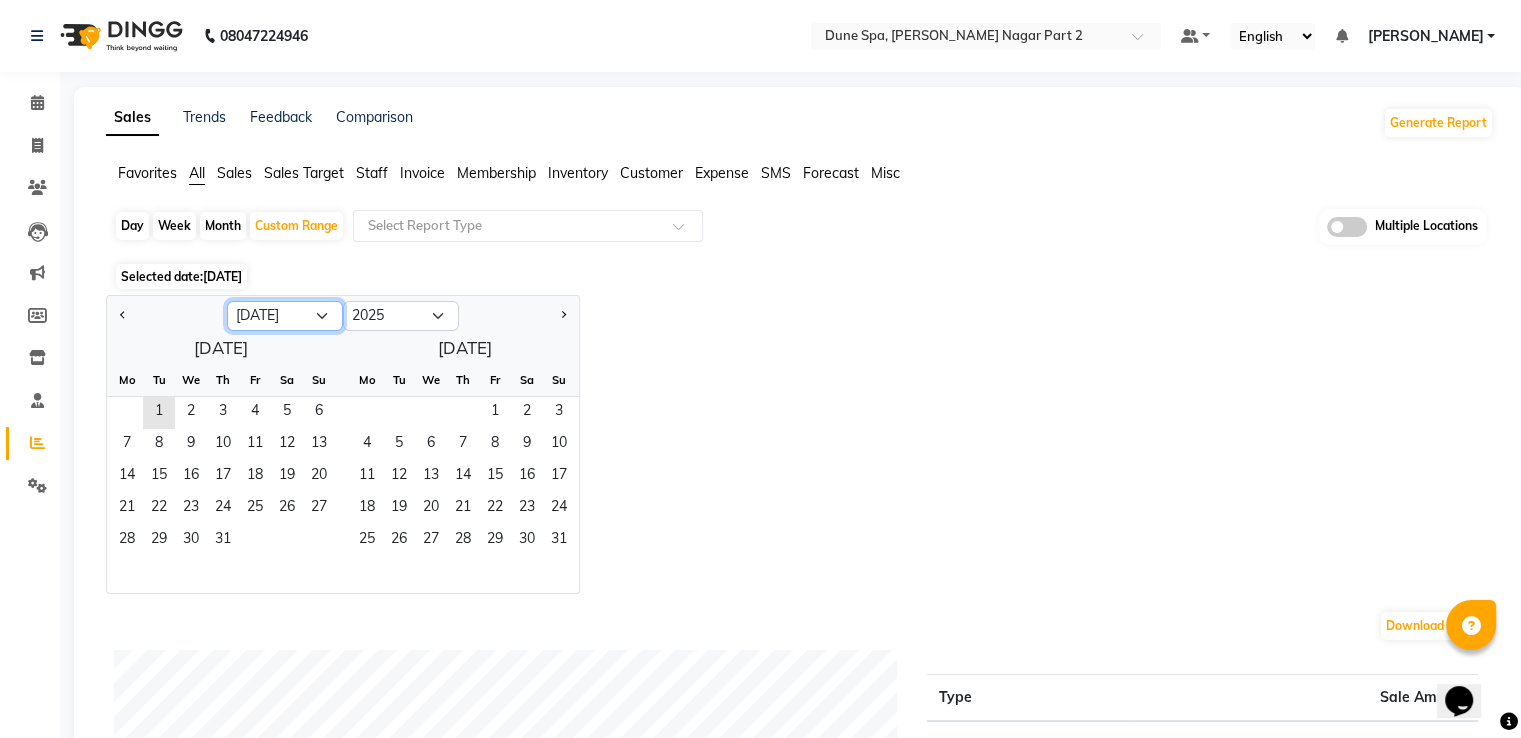click on "Jan Feb Mar Apr May Jun [DATE] Aug Sep Oct Nov Dec" 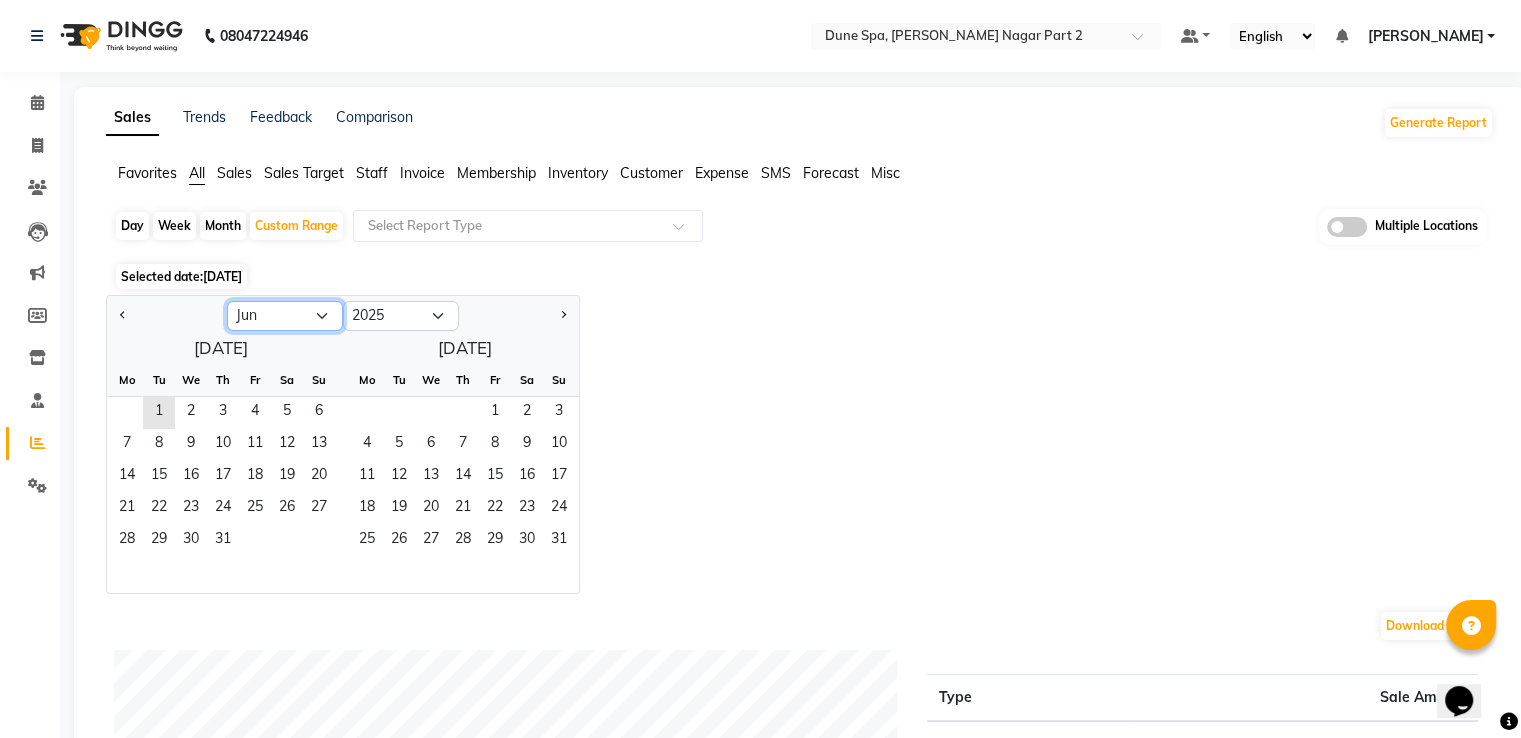 click on "Jan Feb Mar Apr May Jun [DATE] Aug Sep Oct Nov Dec" 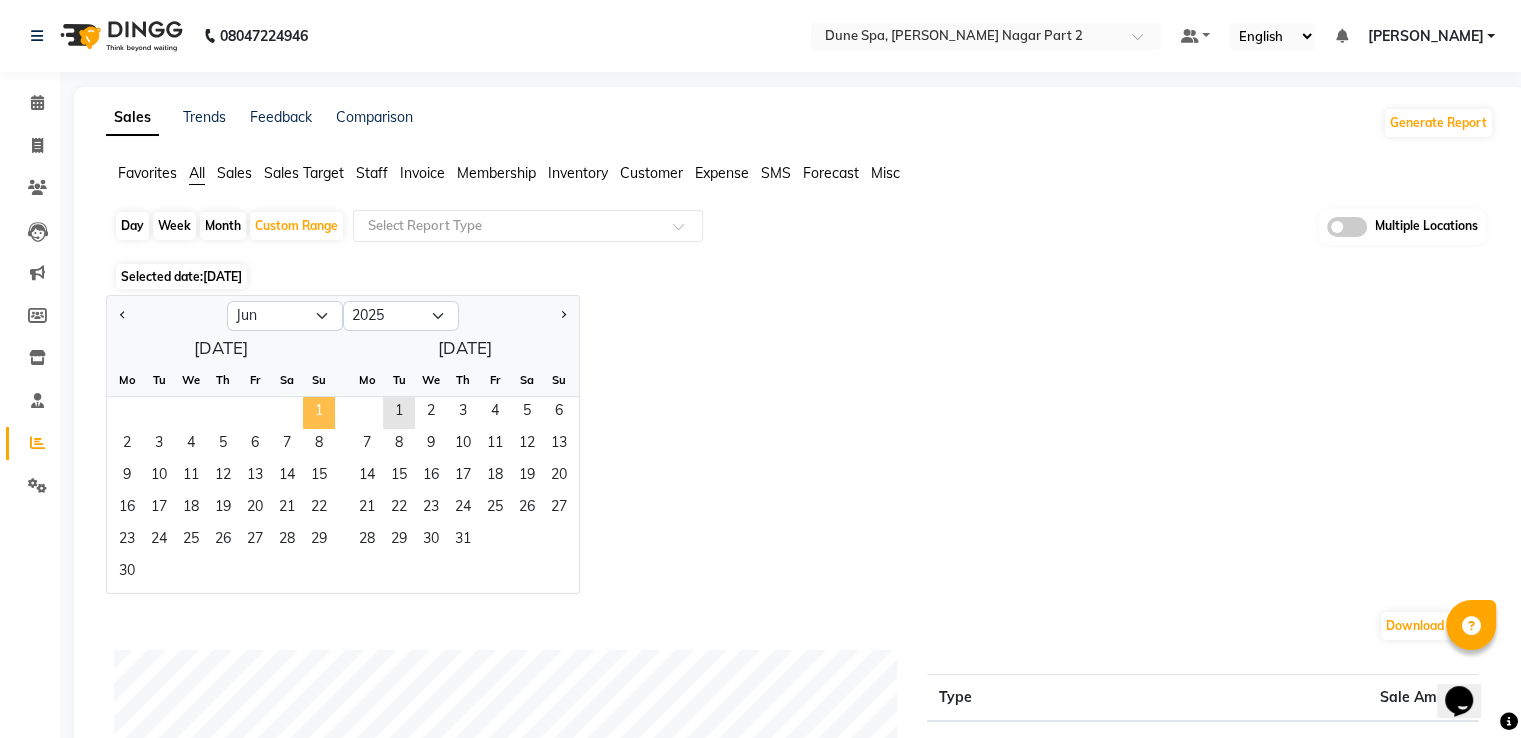 click on "1" 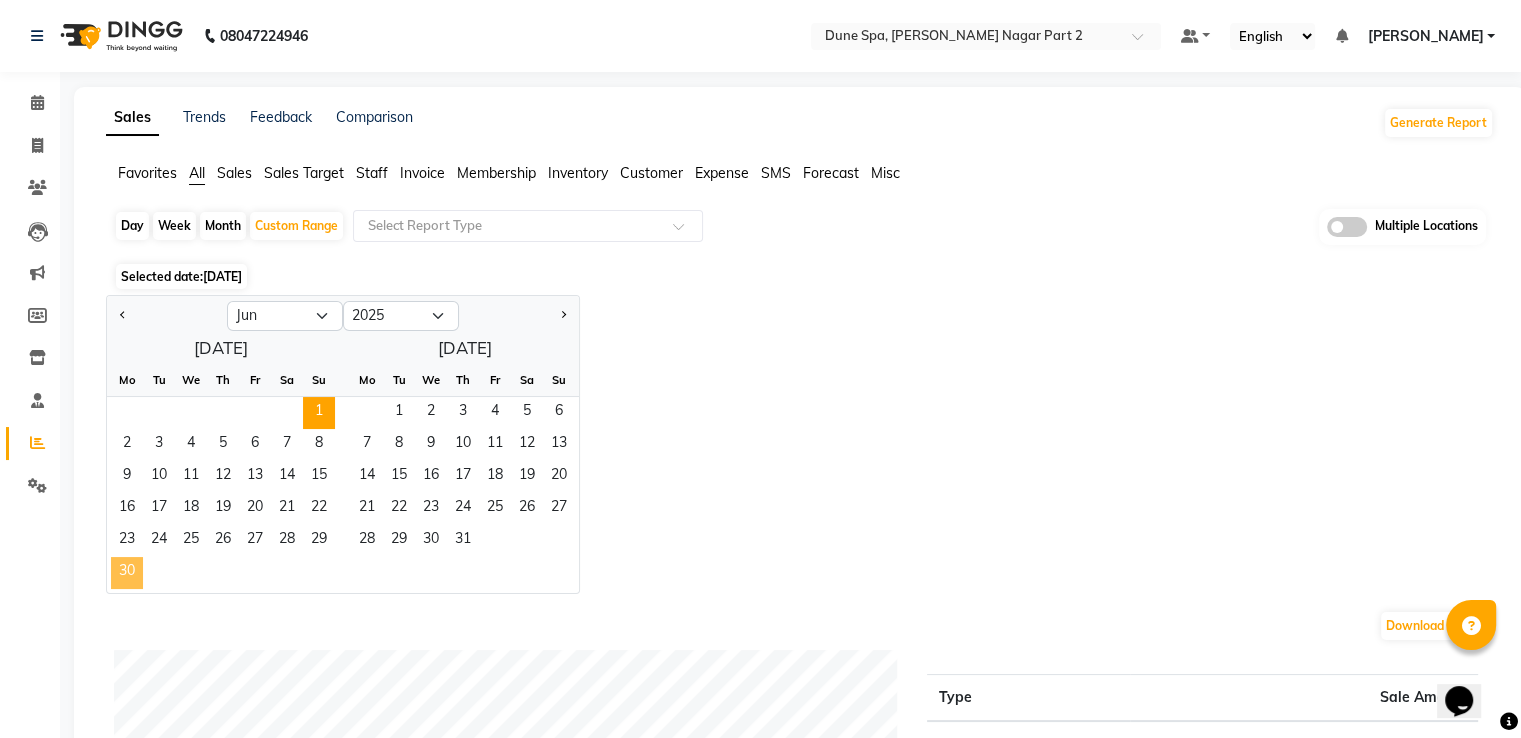 click on "30" 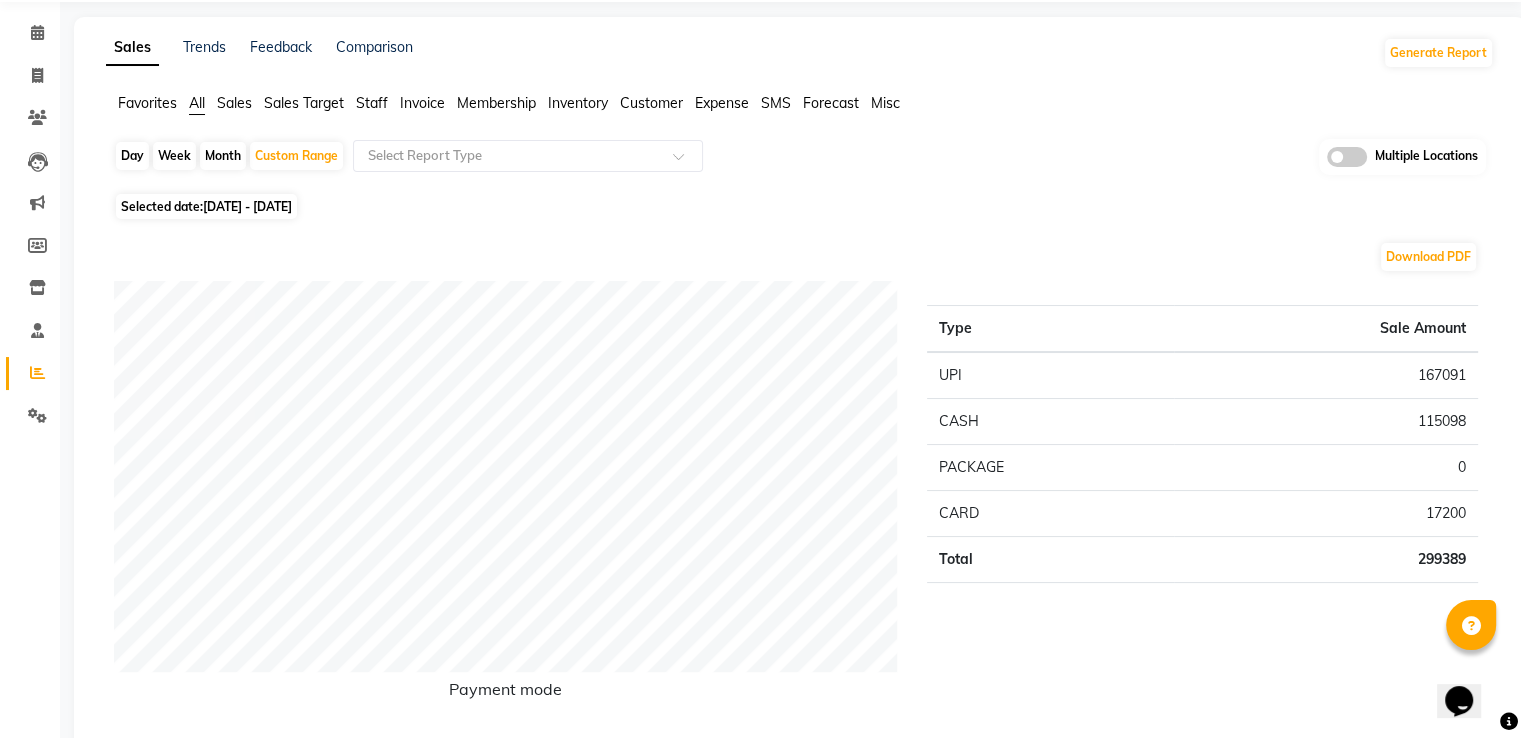 scroll, scrollTop: 0, scrollLeft: 0, axis: both 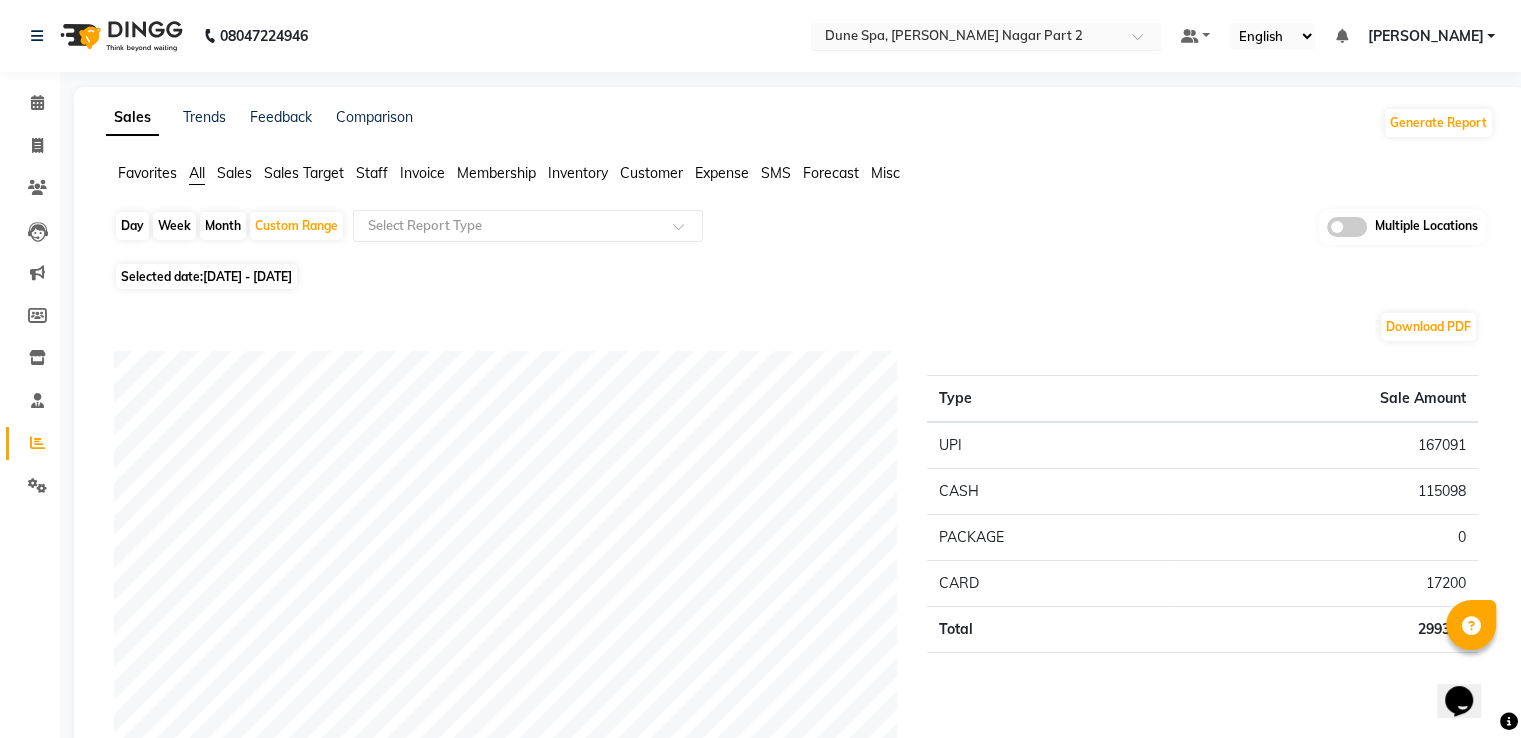 click at bounding box center (966, 38) 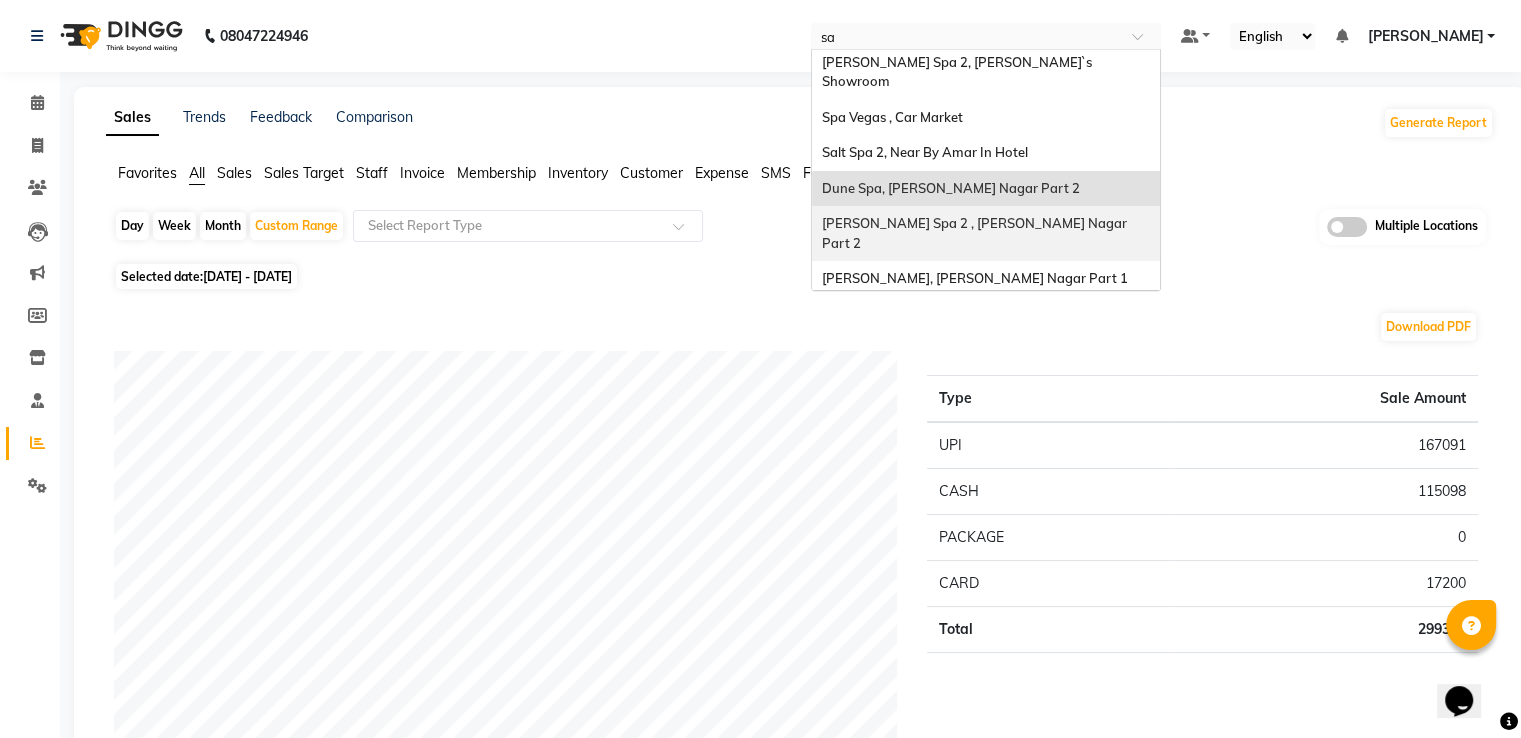 scroll, scrollTop: 0, scrollLeft: 0, axis: both 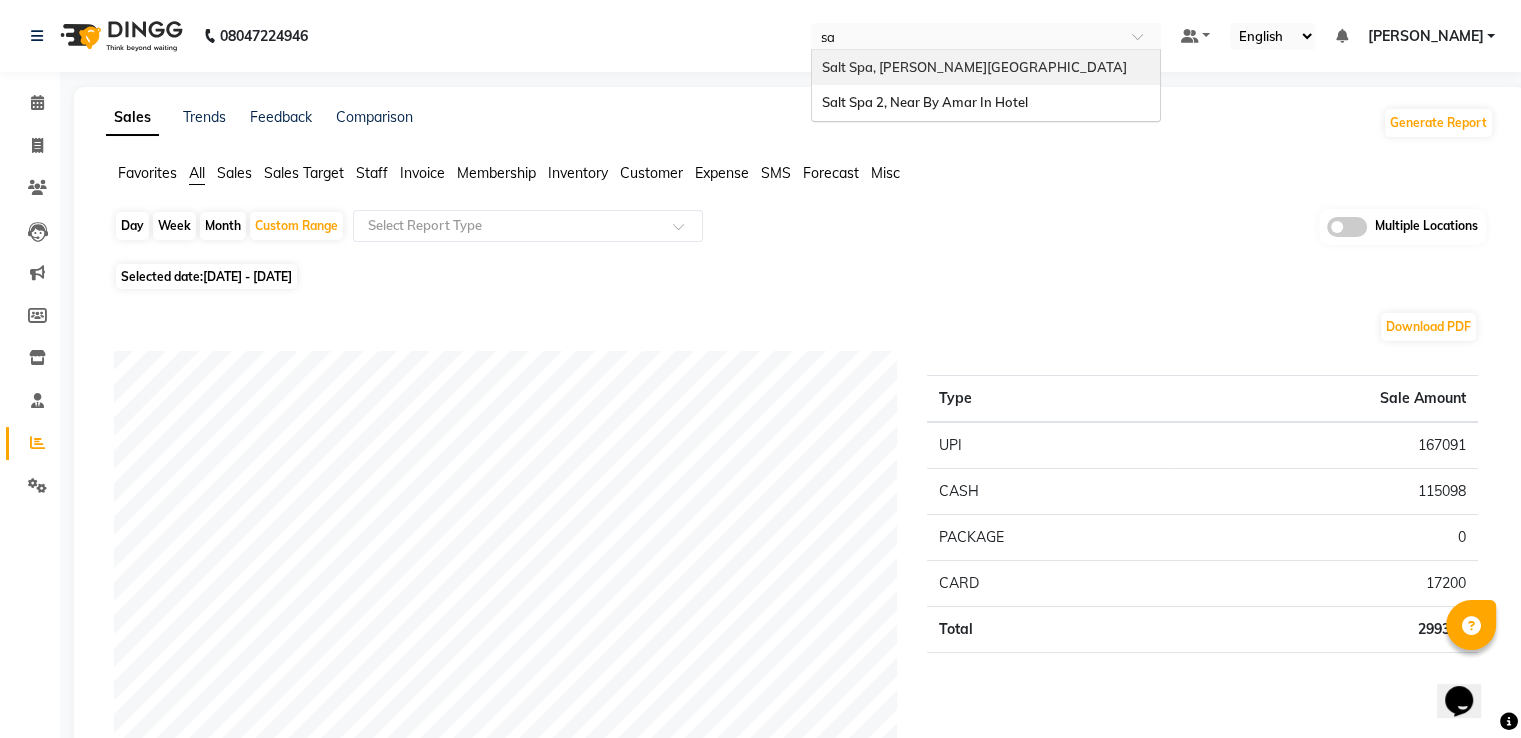 type on "[PERSON_NAME]" 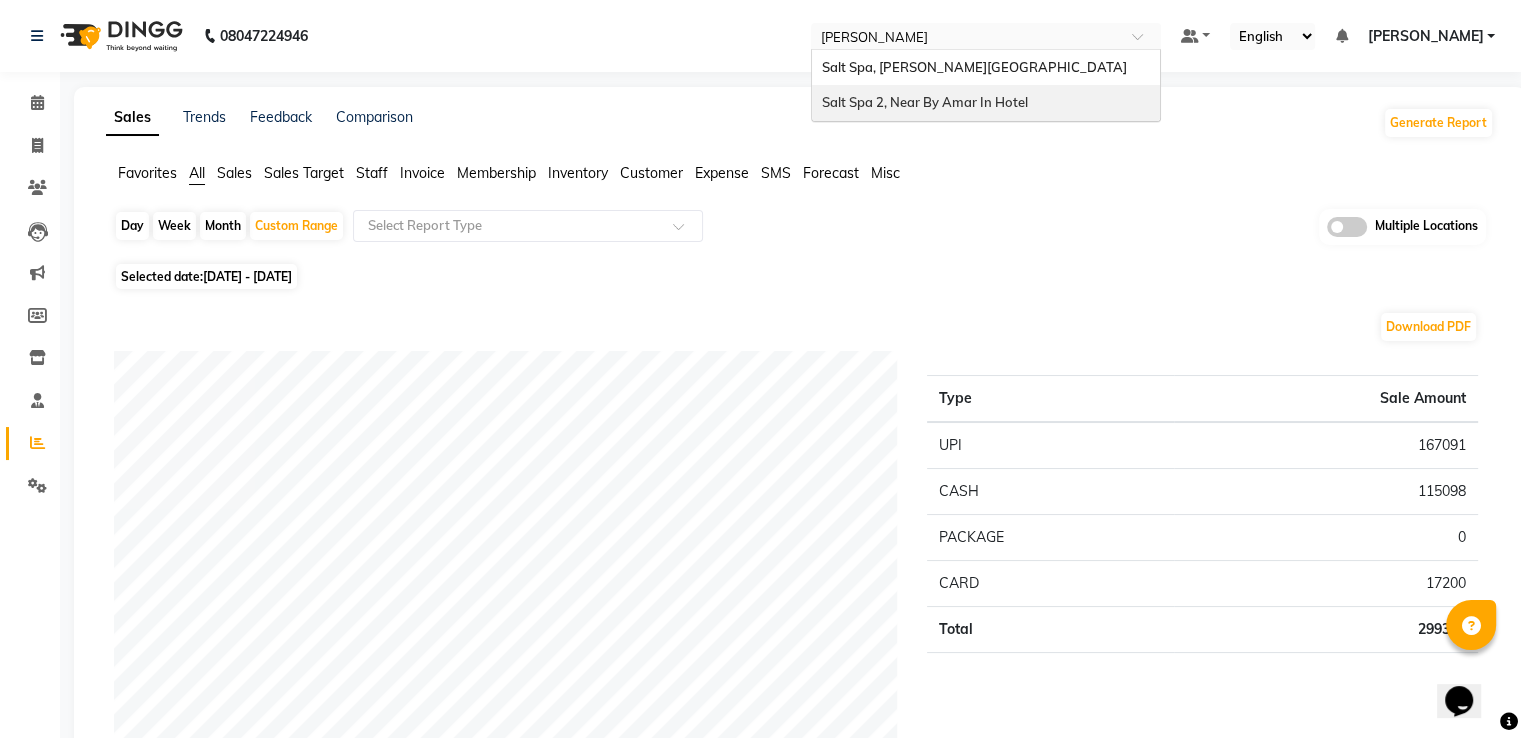 click on "Salt Spa 2, Near By Amar In Hotel" at bounding box center (925, 102) 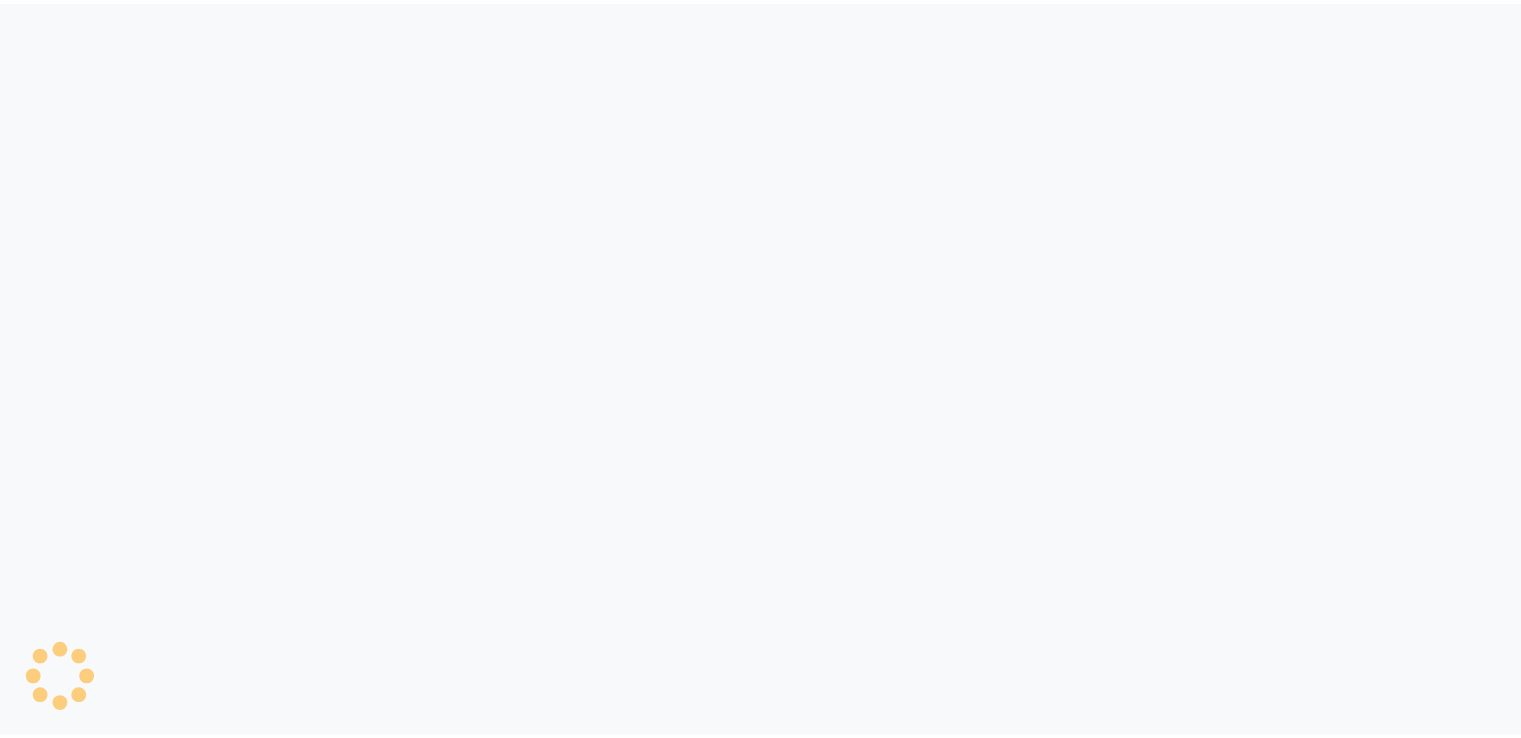 scroll, scrollTop: 0, scrollLeft: 0, axis: both 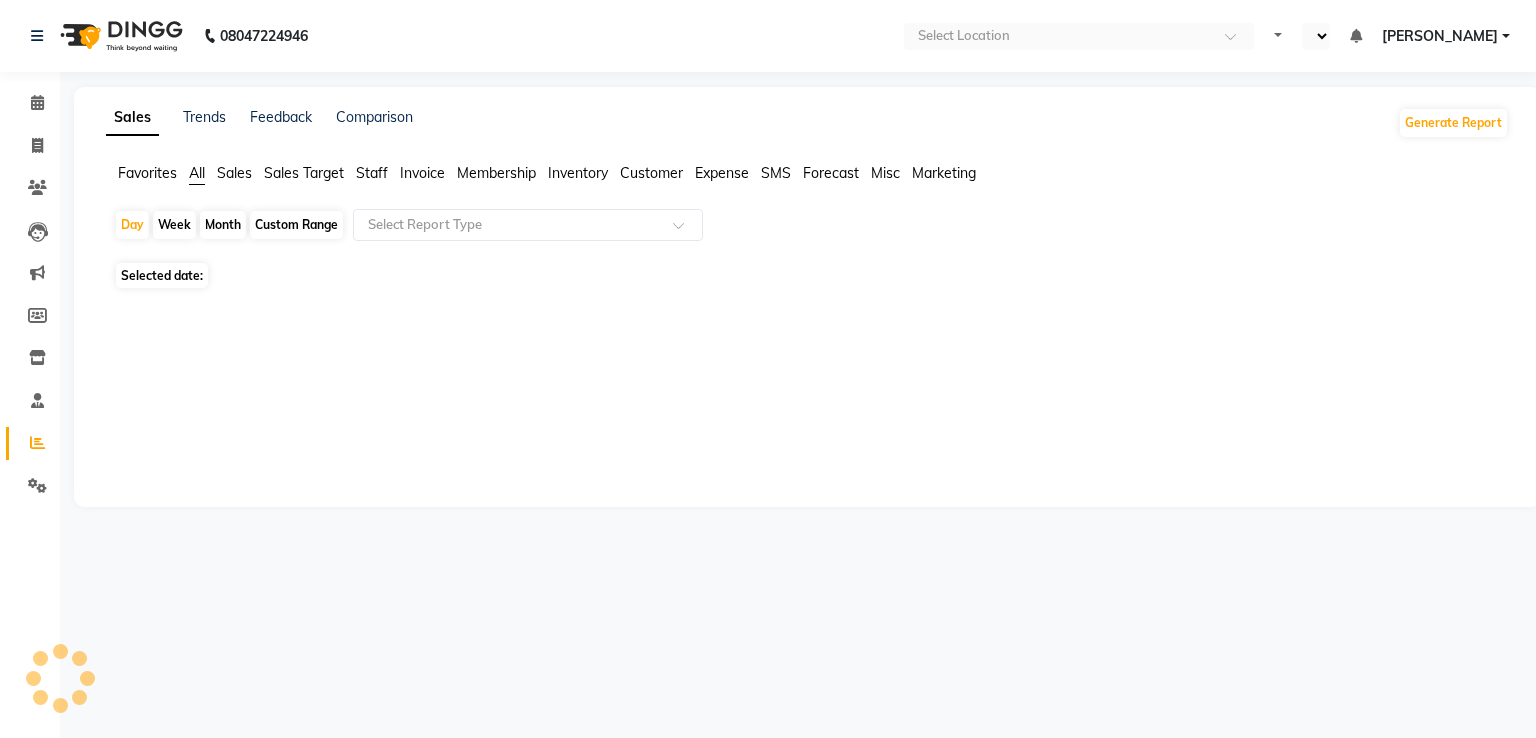 select on "en" 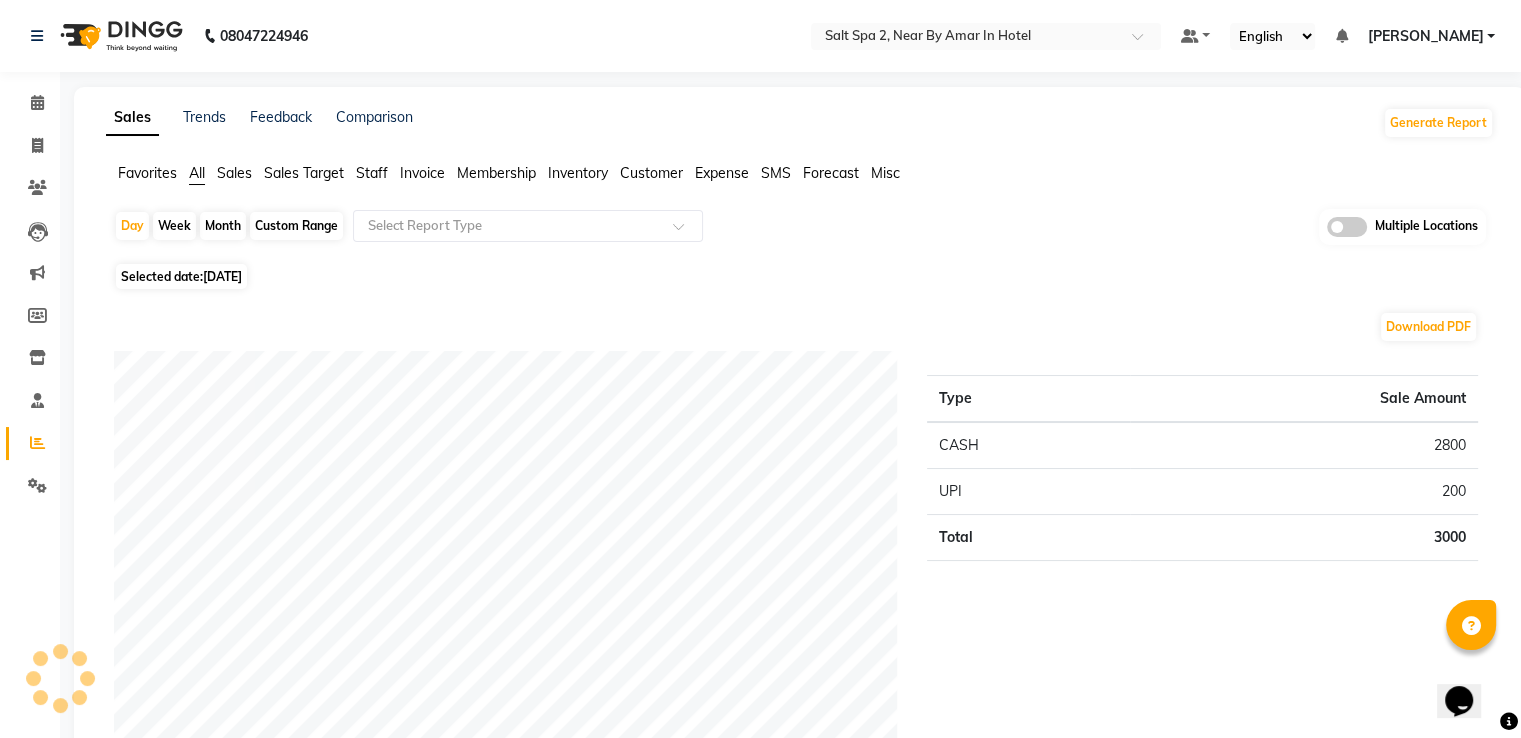 scroll, scrollTop: 0, scrollLeft: 0, axis: both 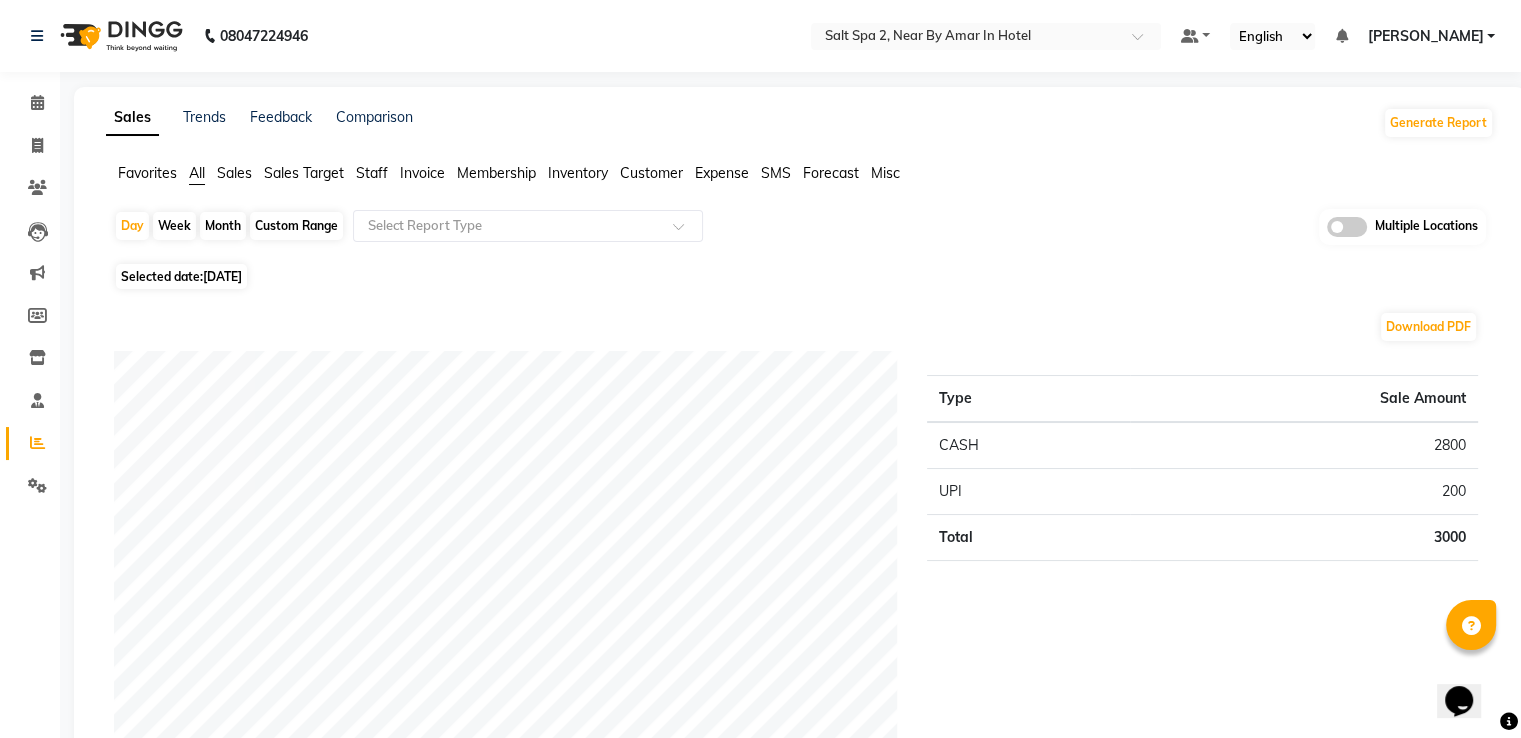 click on "Custom Range" 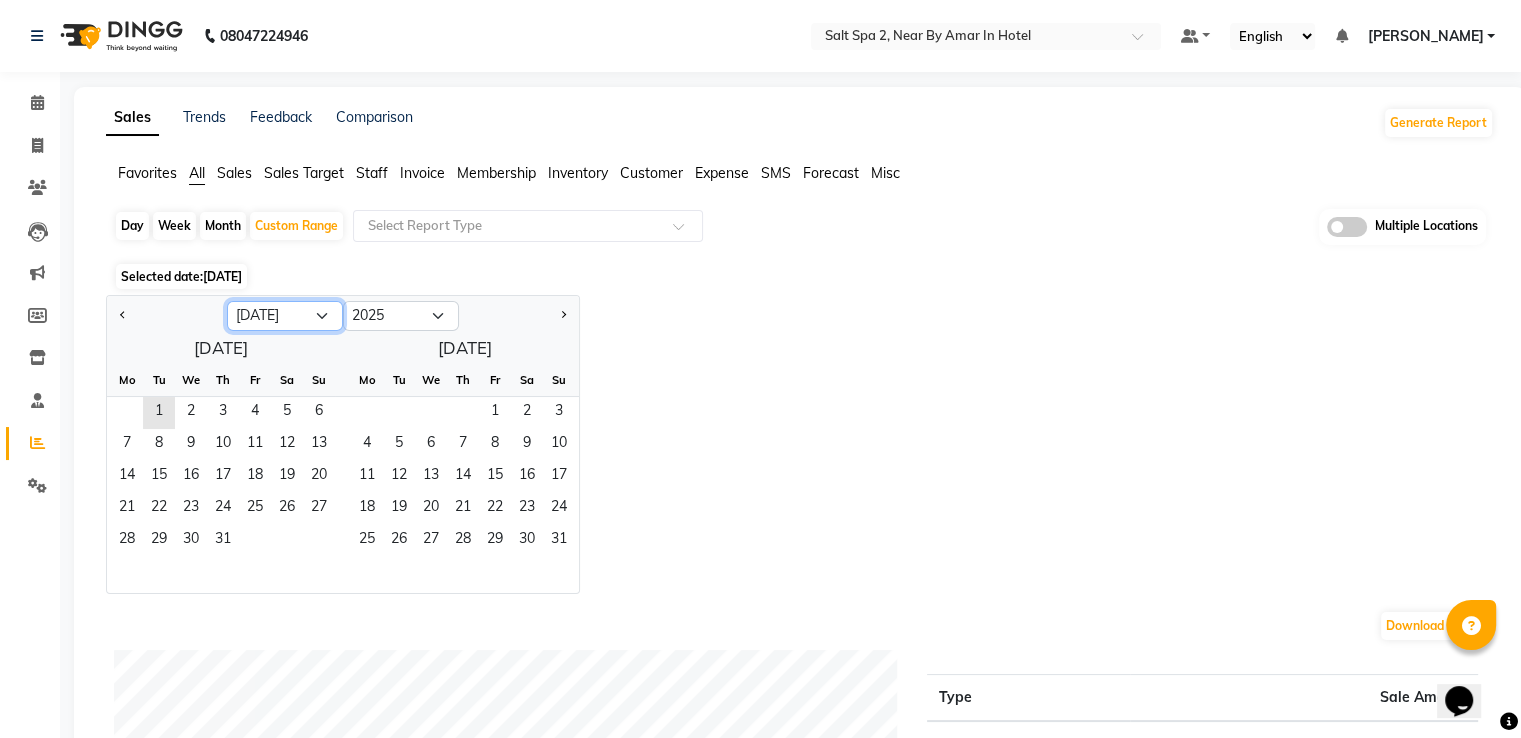 drag, startPoint x: 276, startPoint y: 320, endPoint x: 264, endPoint y: 326, distance: 13.416408 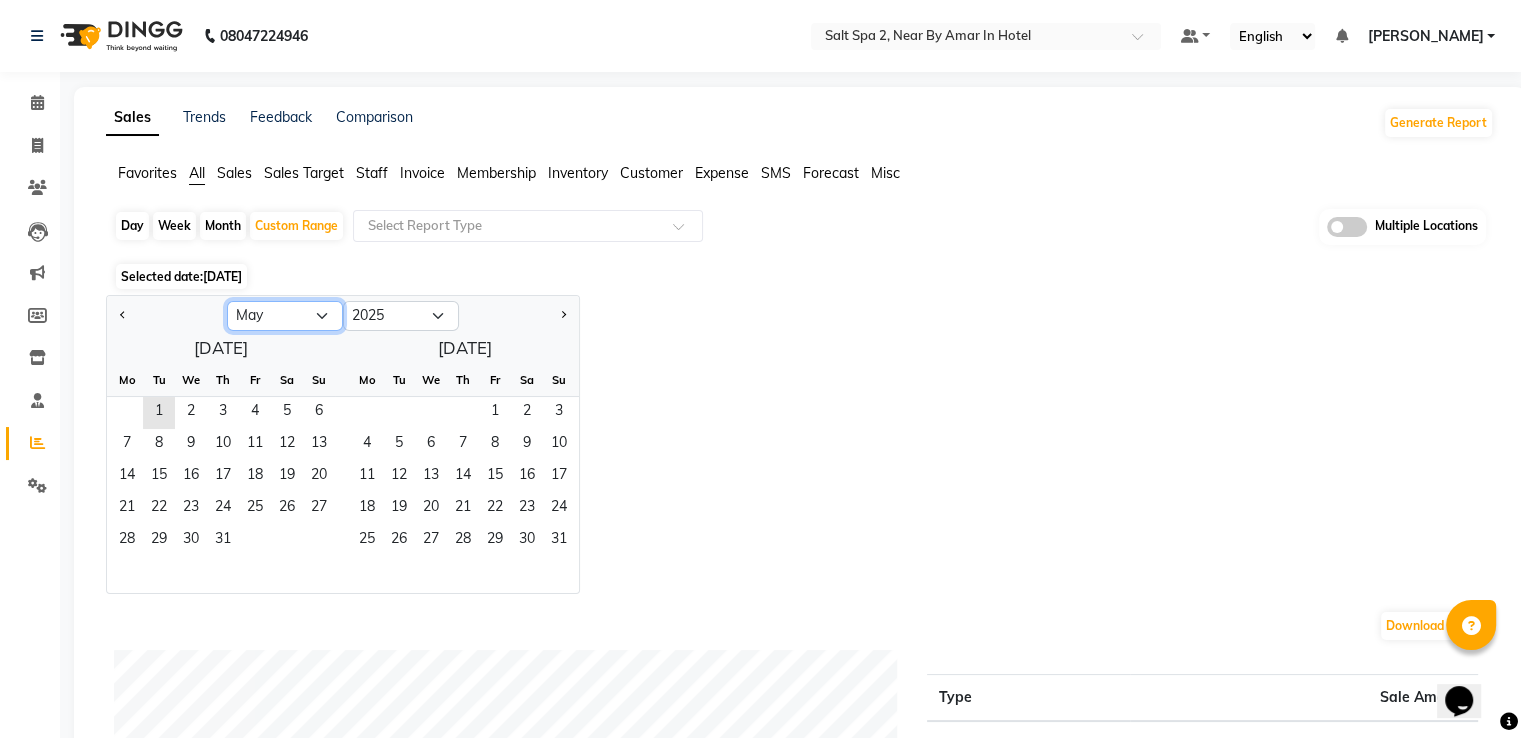 click on "Jan Feb Mar Apr May Jun [DATE] Aug Sep Oct Nov Dec" 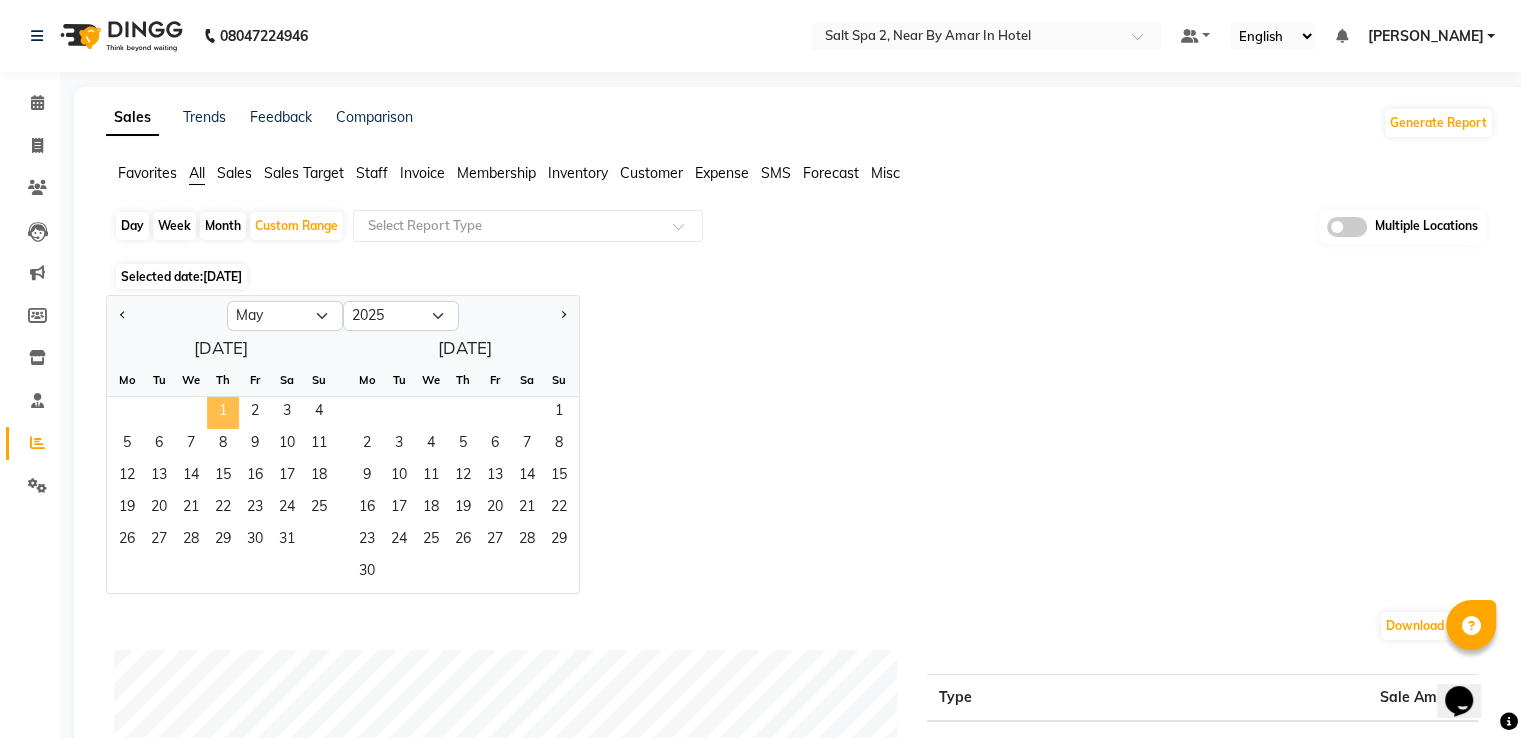 click on "1" 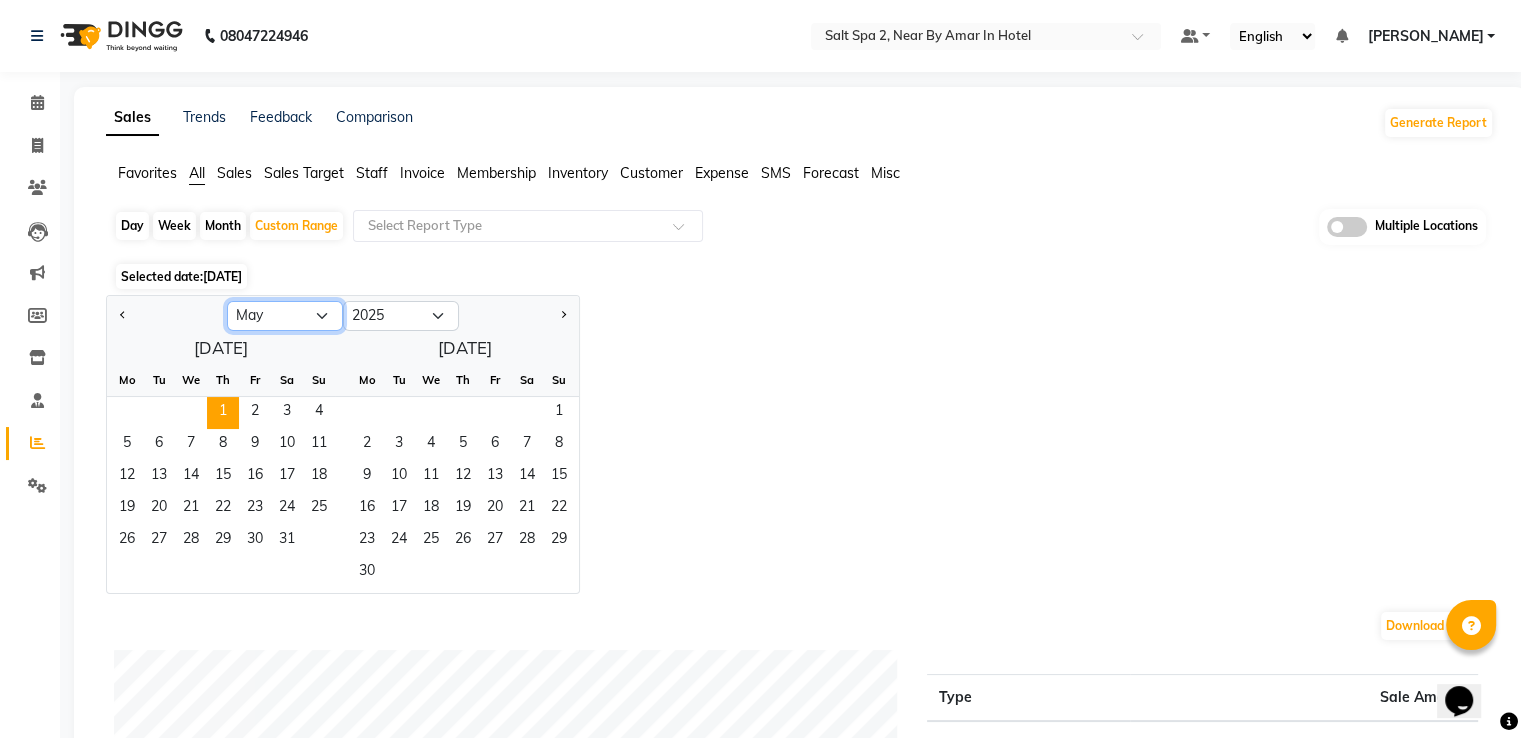 click on "Jan Feb Mar Apr May Jun [DATE] Aug Sep Oct Nov Dec" 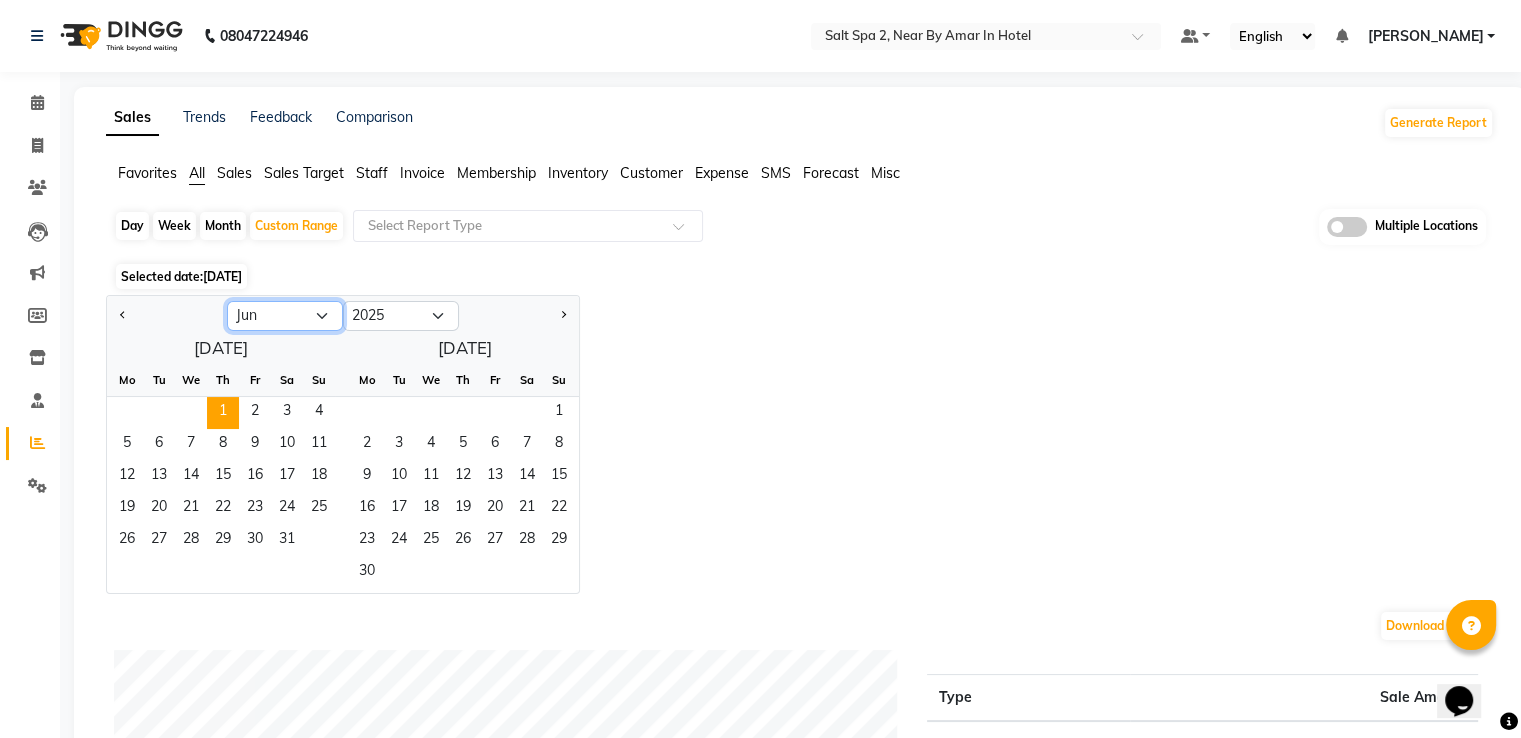 click on "Jan Feb Mar Apr May Jun [DATE] Aug Sep Oct Nov Dec" 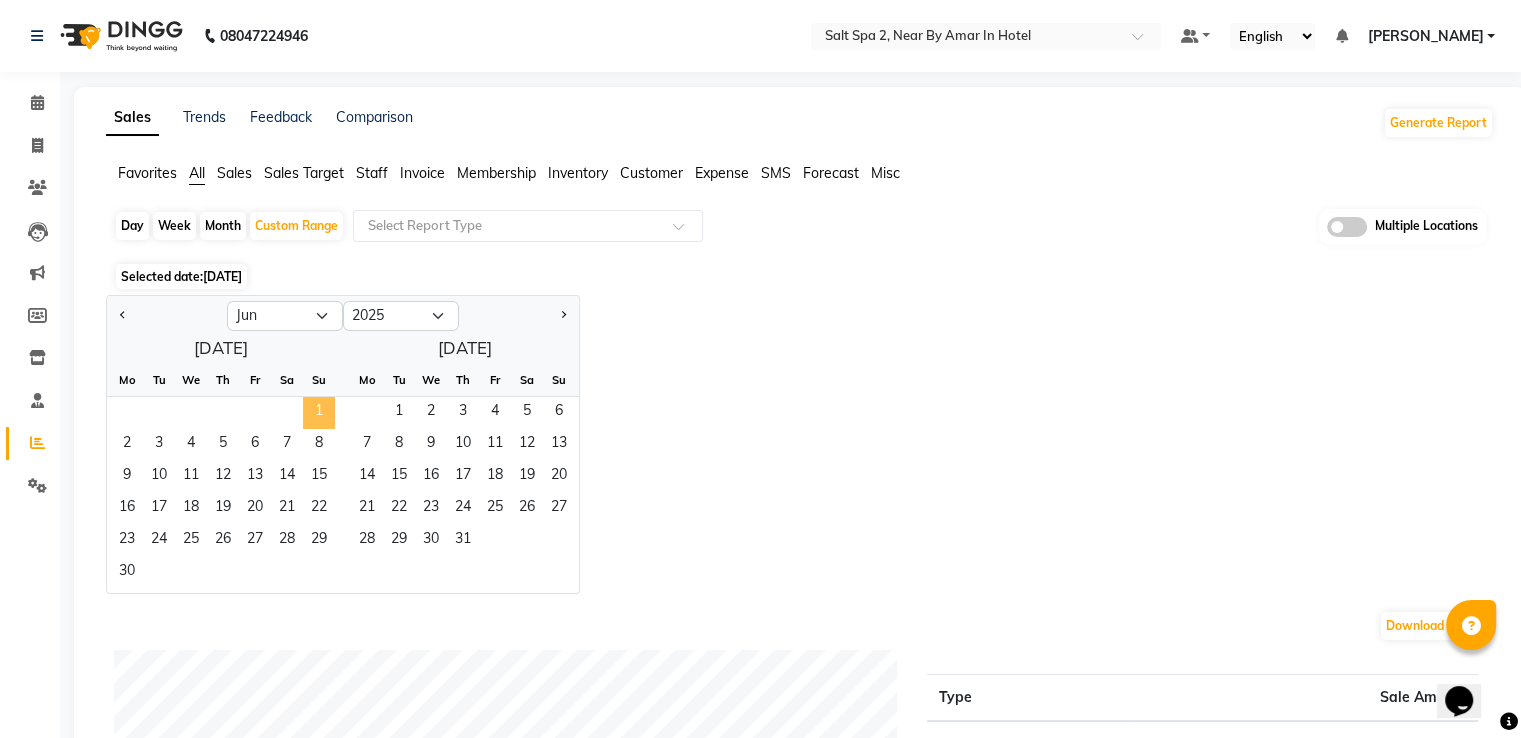 click on "1" 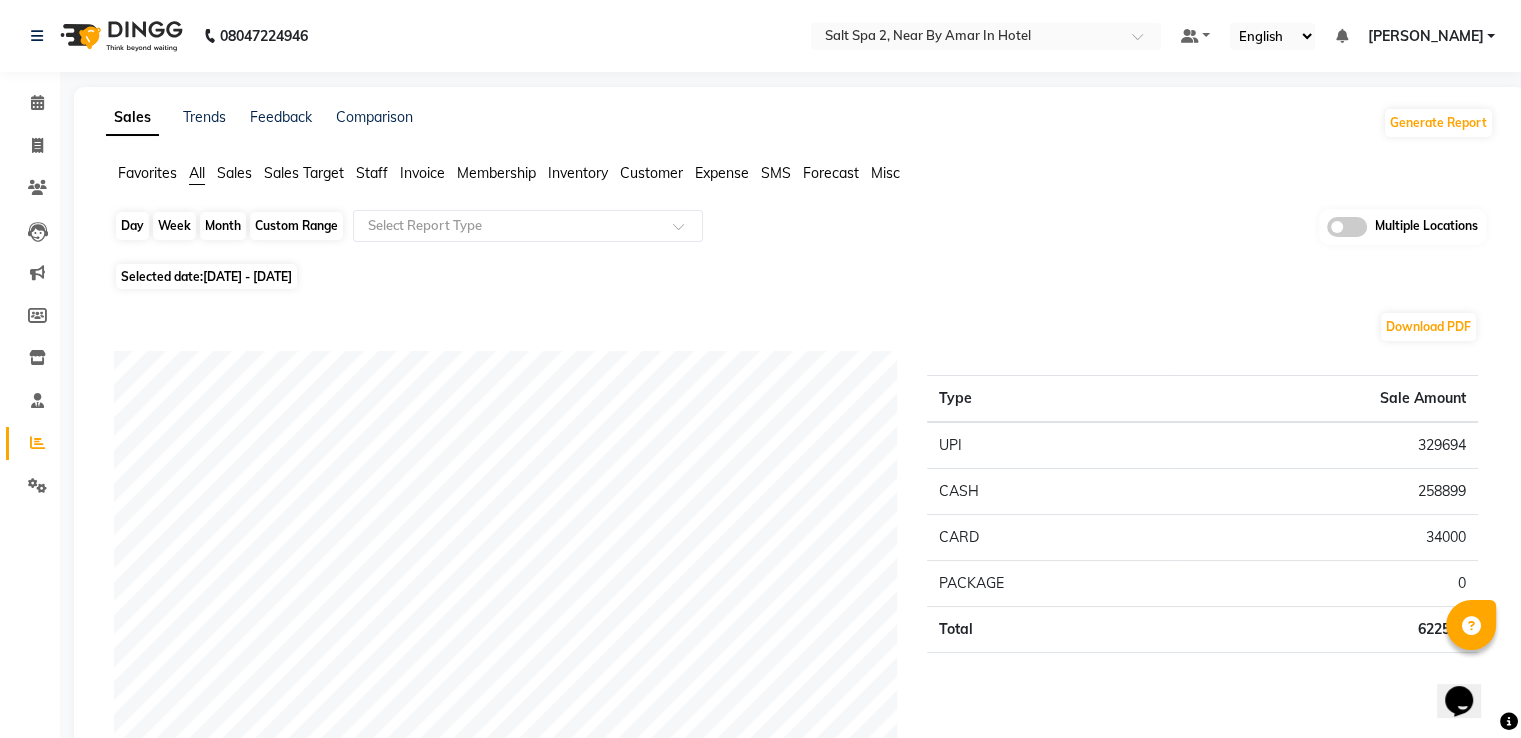 click on "Custom Range" 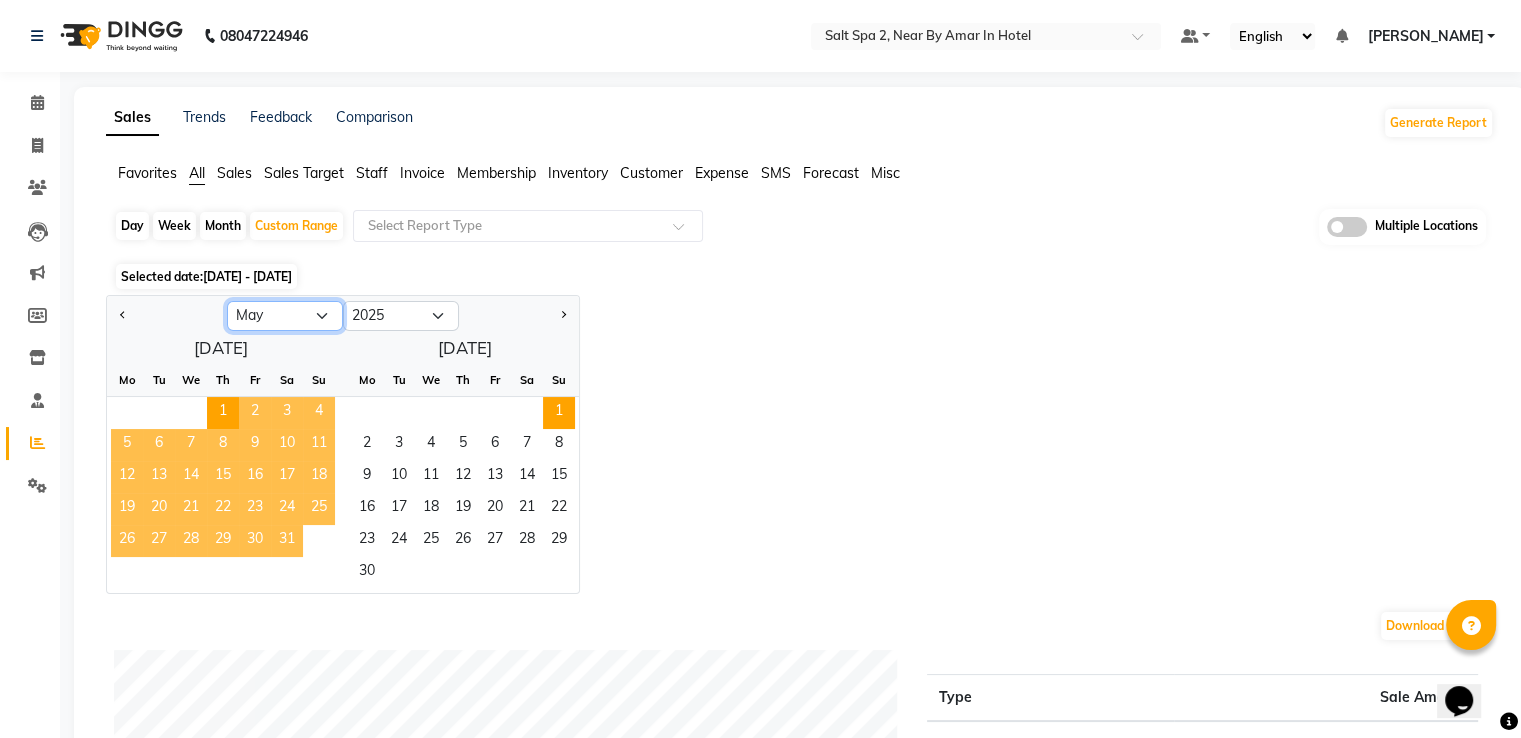 drag, startPoint x: 304, startPoint y: 315, endPoint x: 303, endPoint y: 327, distance: 12.0415945 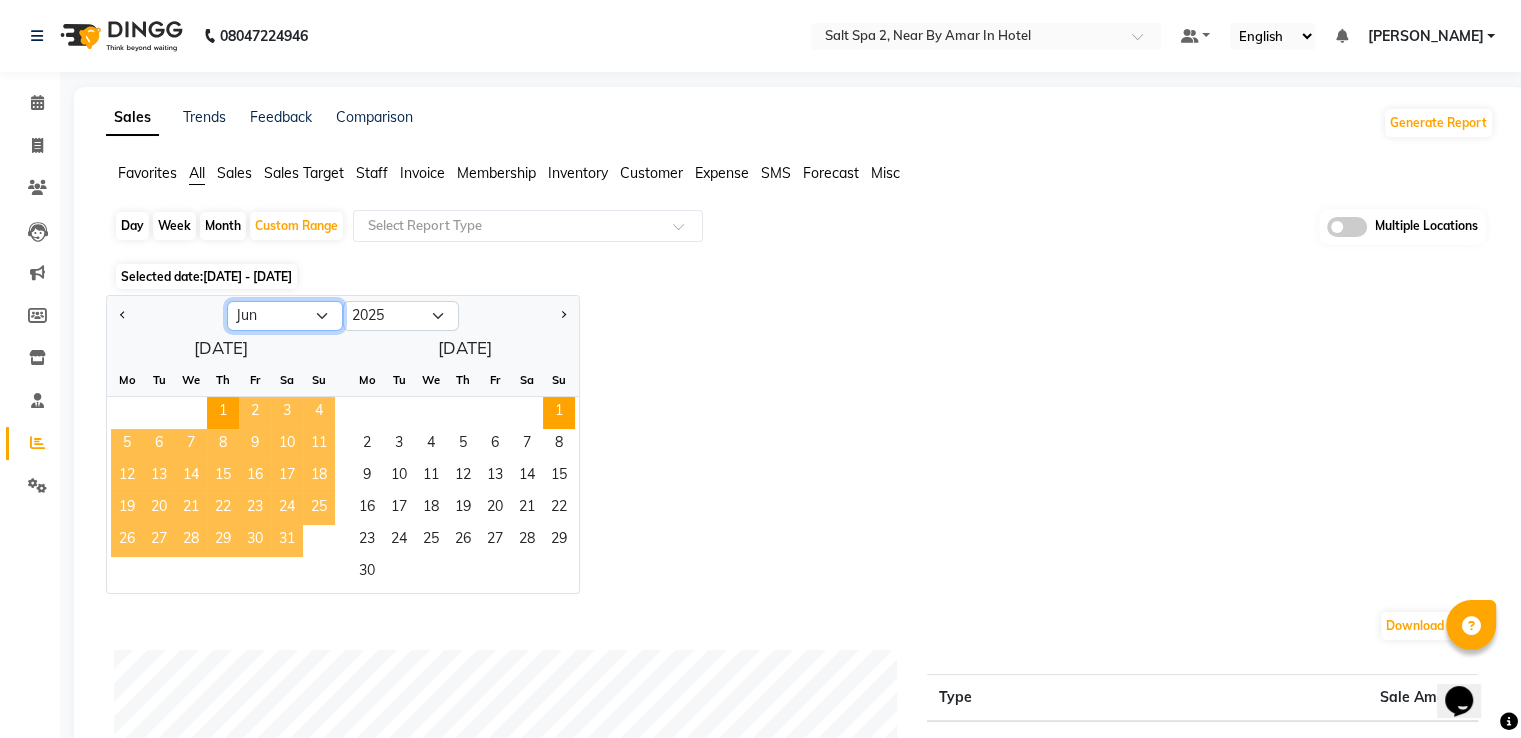 click on "Jan Feb Mar Apr May Jun [DATE] Aug Sep Oct Nov Dec" 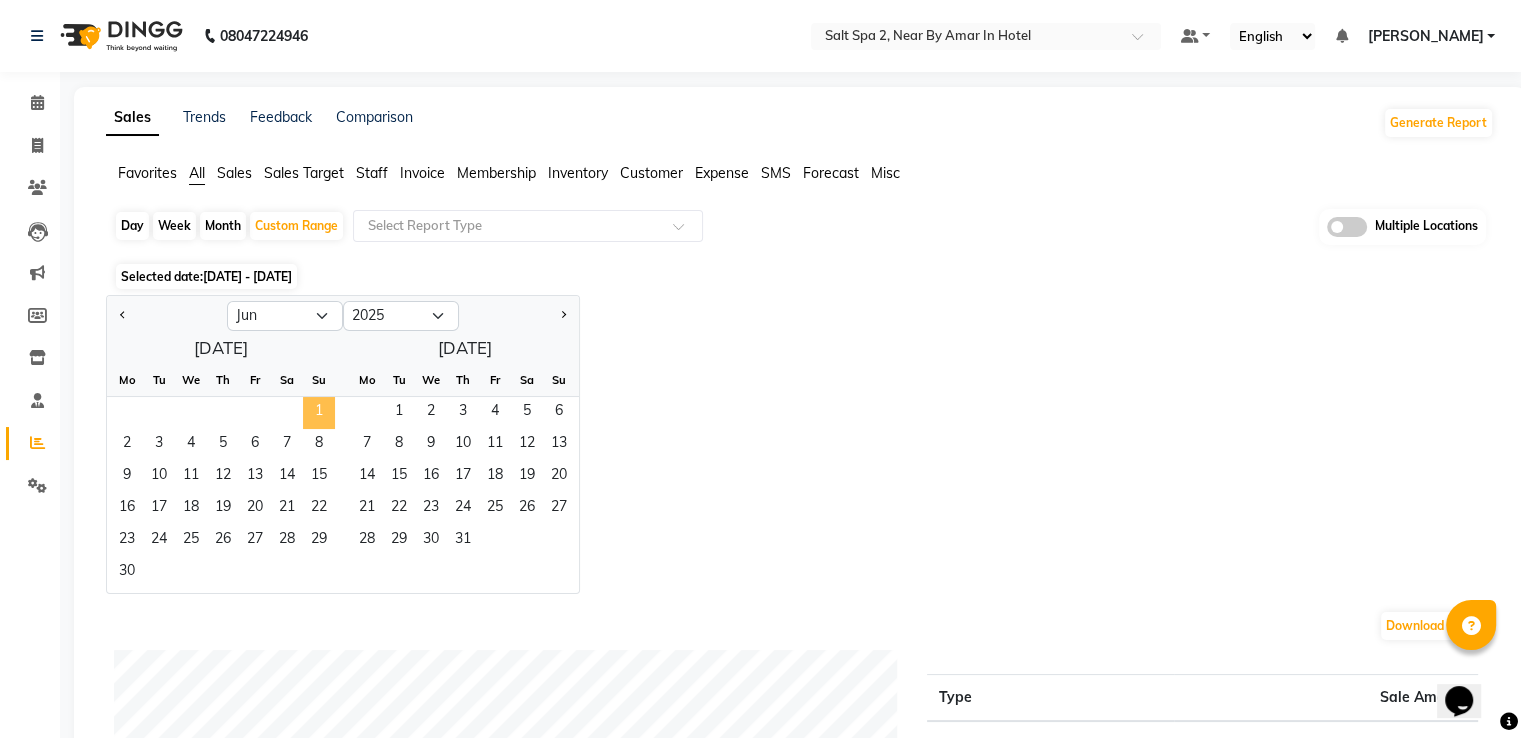 click on "1" 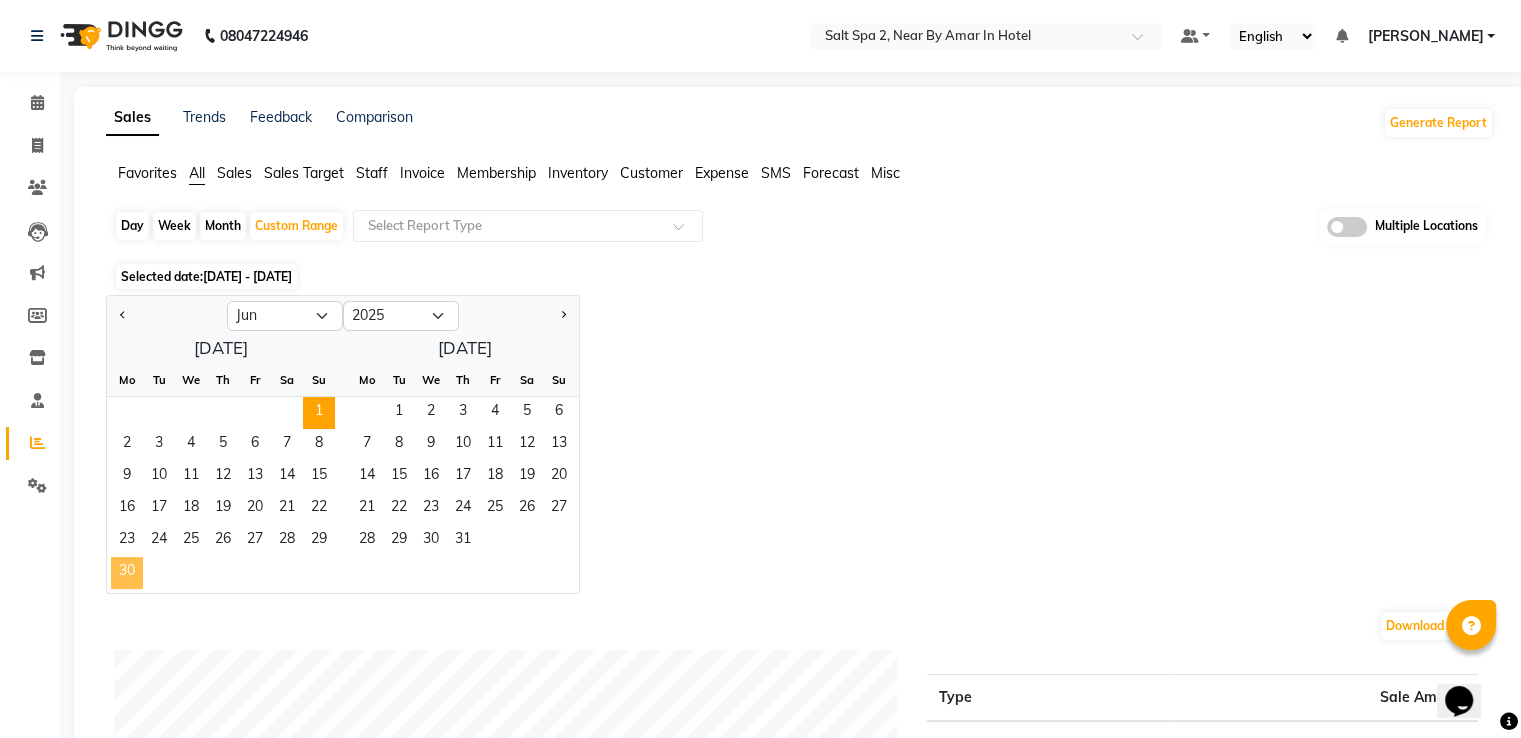 click on "30" 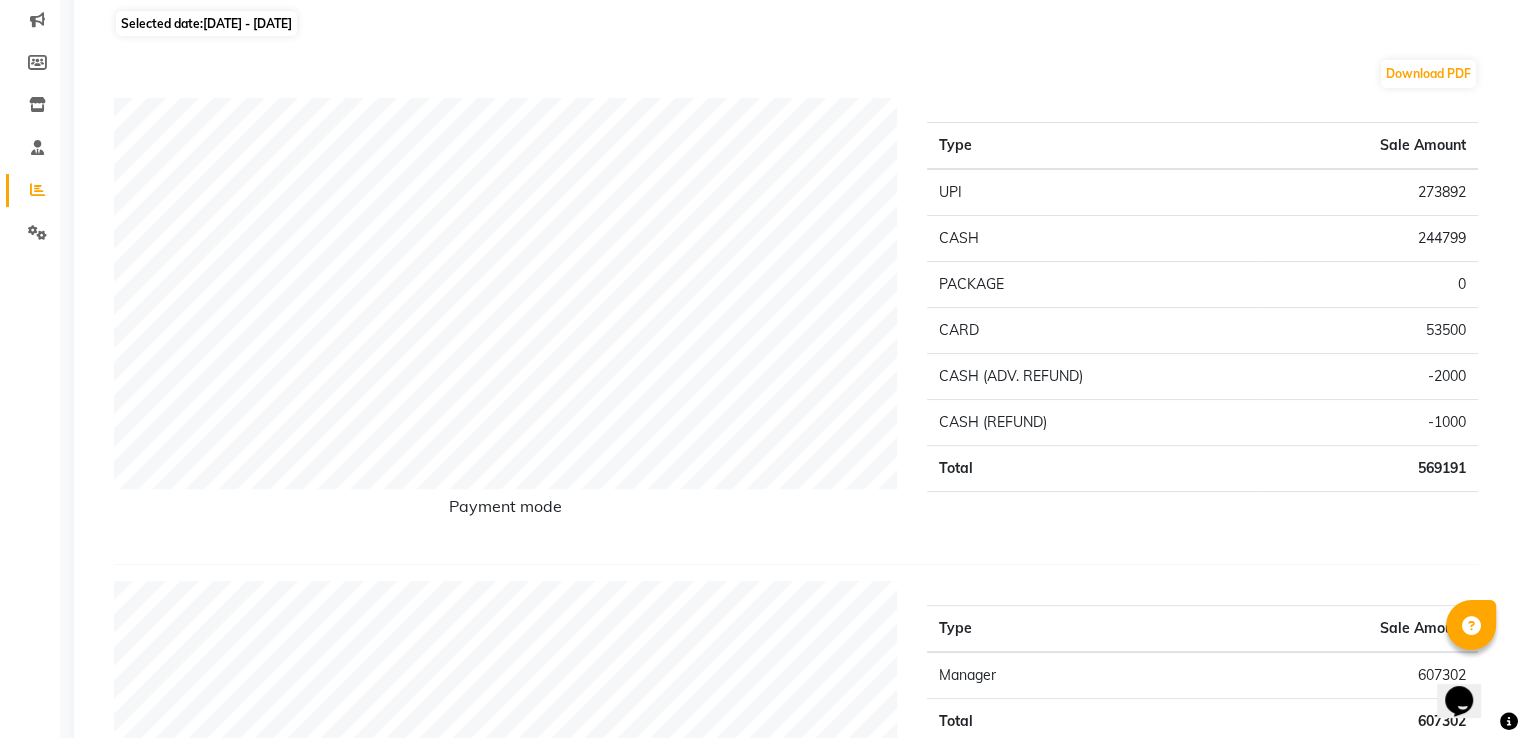 scroll, scrollTop: 120, scrollLeft: 0, axis: vertical 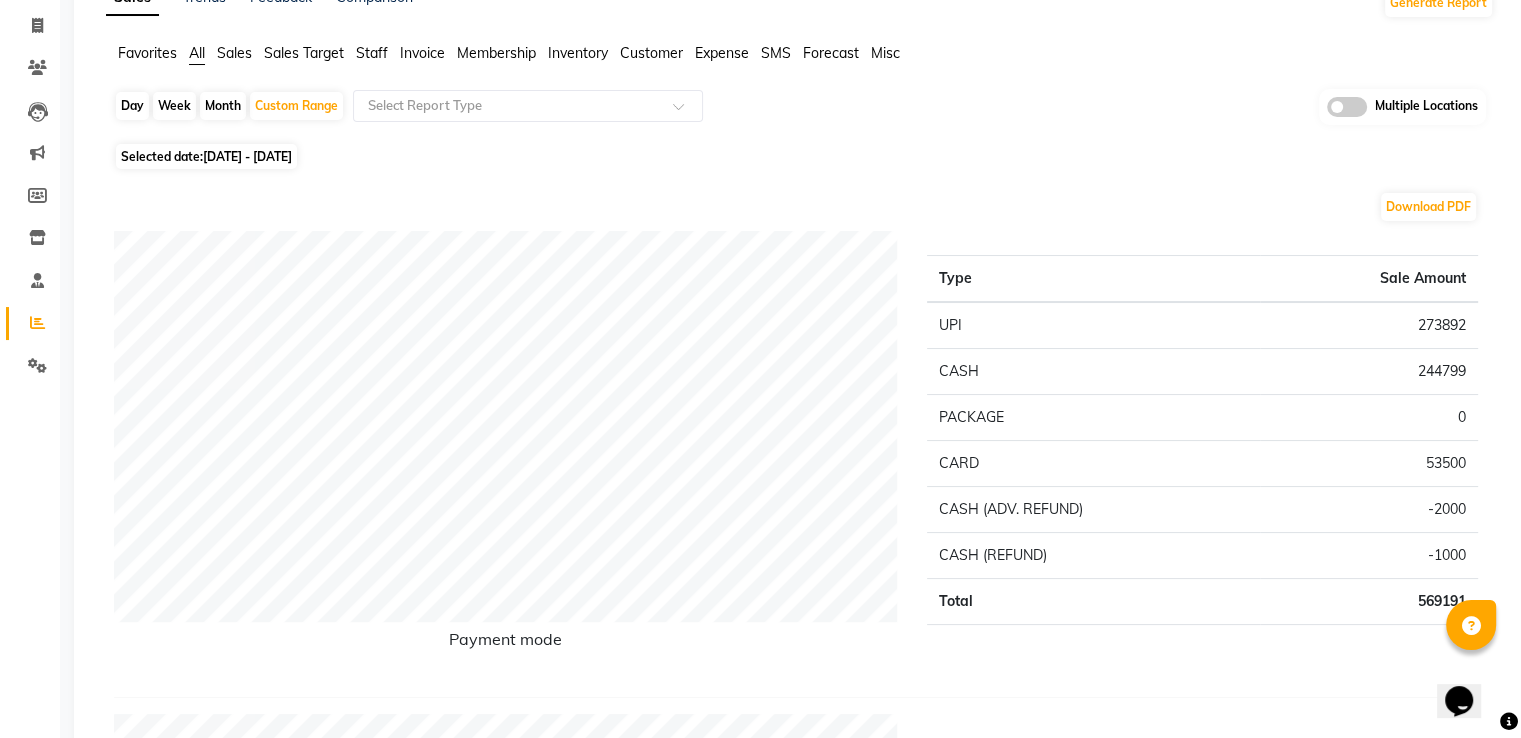 click on "CASH (ADV. REFUND)" 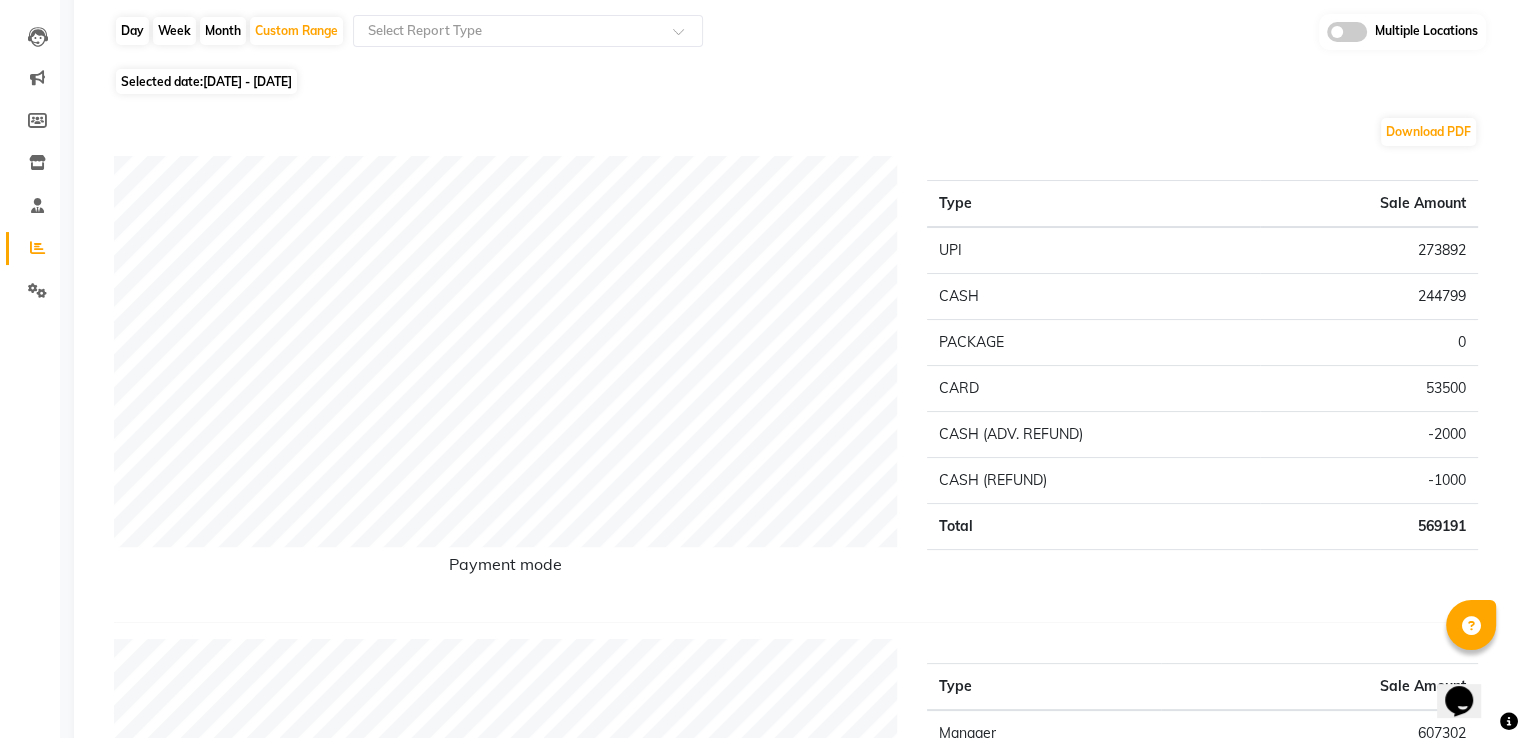 scroll, scrollTop: 0, scrollLeft: 0, axis: both 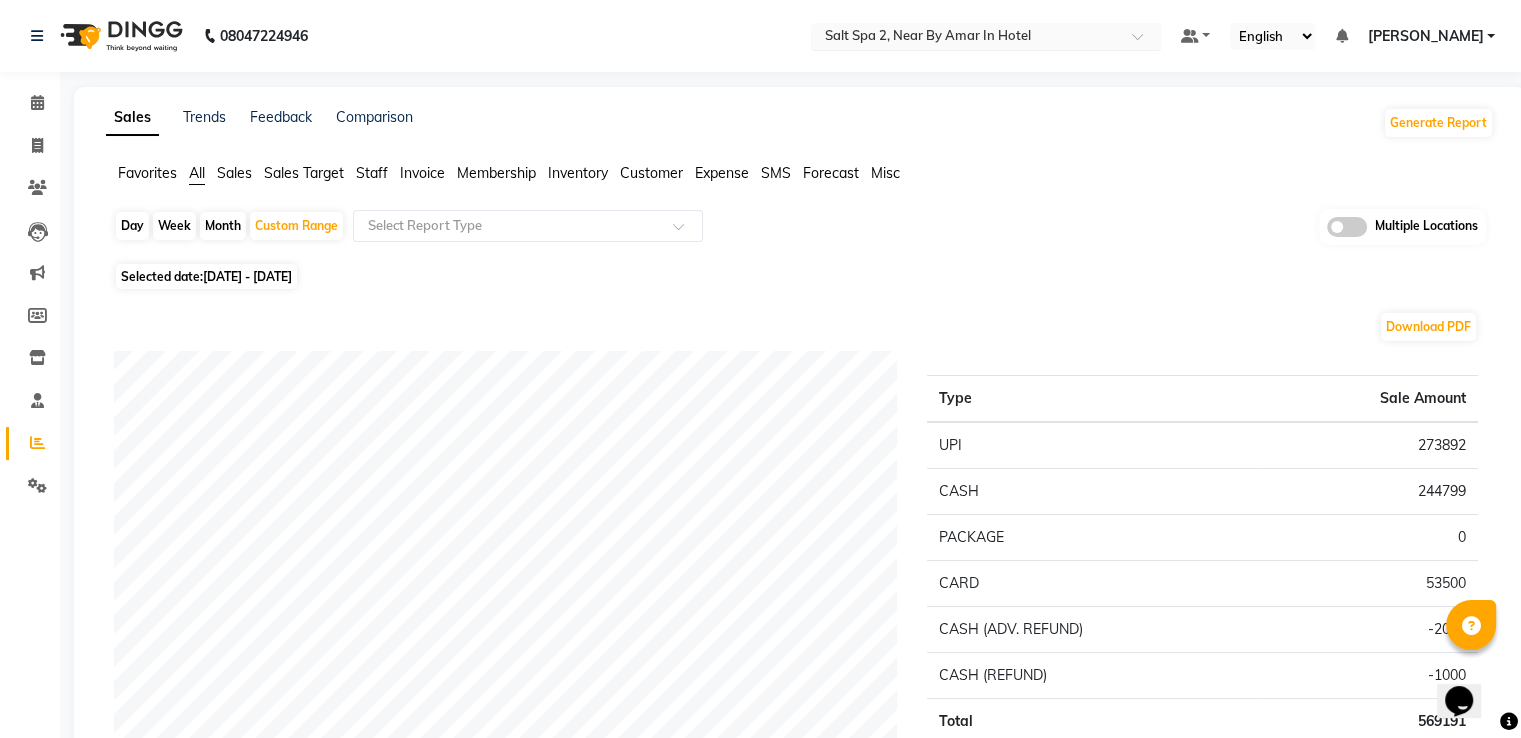 click at bounding box center (966, 38) 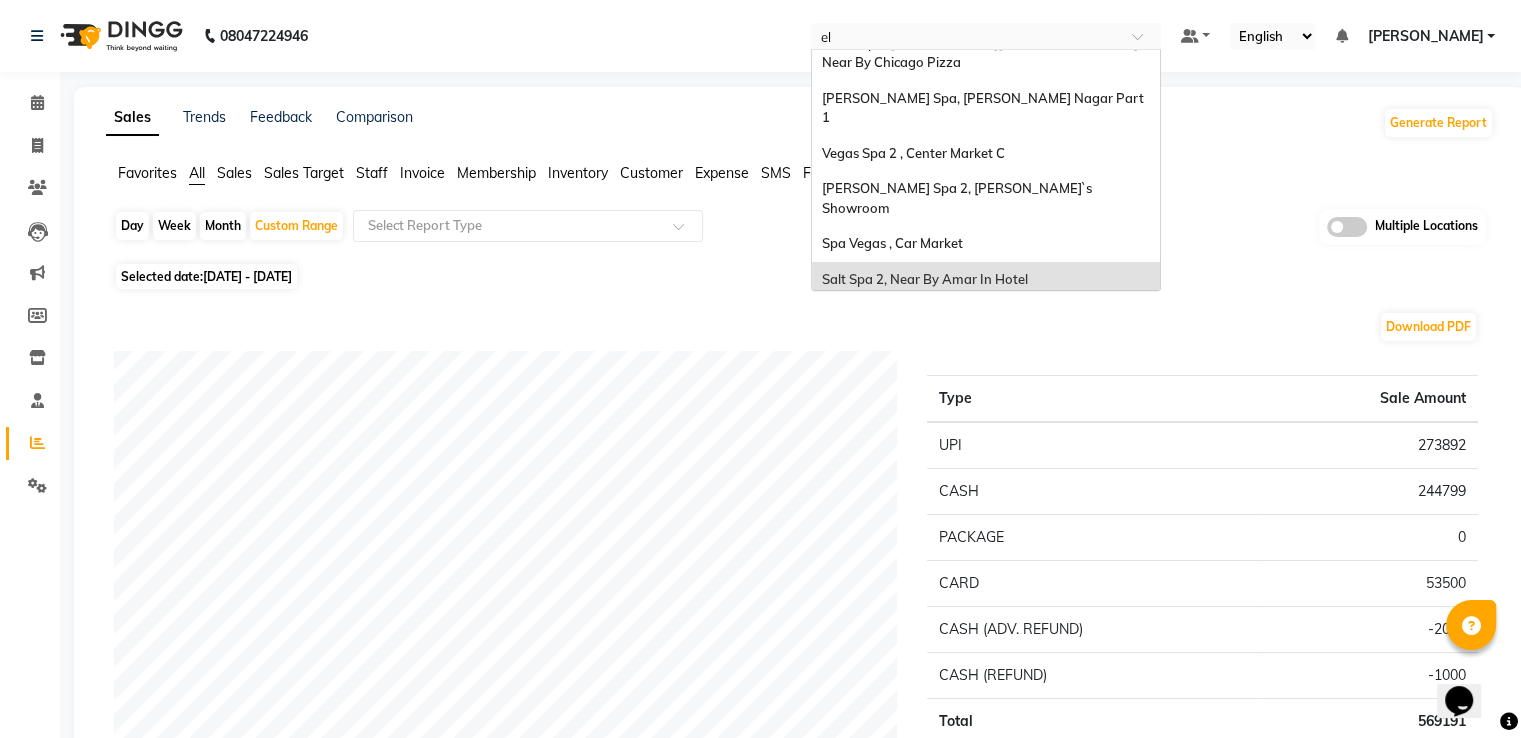scroll, scrollTop: 0, scrollLeft: 0, axis: both 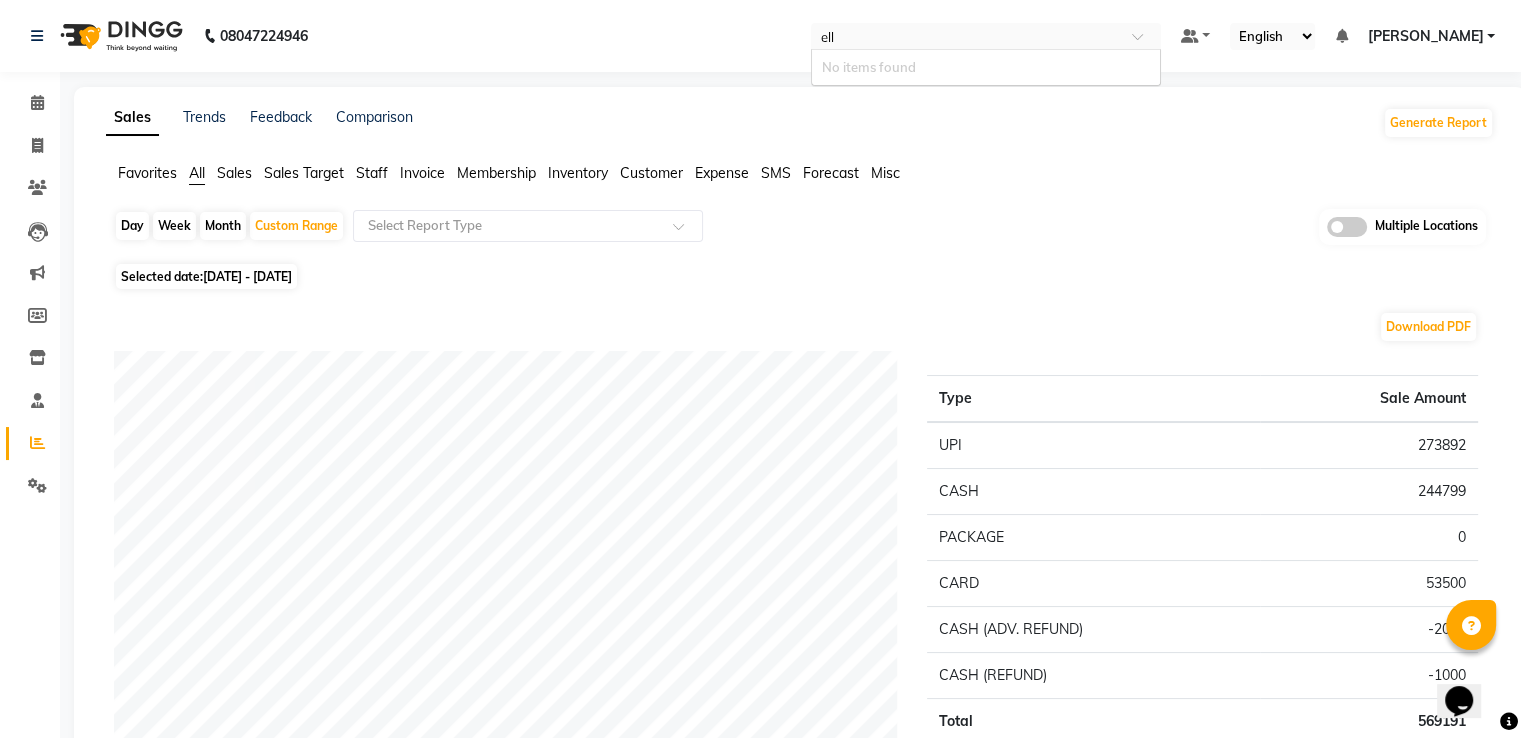 type on "el" 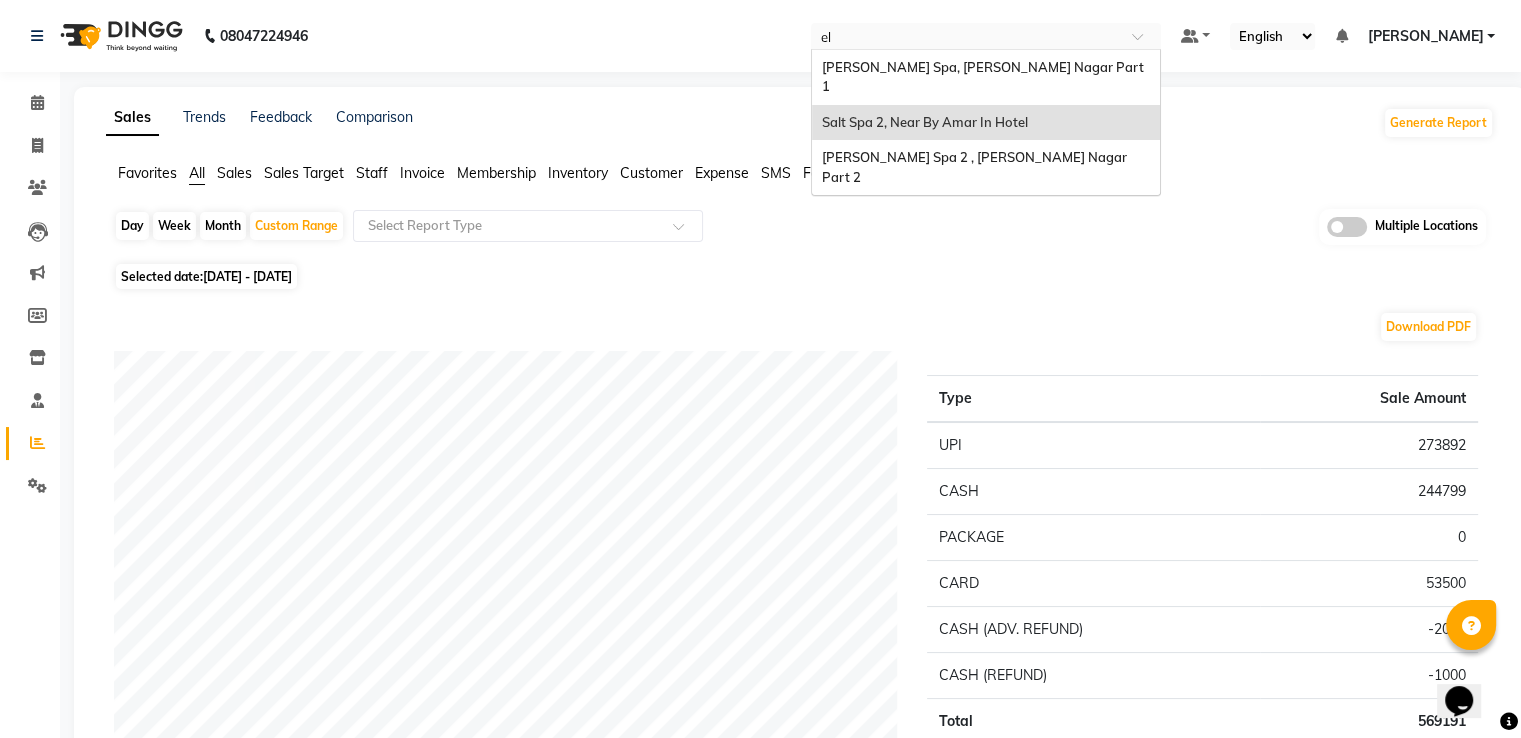 type 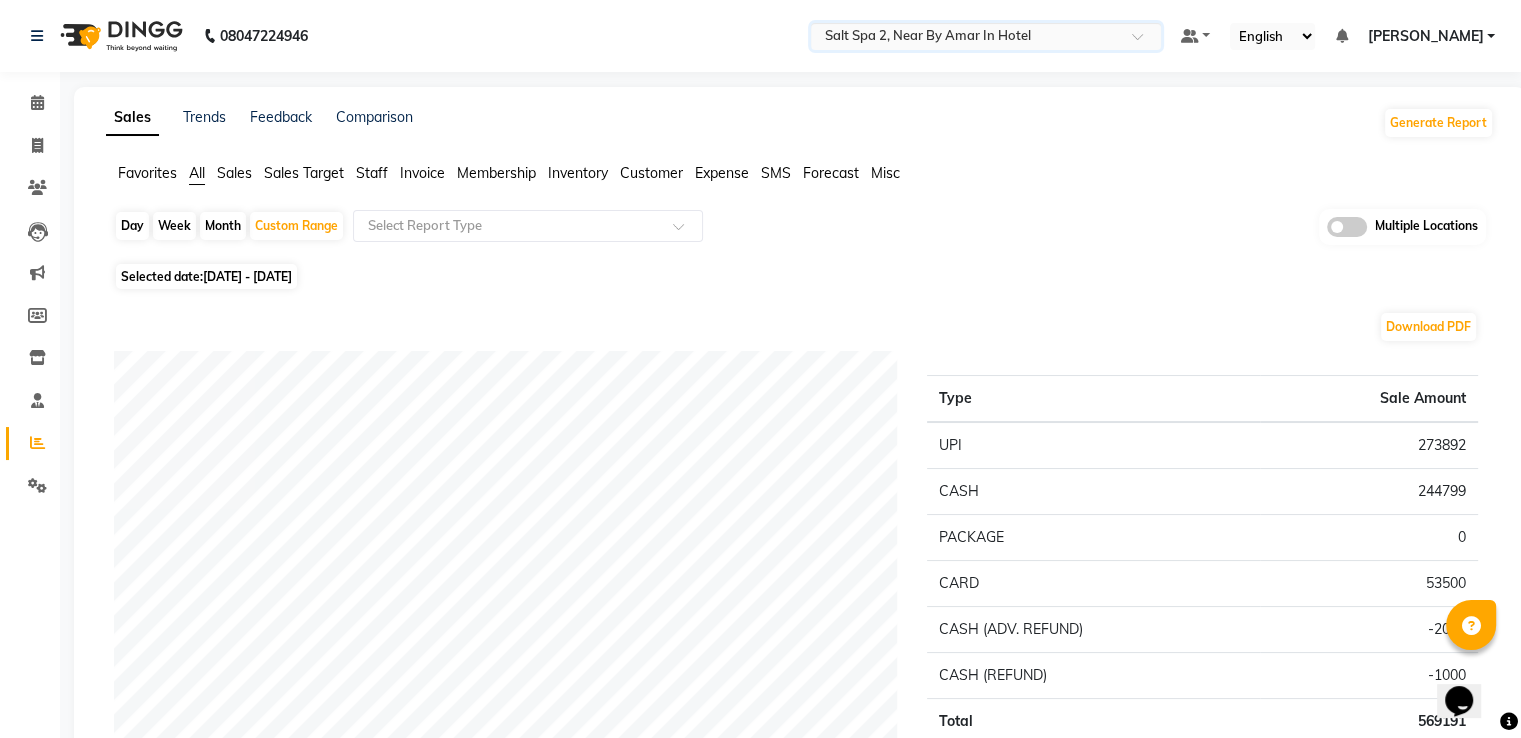 click at bounding box center (966, 38) 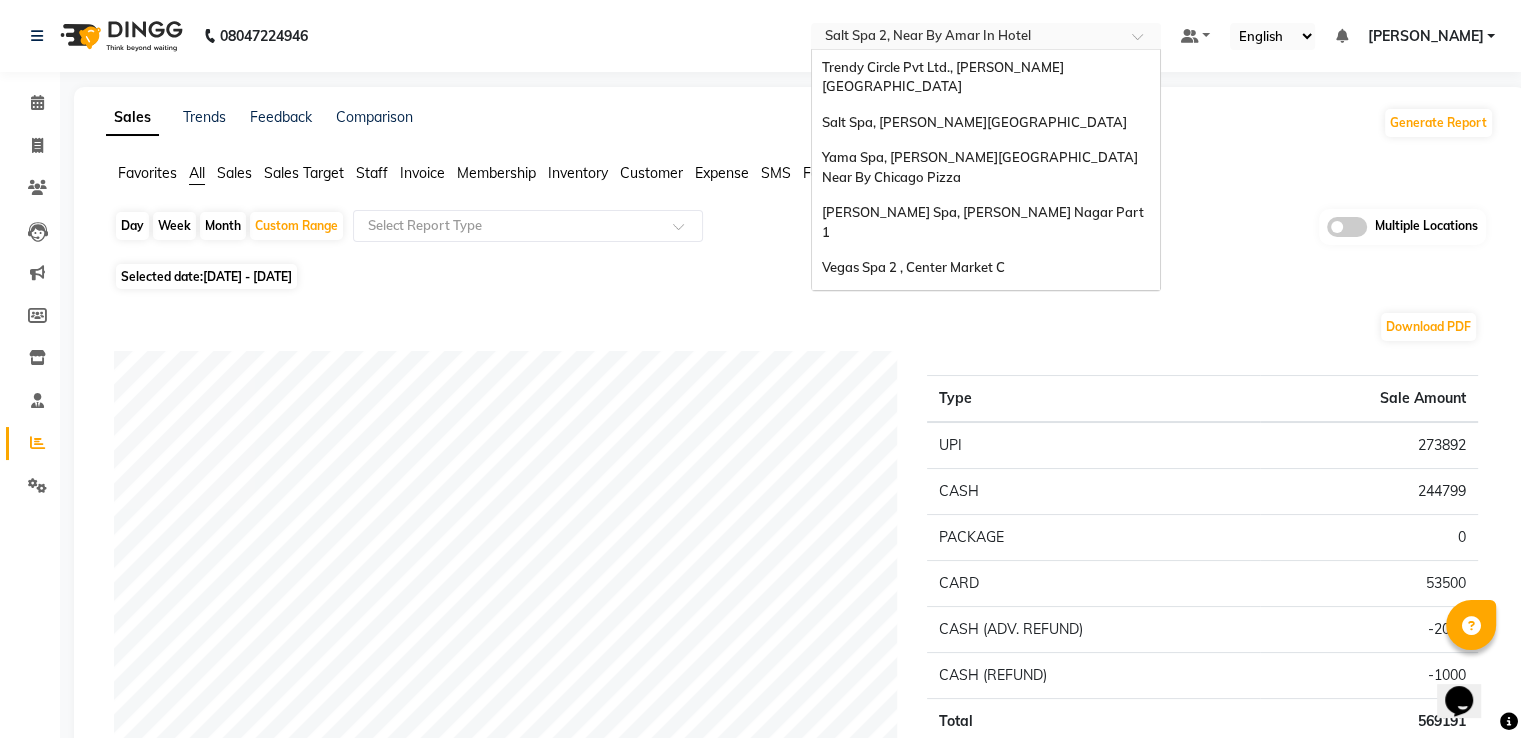 scroll, scrollTop: 186, scrollLeft: 0, axis: vertical 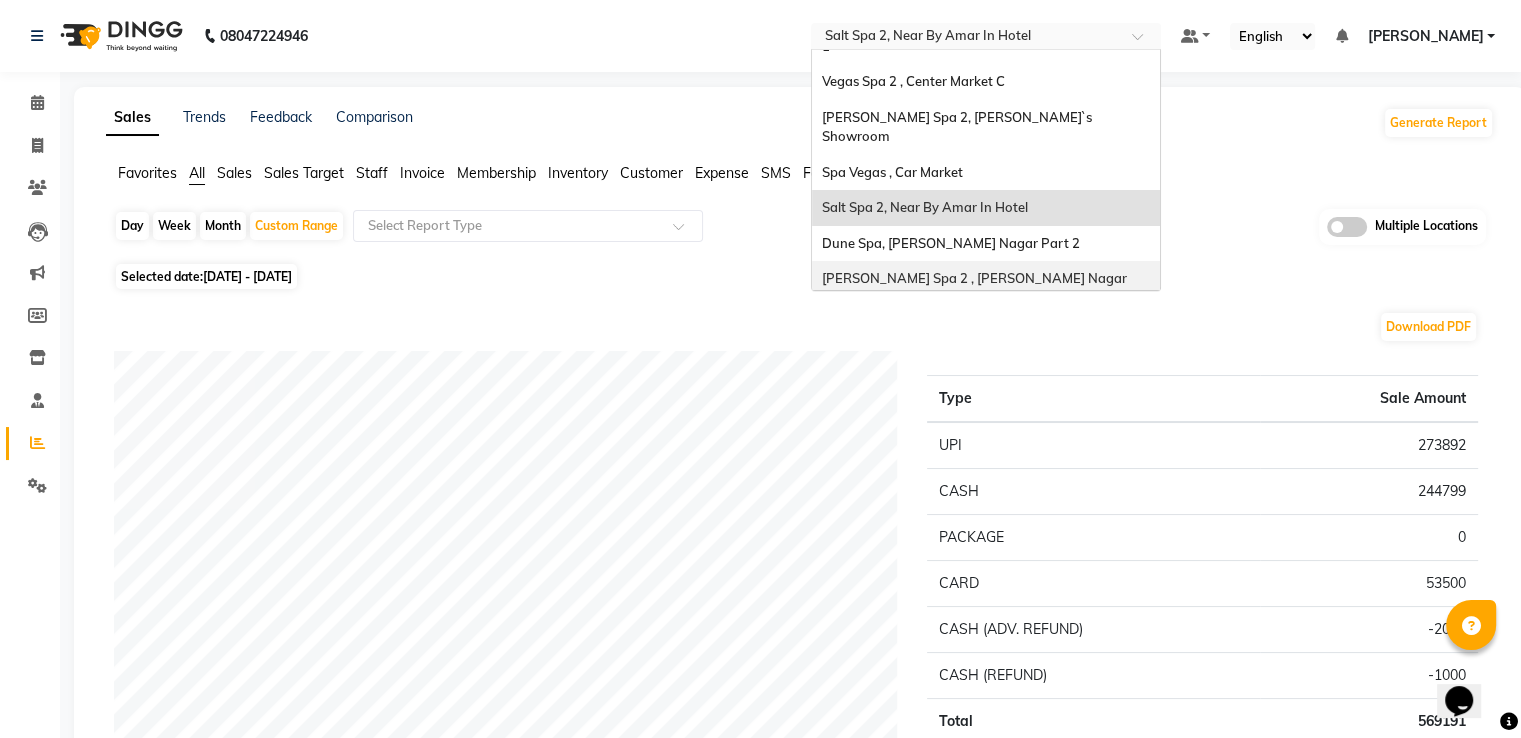 click on "[PERSON_NAME] Spa 2 , [PERSON_NAME] Nagar Part 2" at bounding box center [976, 288] 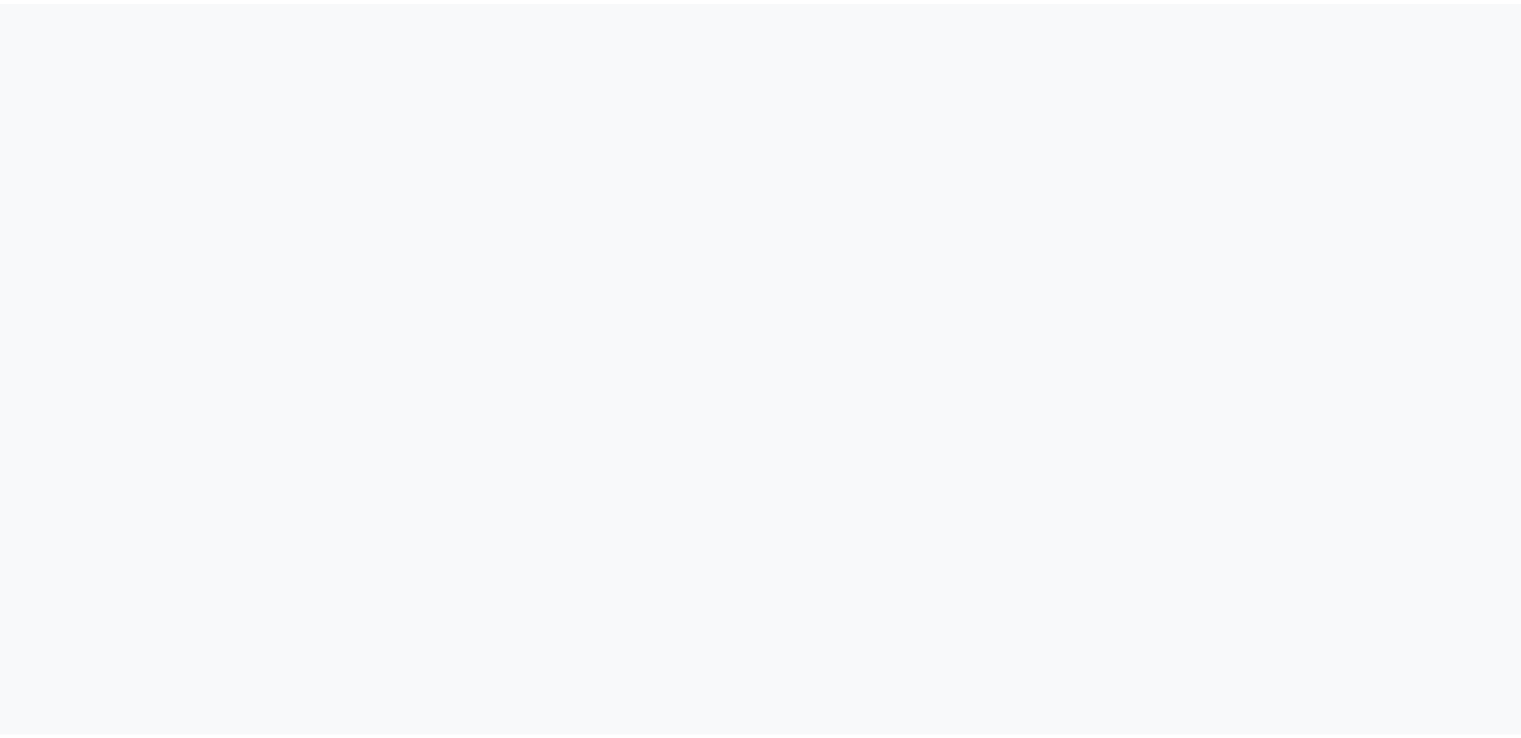 scroll, scrollTop: 0, scrollLeft: 0, axis: both 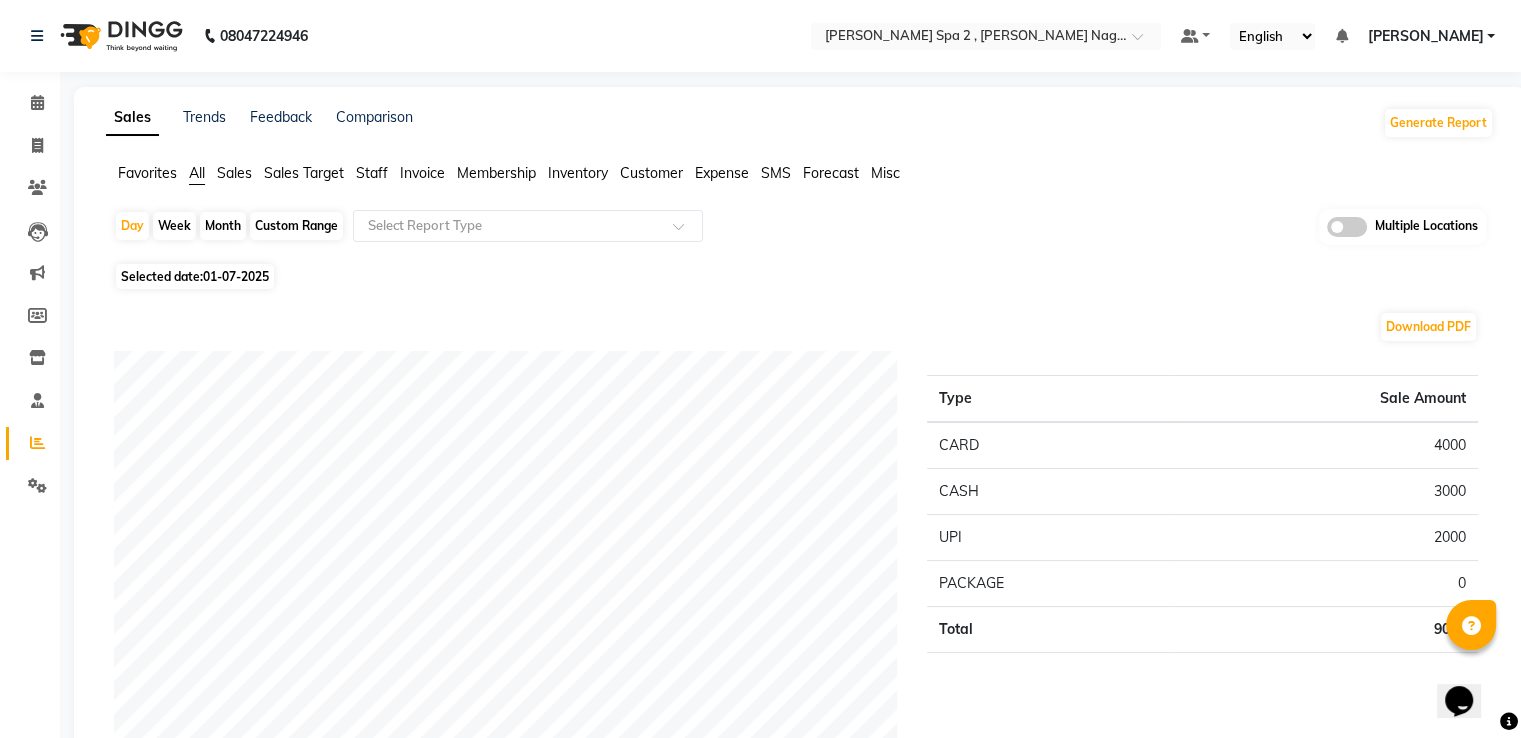 click on "Custom Range" 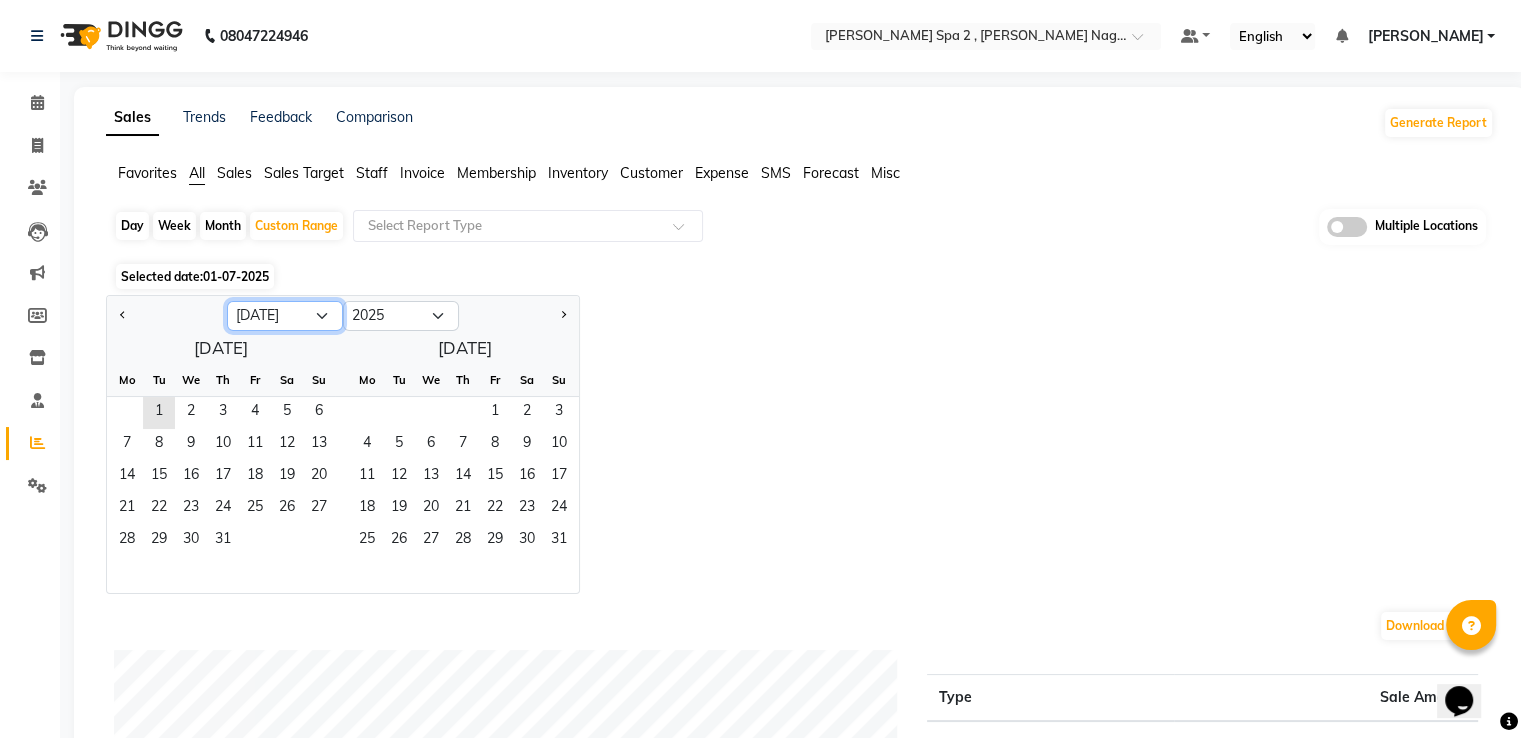 click on "Jan Feb Mar Apr May Jun [DATE] Aug Sep Oct Nov Dec" 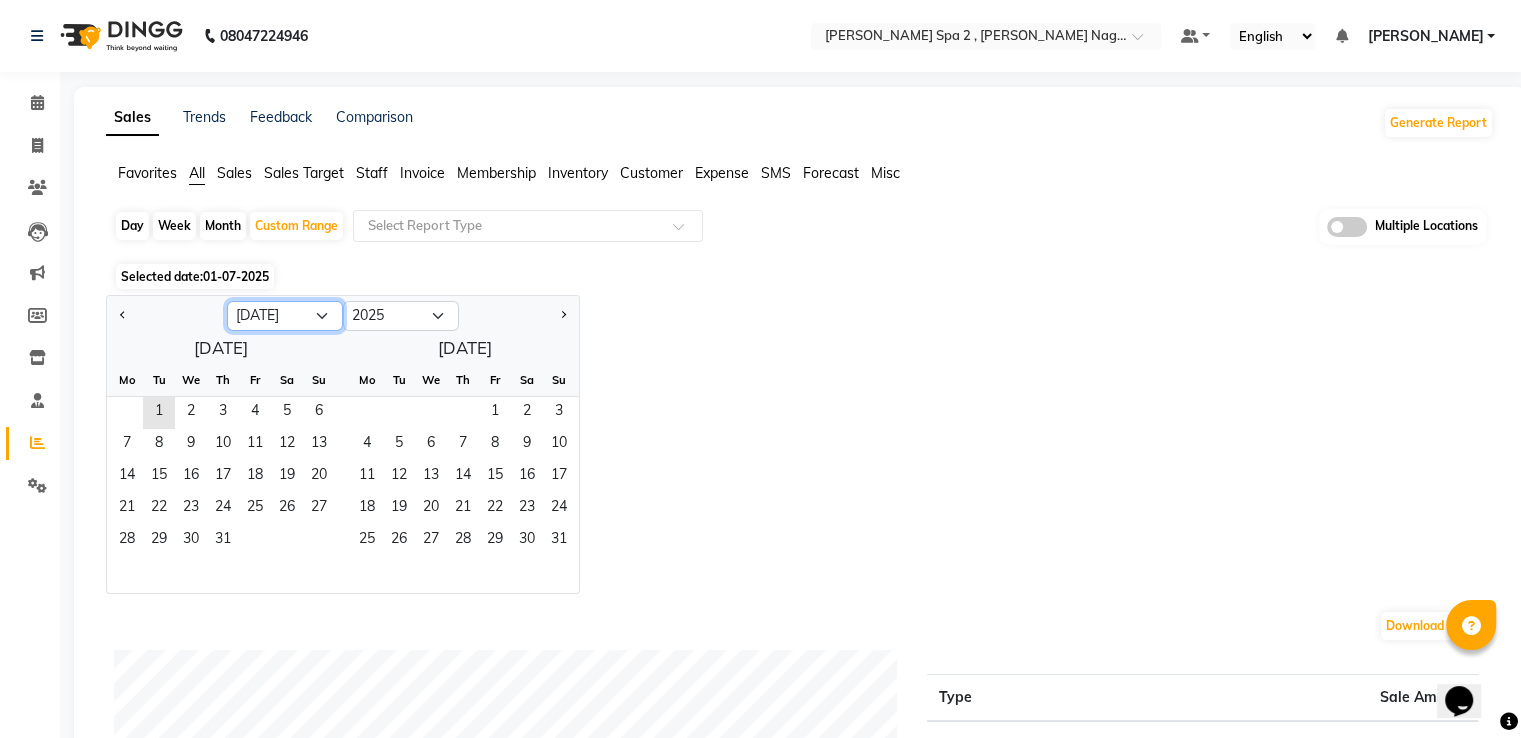 select on "6" 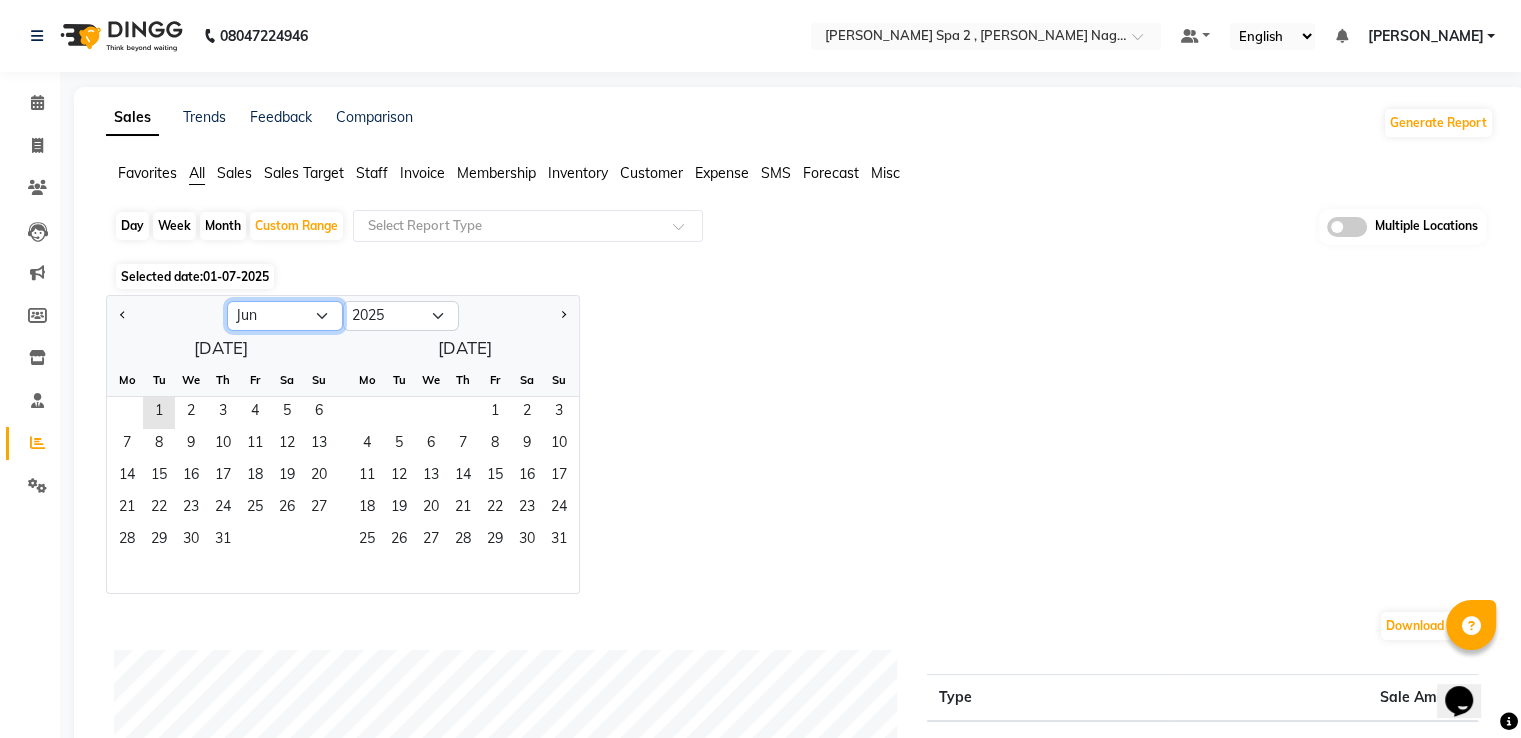 click on "Jan Feb Mar Apr May Jun [DATE] Aug Sep Oct Nov Dec" 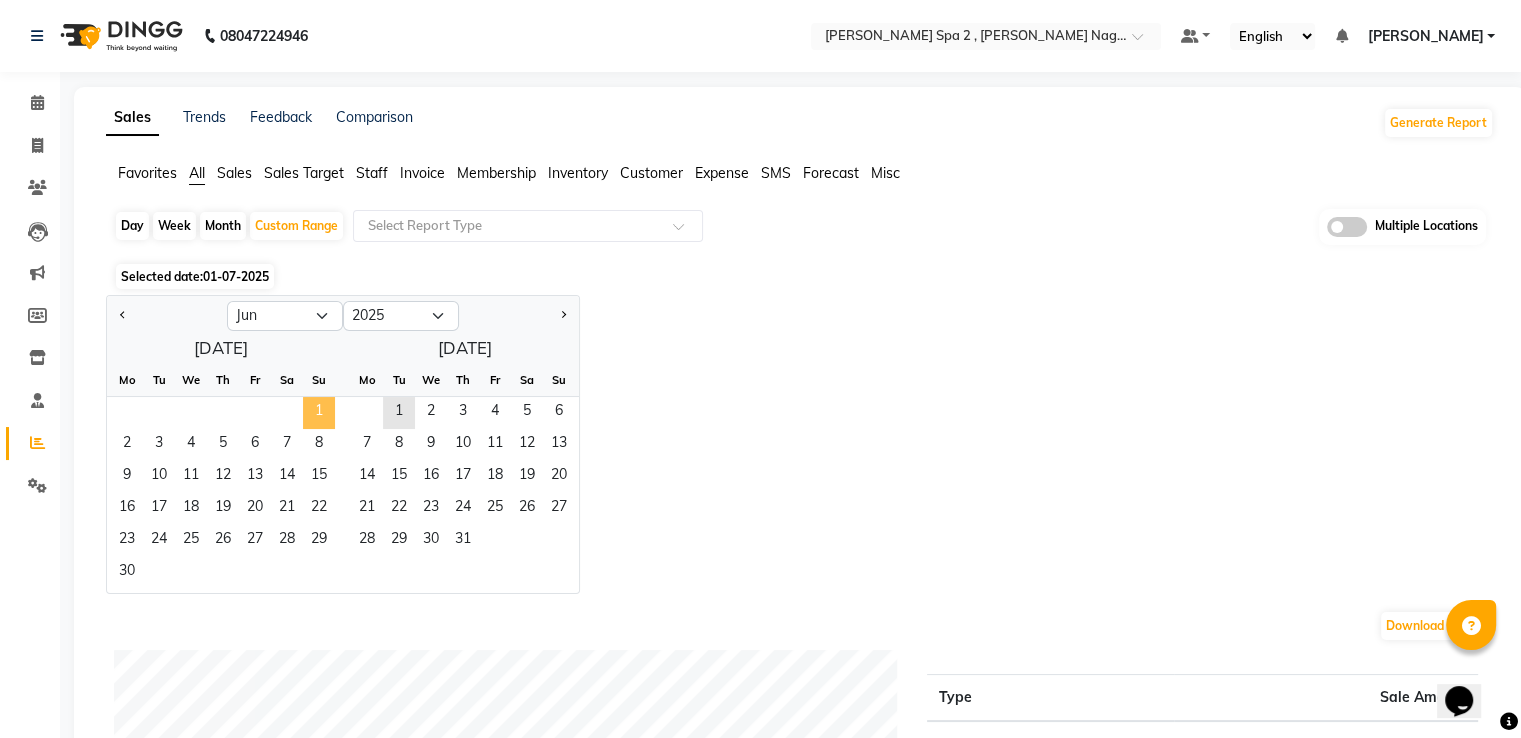 click on "1" 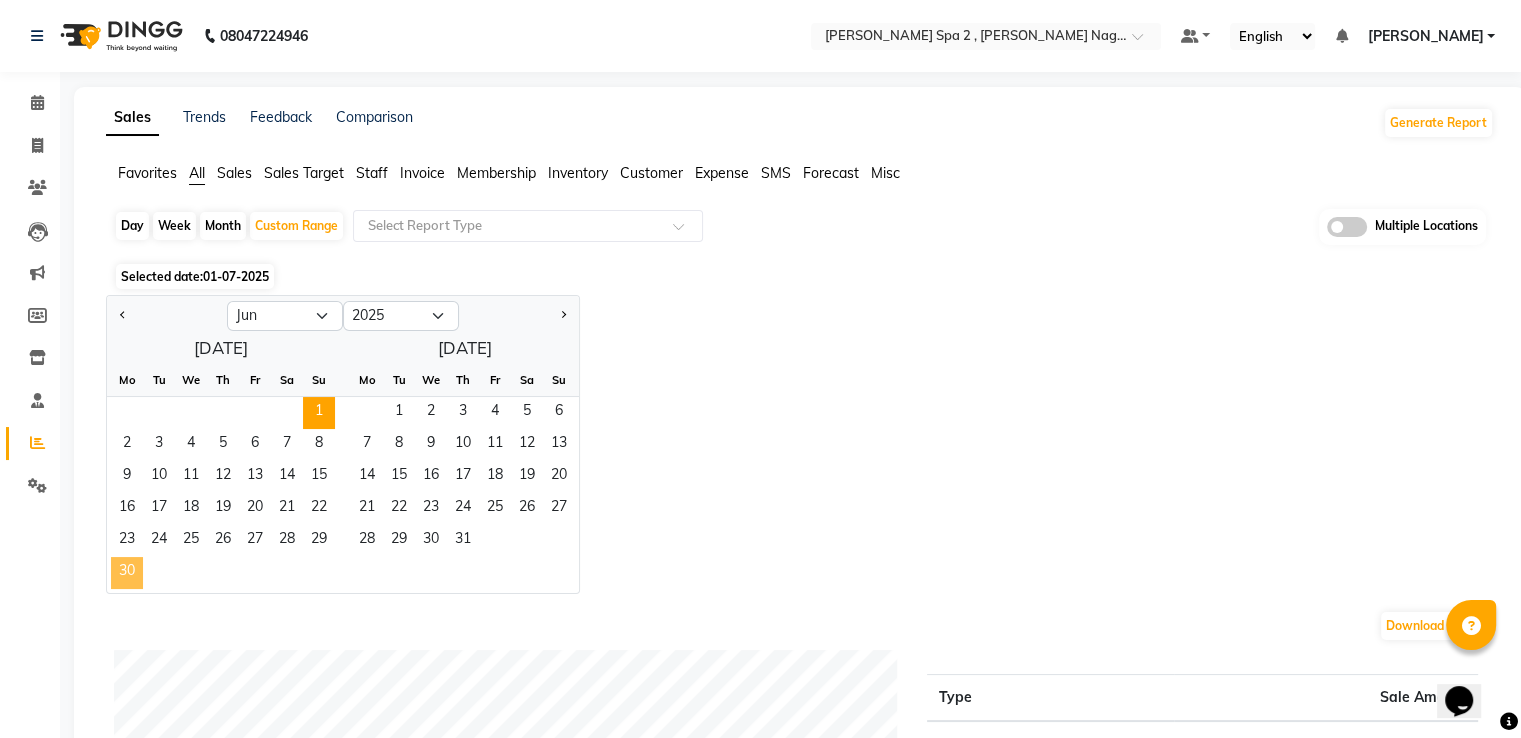 click on "30" 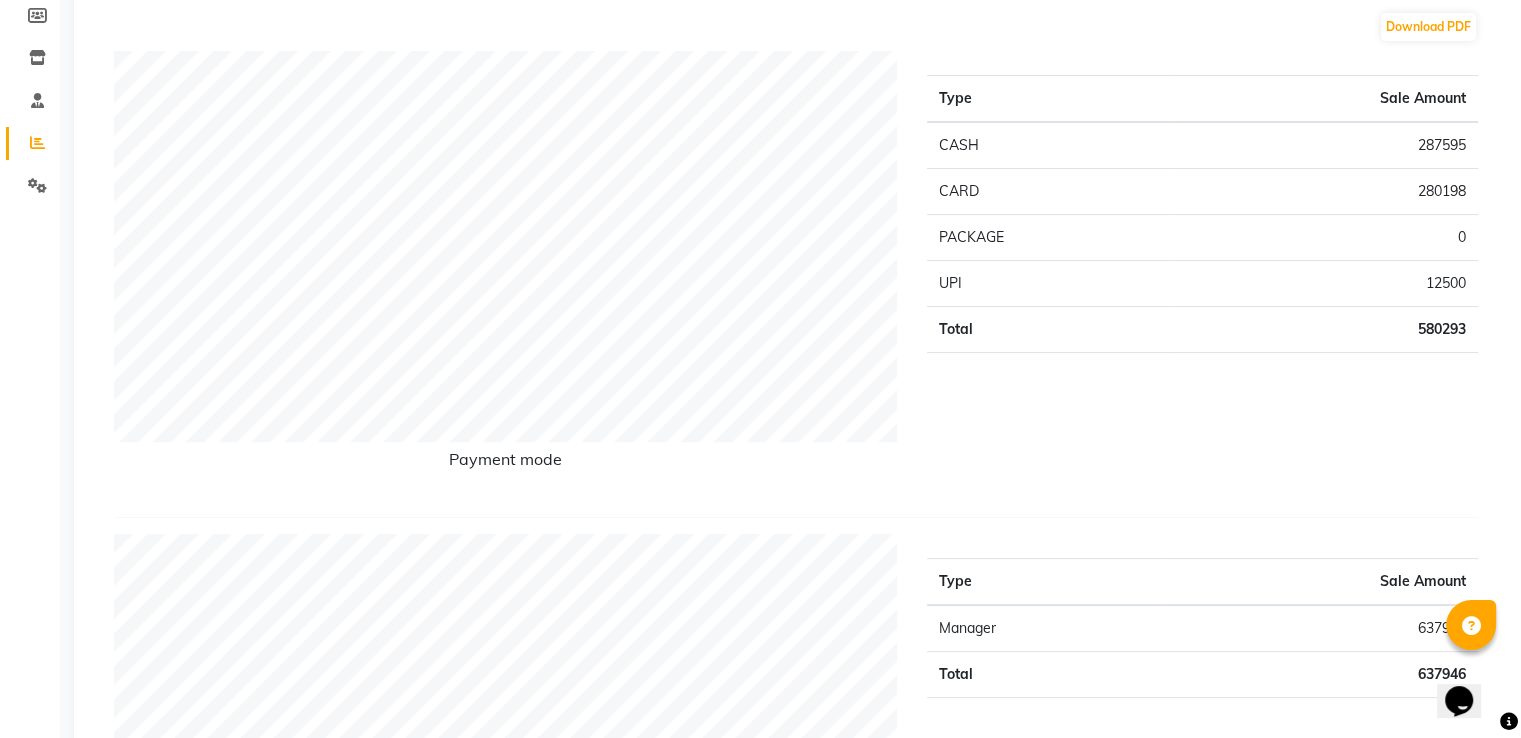 scroll, scrollTop: 0, scrollLeft: 0, axis: both 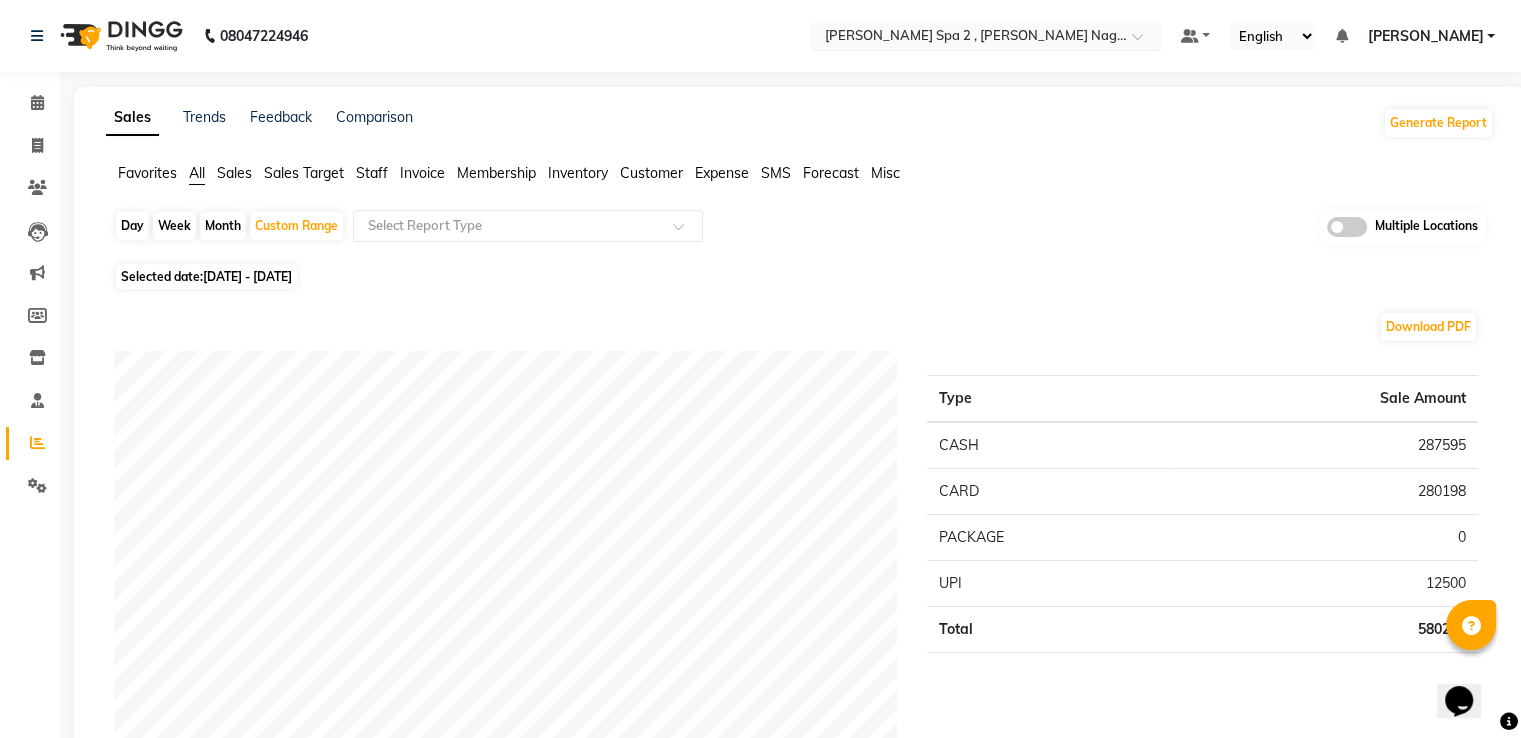 click at bounding box center (966, 38) 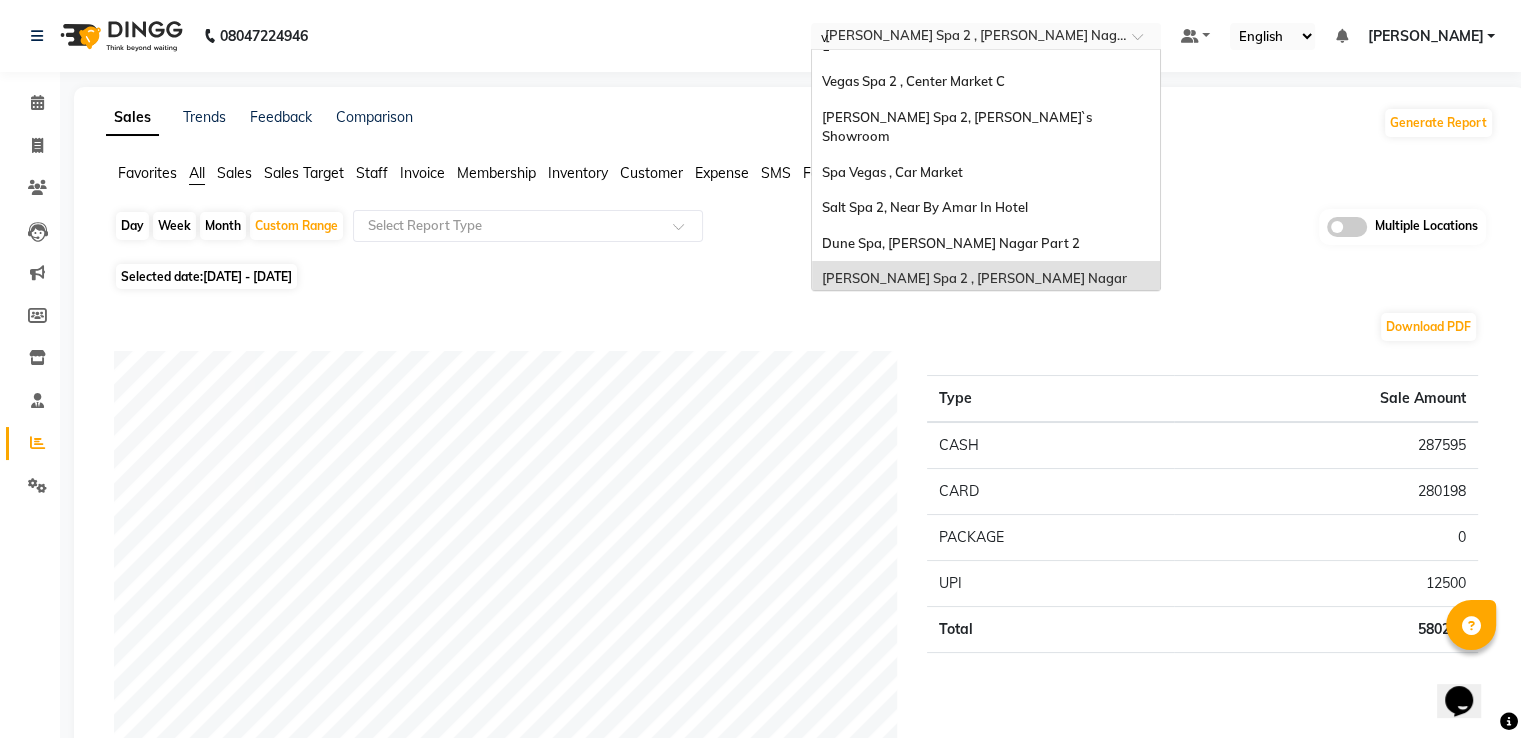 scroll, scrollTop: 0, scrollLeft: 0, axis: both 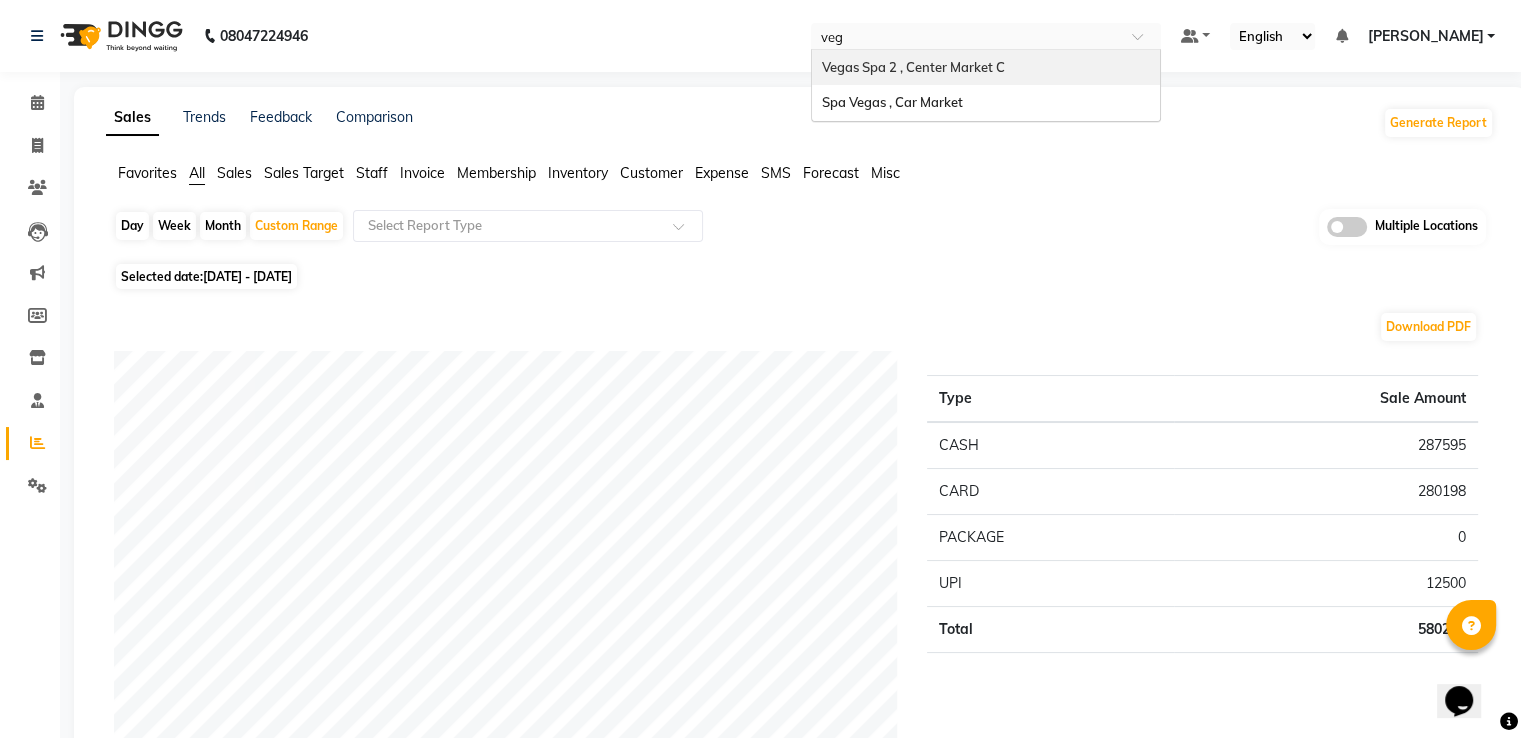 type on "[PERSON_NAME]" 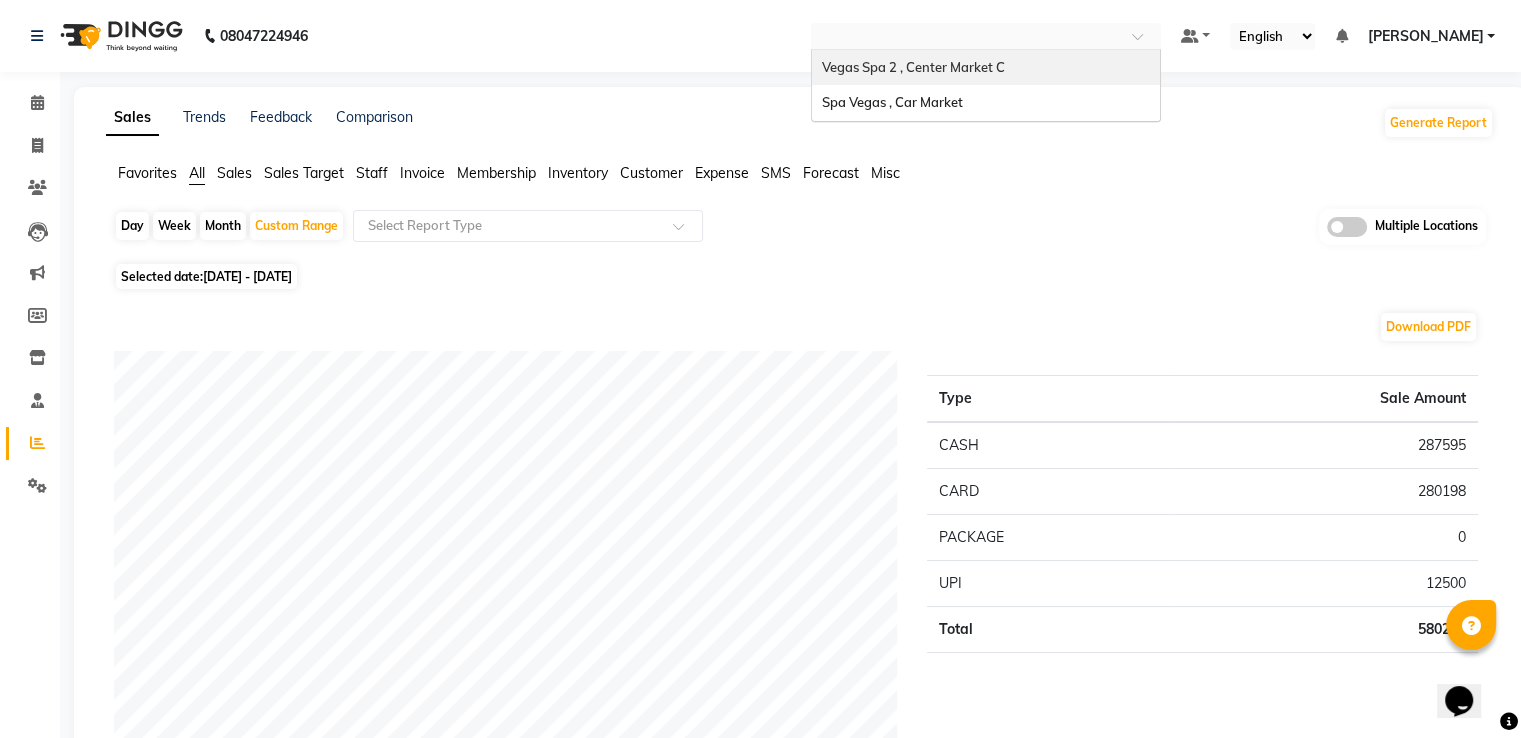 type on "\" 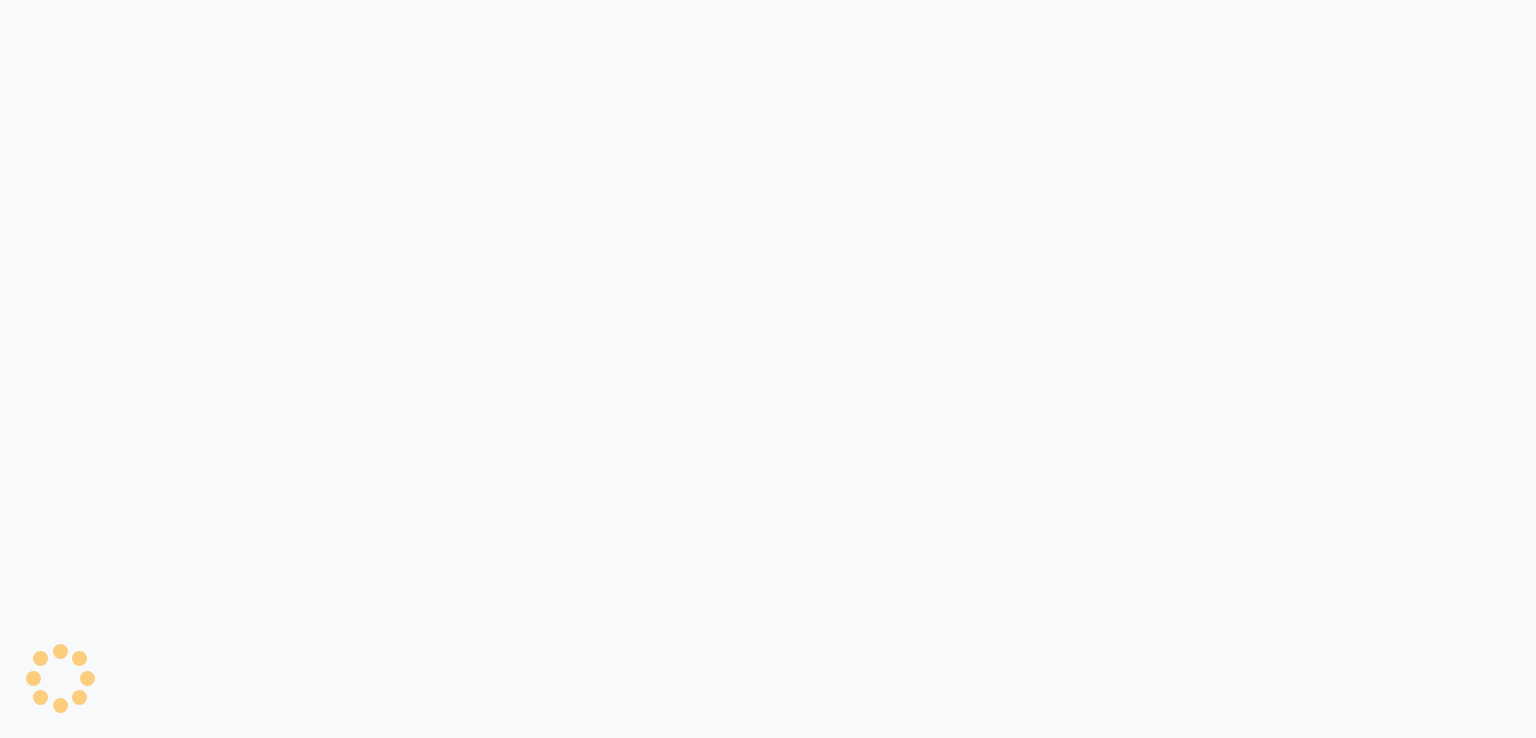scroll, scrollTop: 0, scrollLeft: 0, axis: both 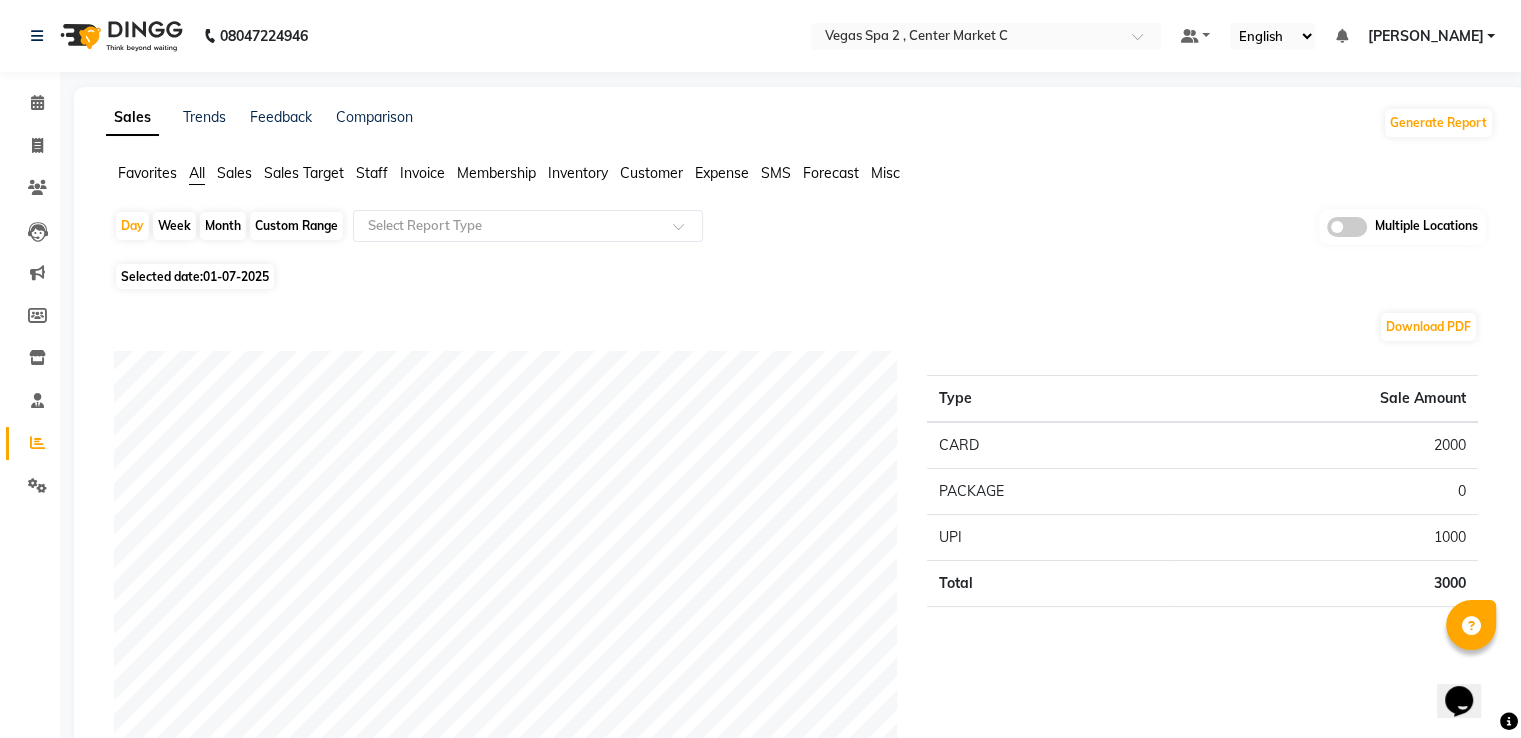 click on "Custom Range" 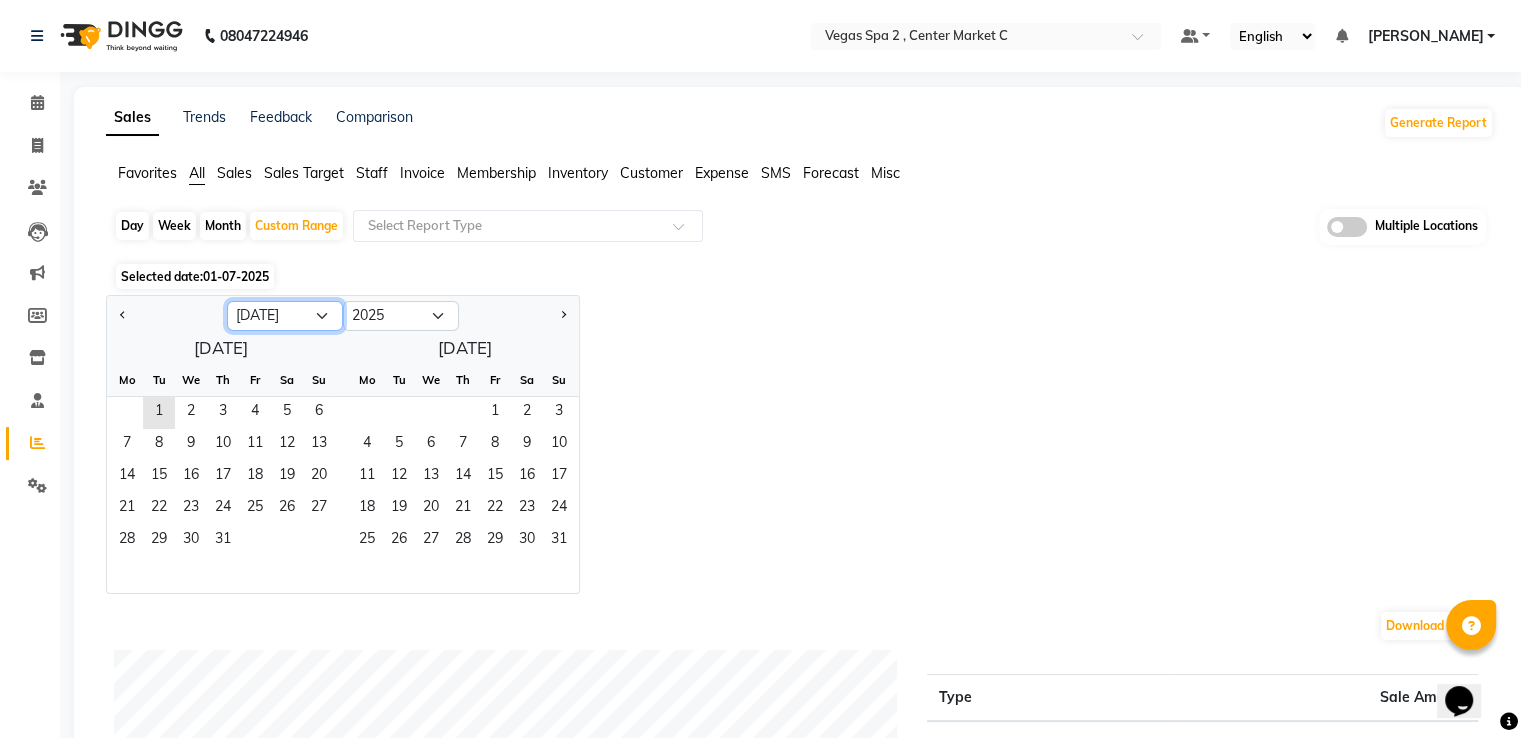 click on "Jan Feb Mar Apr May Jun [DATE] Aug Sep Oct Nov Dec" 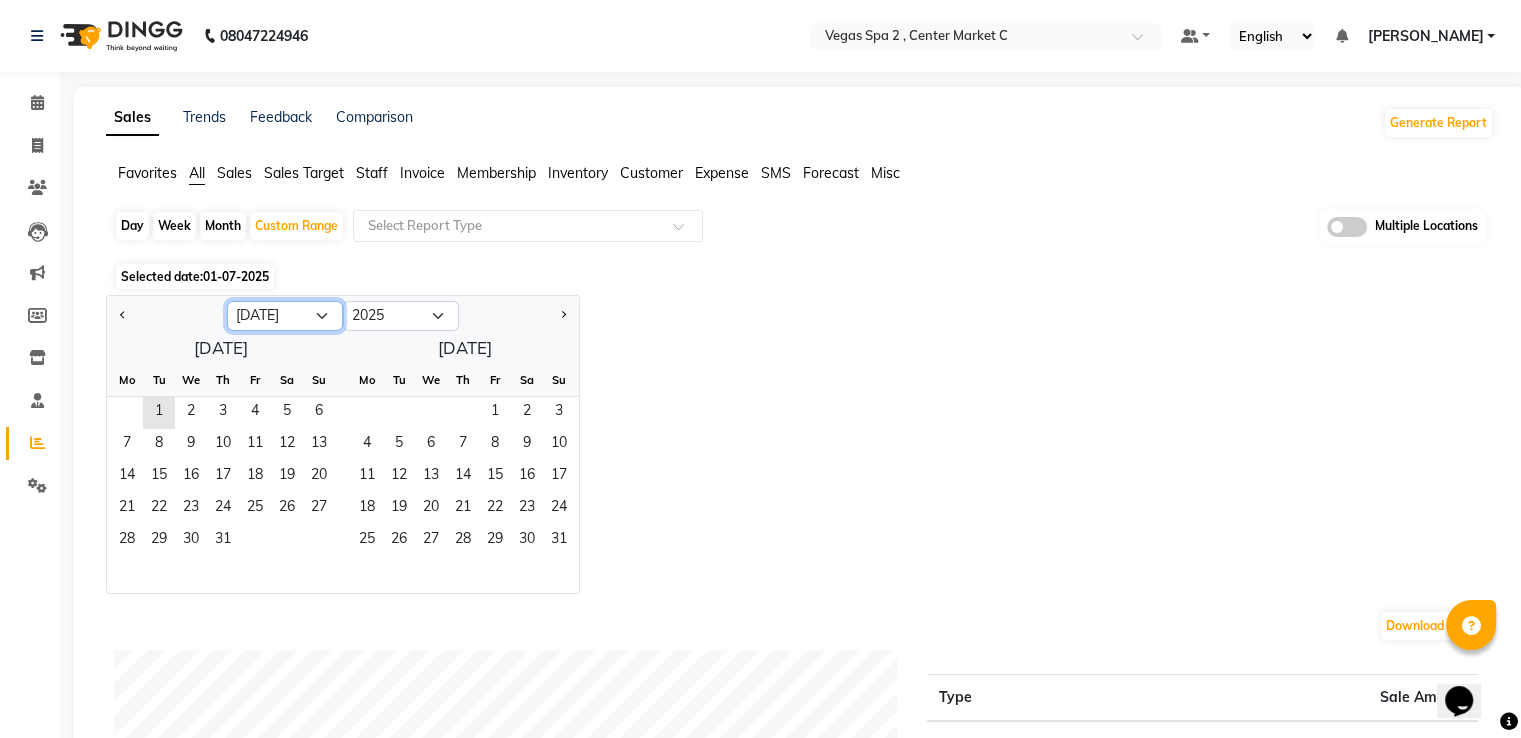 select on "6" 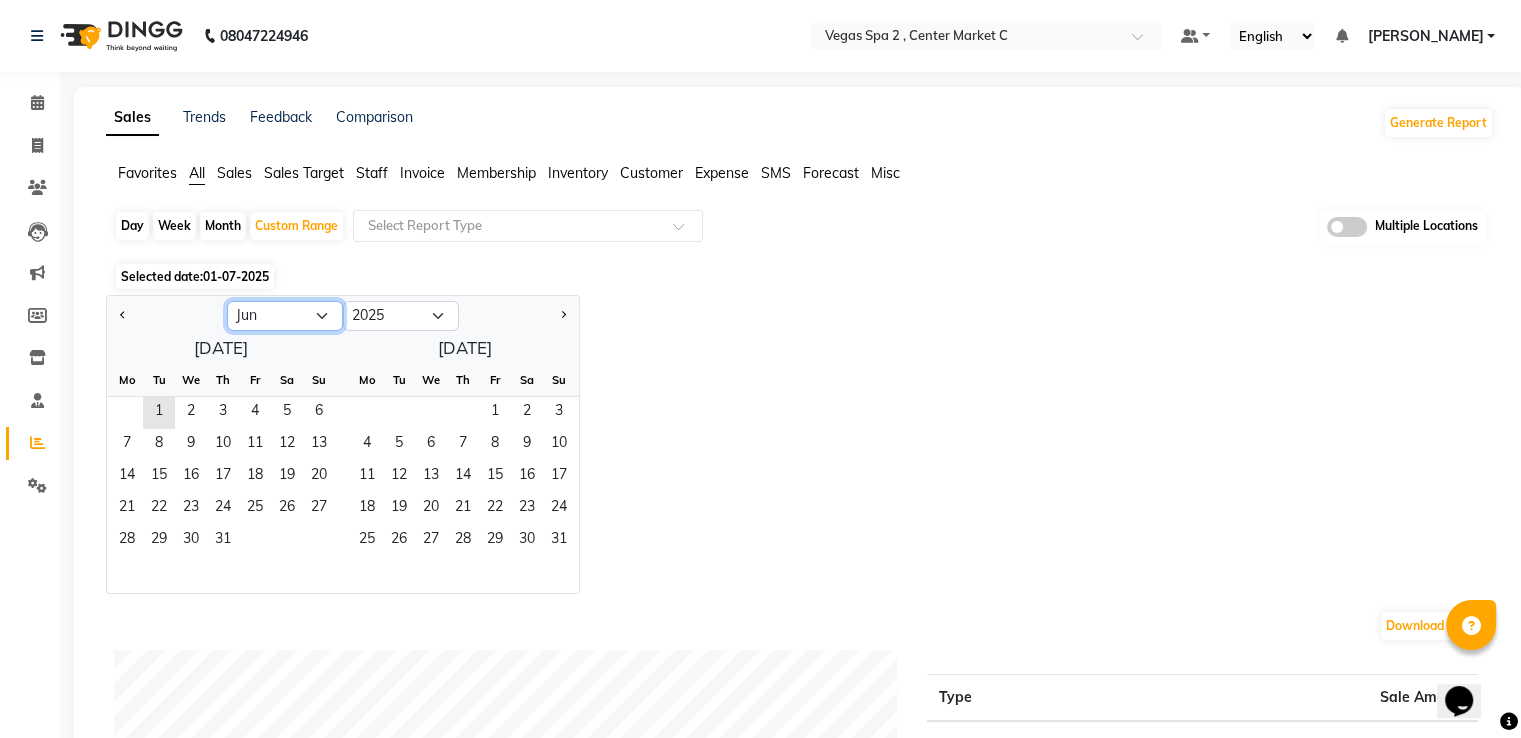 click on "Jan Feb Mar Apr May Jun [DATE] Aug Sep Oct Nov Dec" 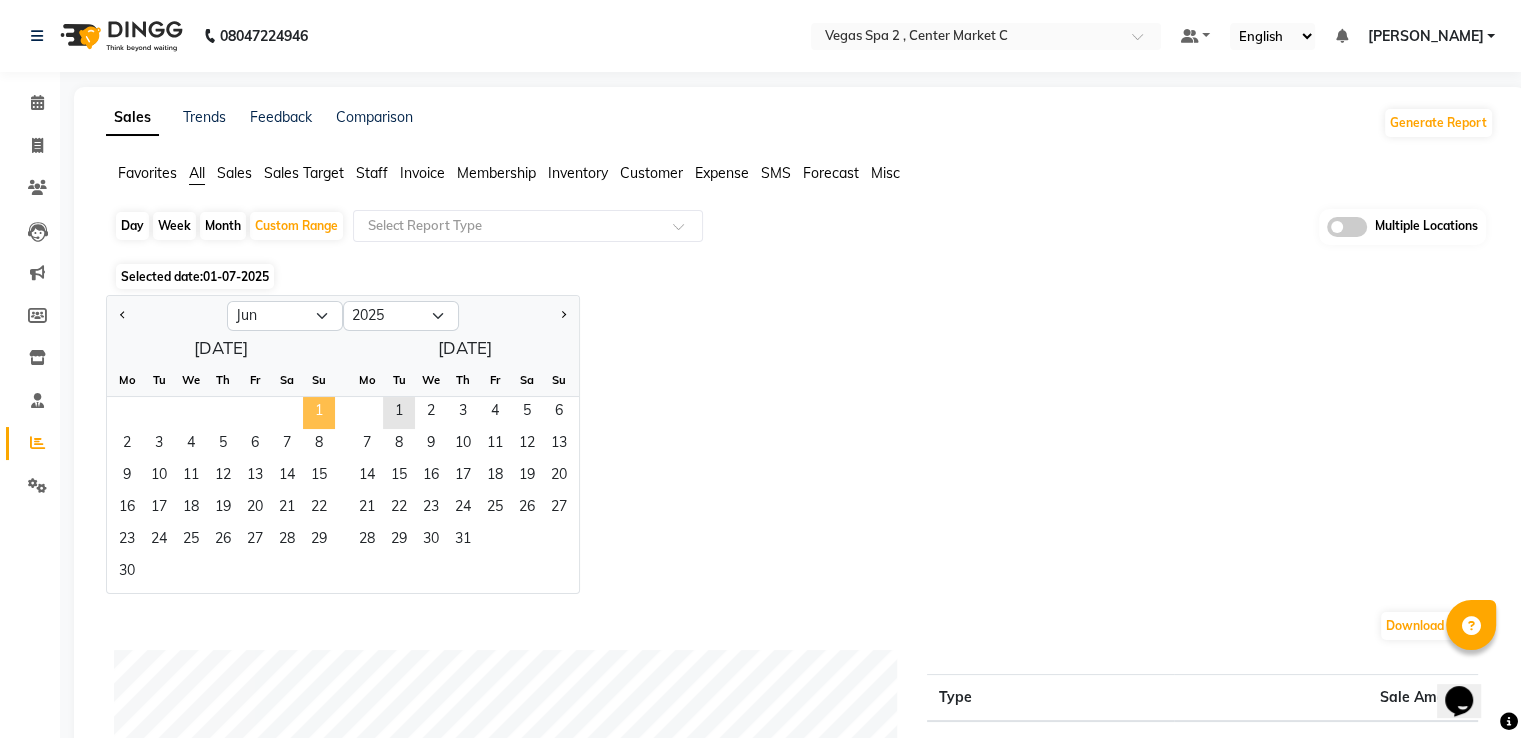 click on "1" 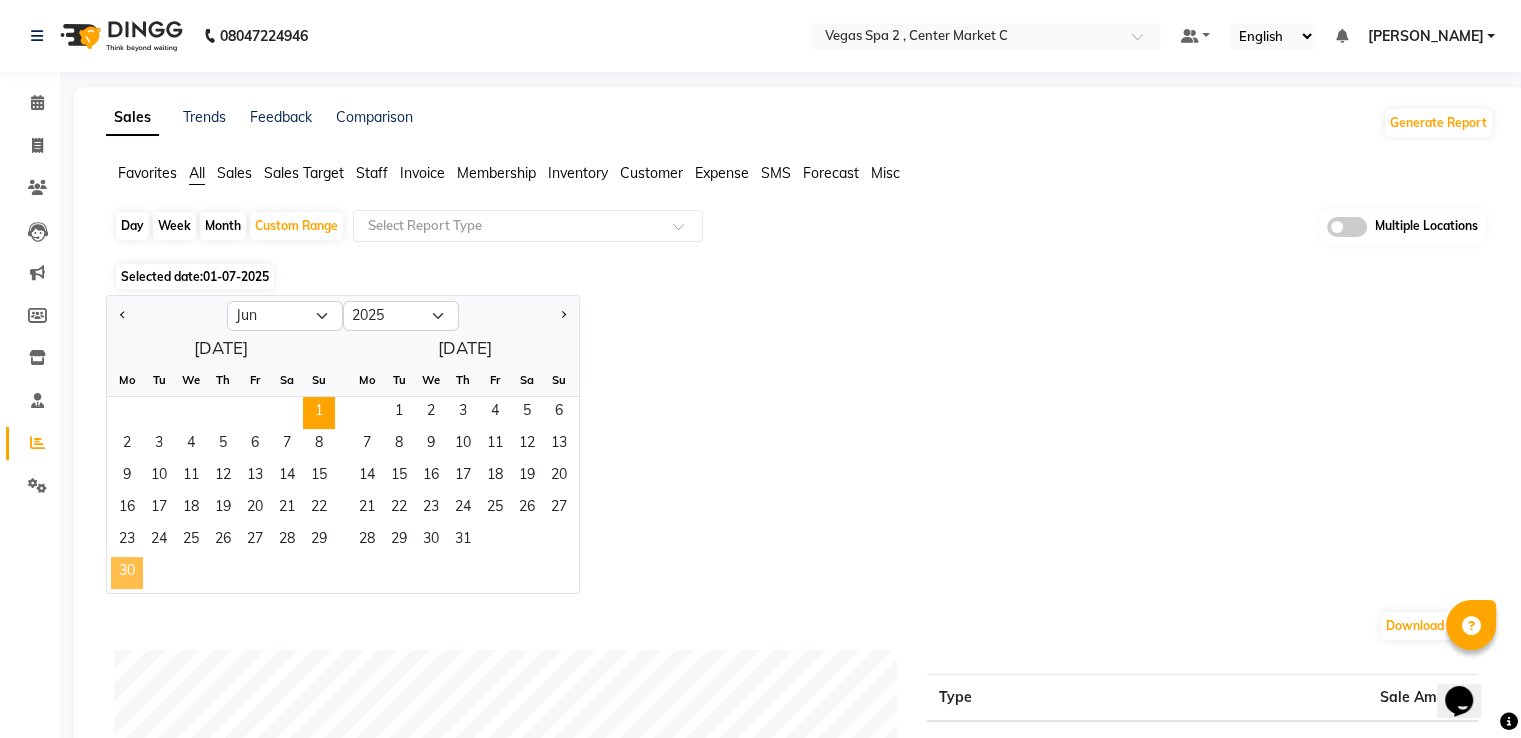 click on "30" 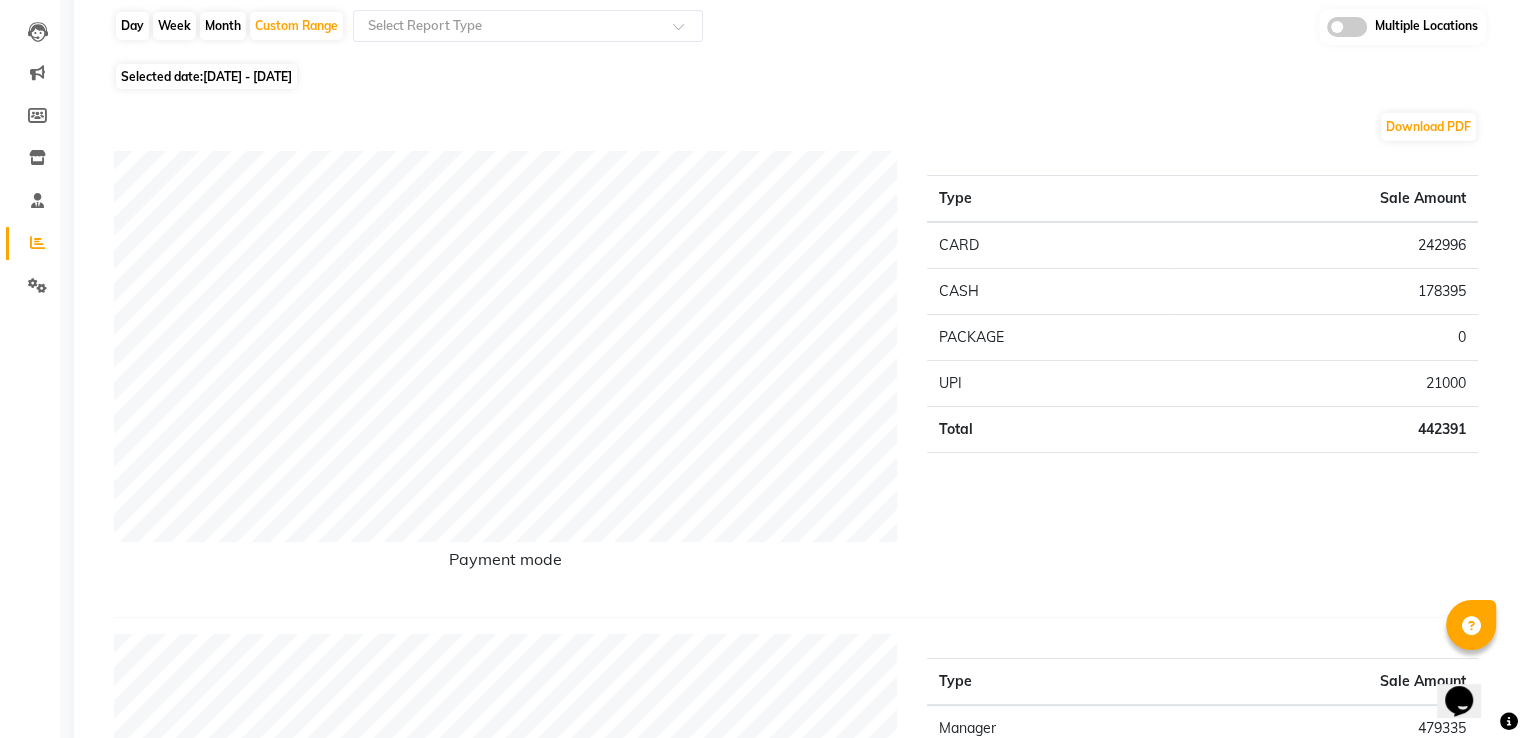 scroll, scrollTop: 0, scrollLeft: 0, axis: both 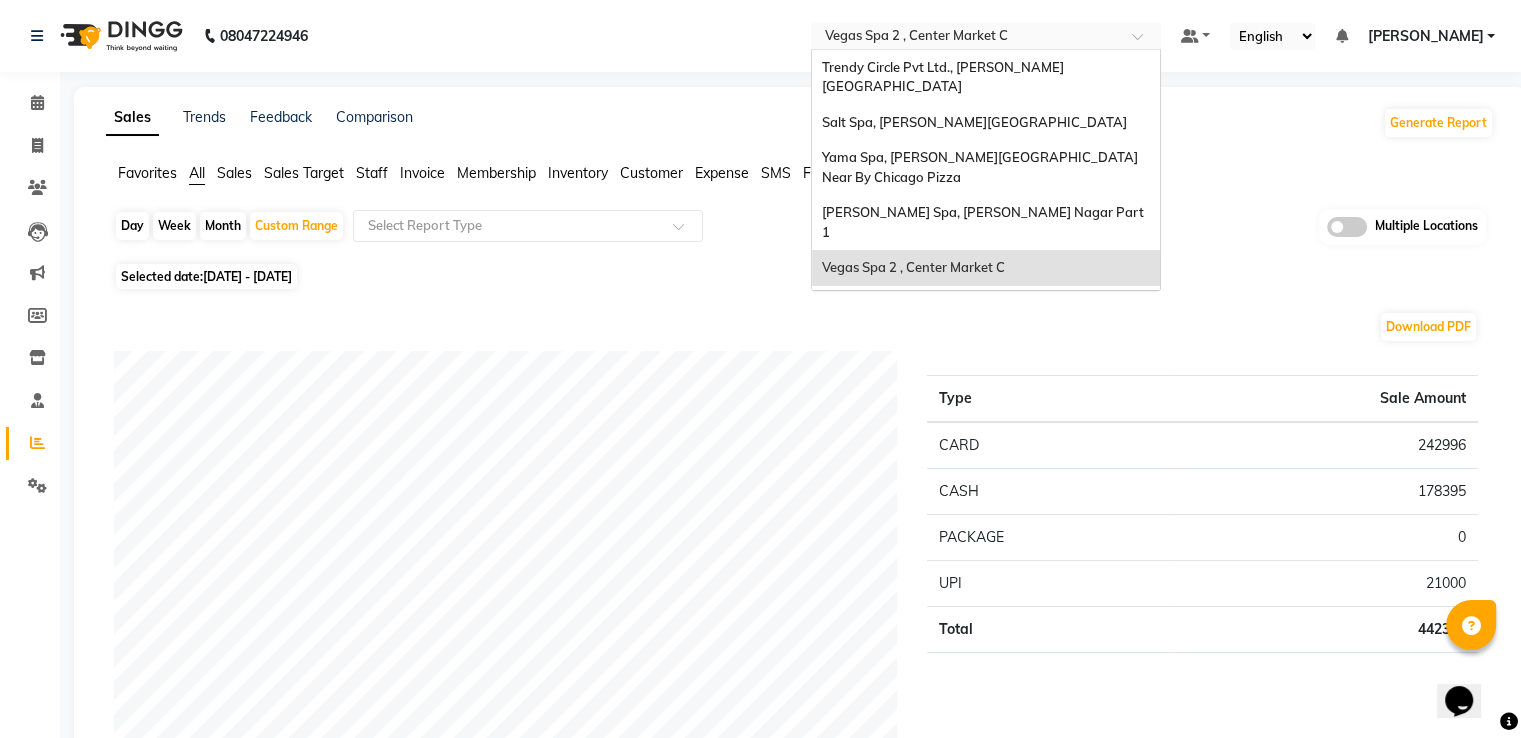 click at bounding box center (966, 38) 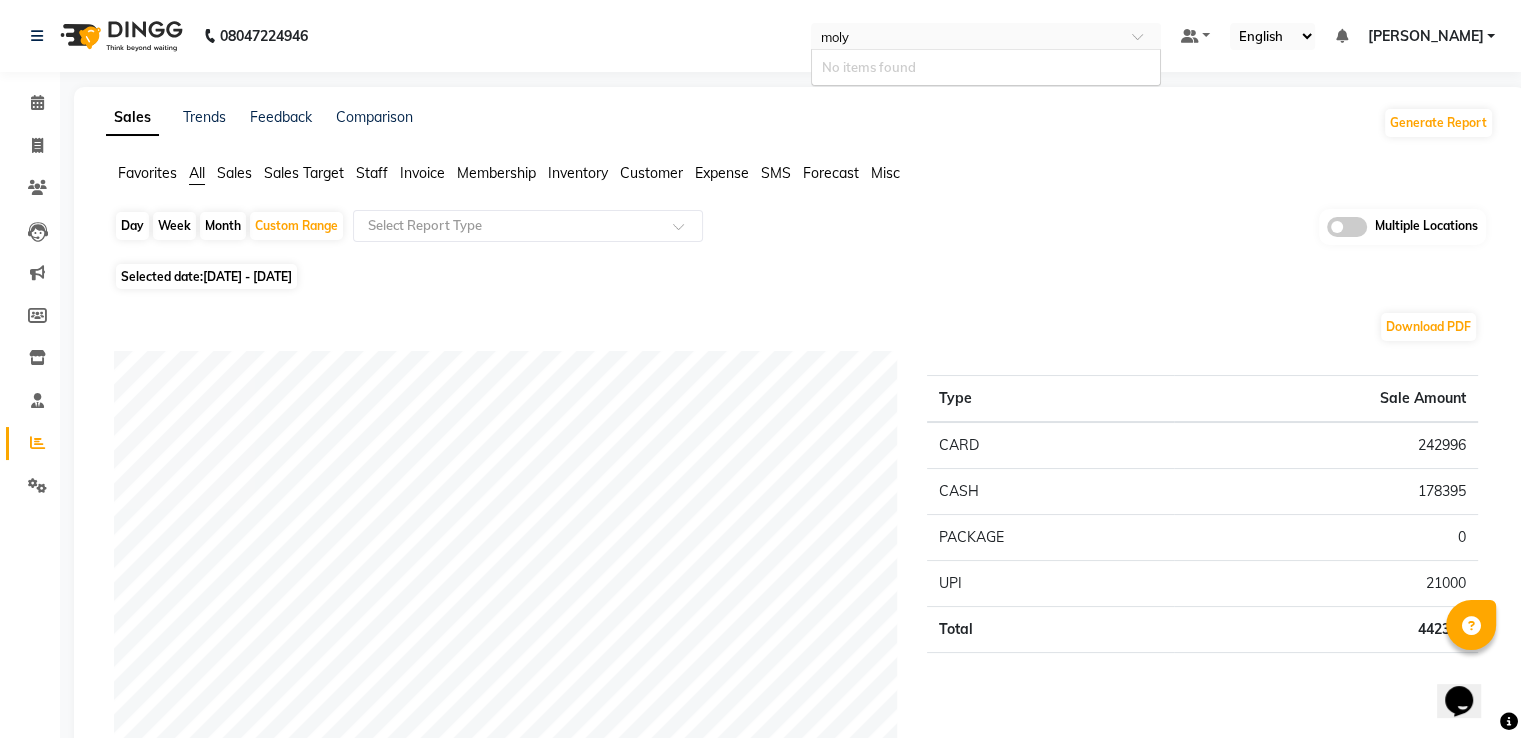 type on "mol" 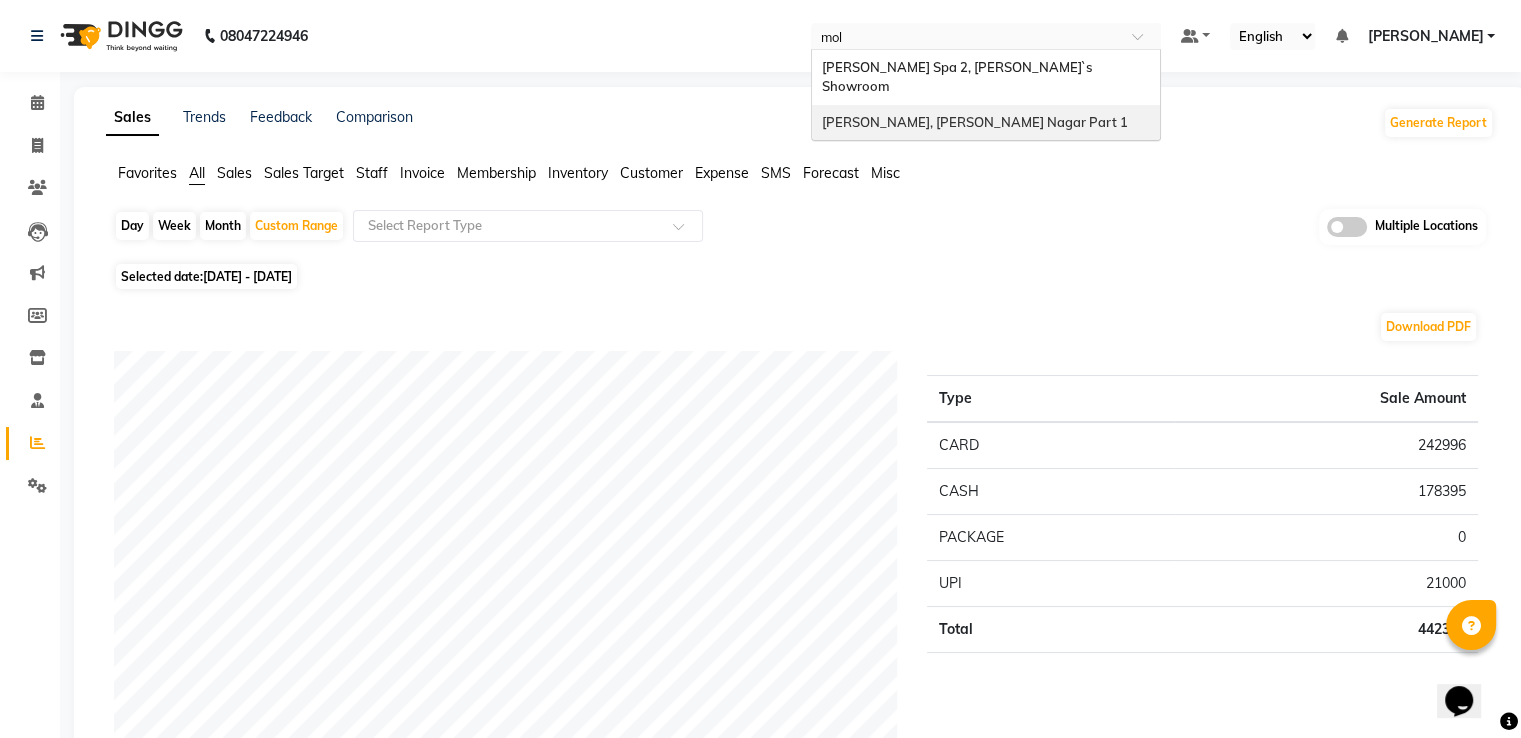 click on "[PERSON_NAME], [PERSON_NAME] Nagar Part 1" at bounding box center (986, 123) 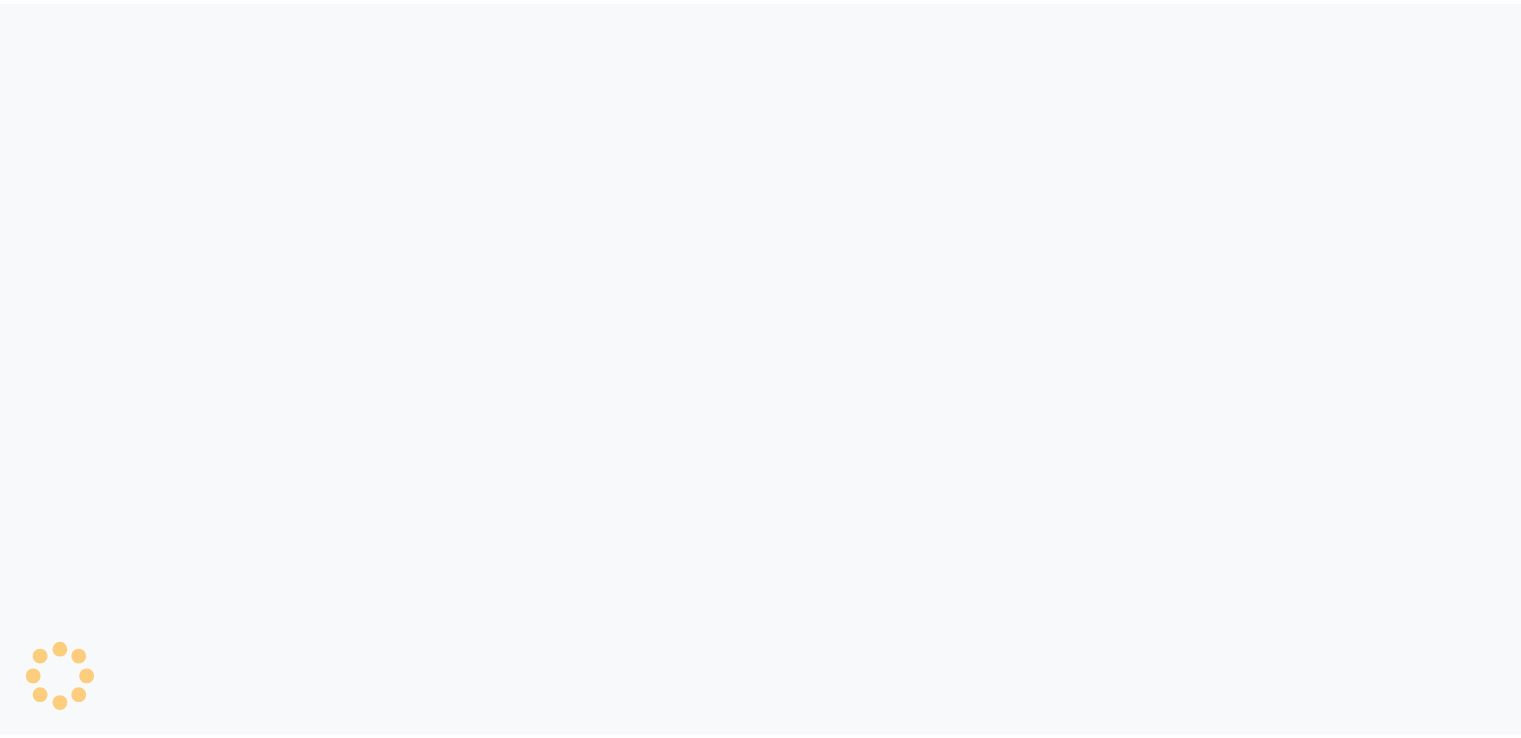 scroll, scrollTop: 0, scrollLeft: 0, axis: both 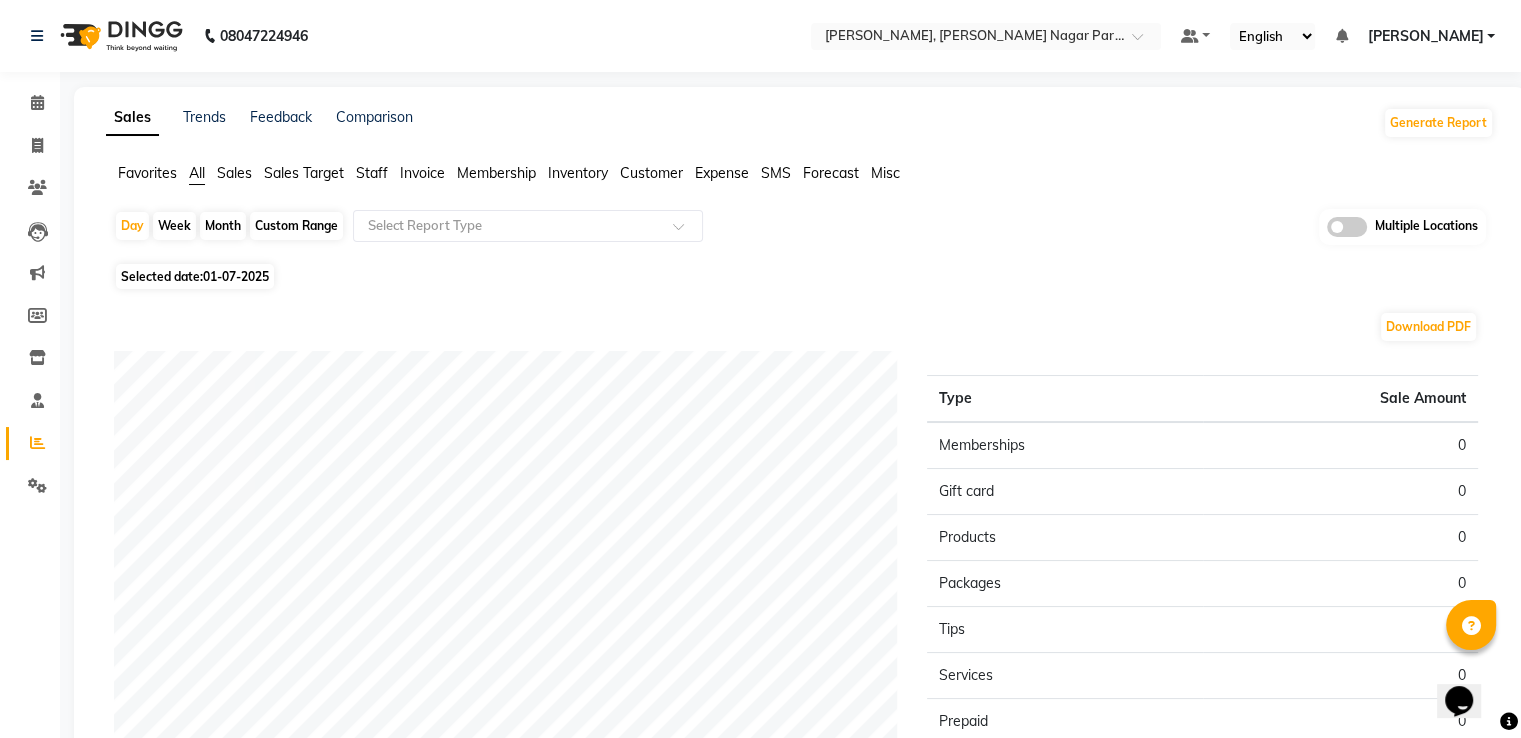 click on "Custom Range" 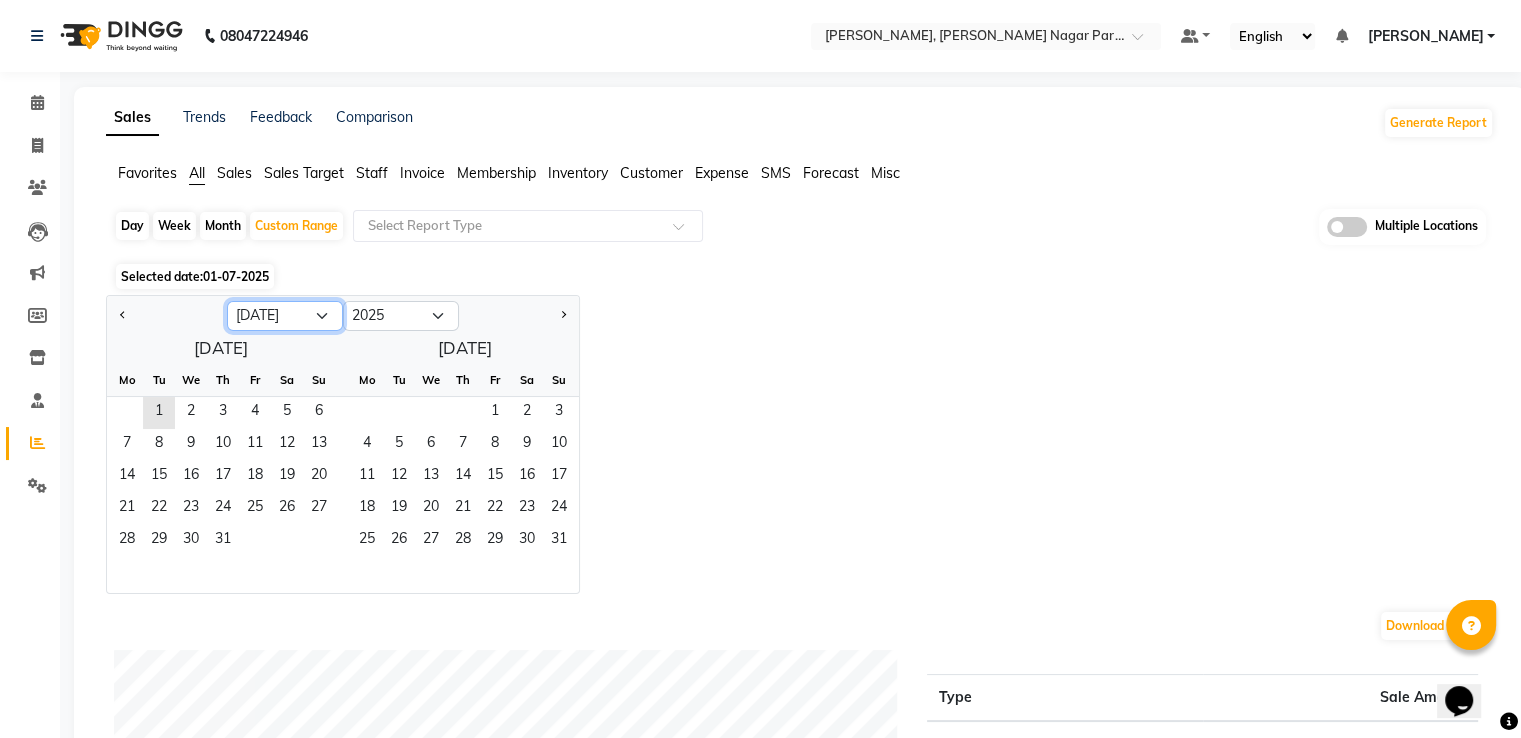 click on "Jan Feb Mar Apr May Jun [DATE] Aug Sep Oct Nov Dec" 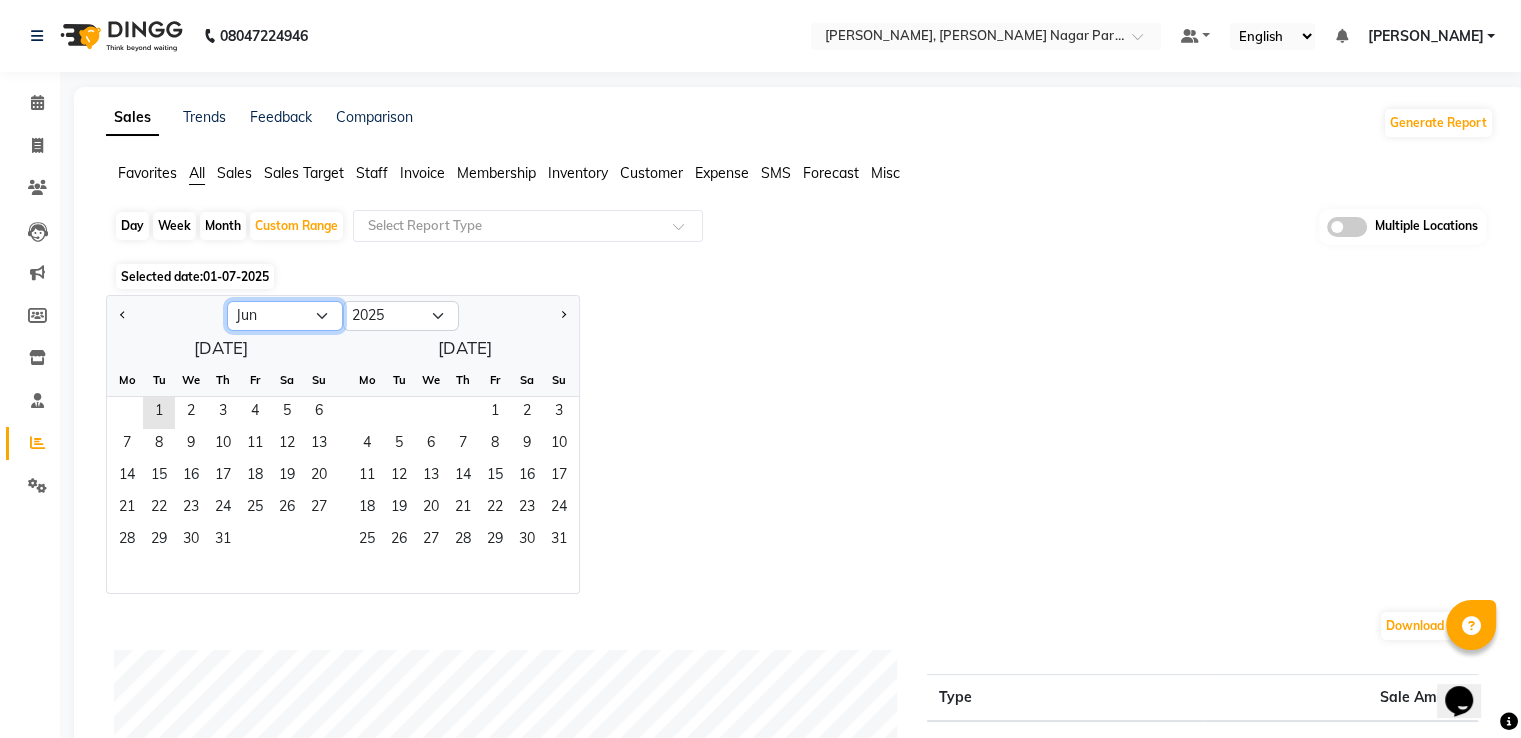 click on "Jan Feb Mar Apr May Jun [DATE] Aug Sep Oct Nov Dec" 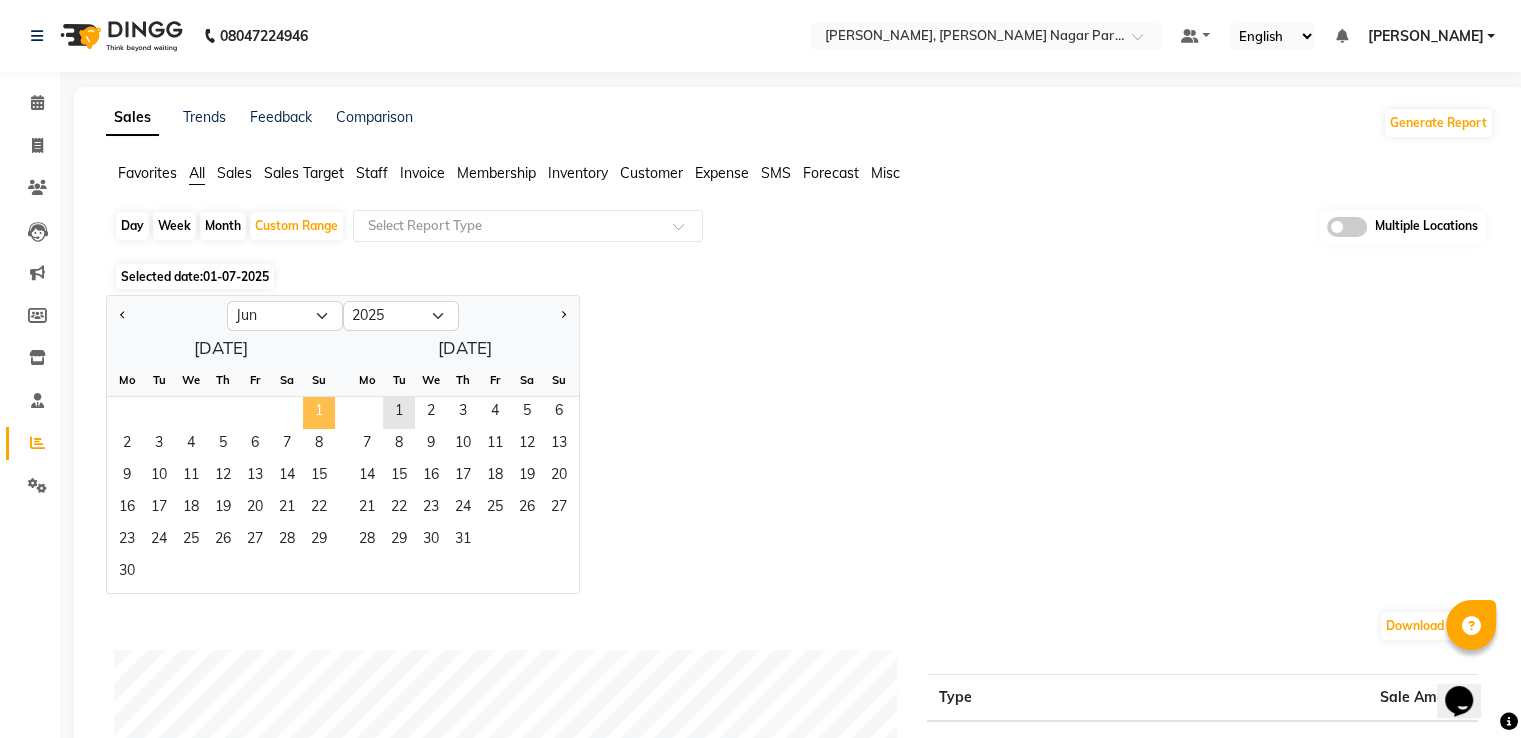 click on "1" 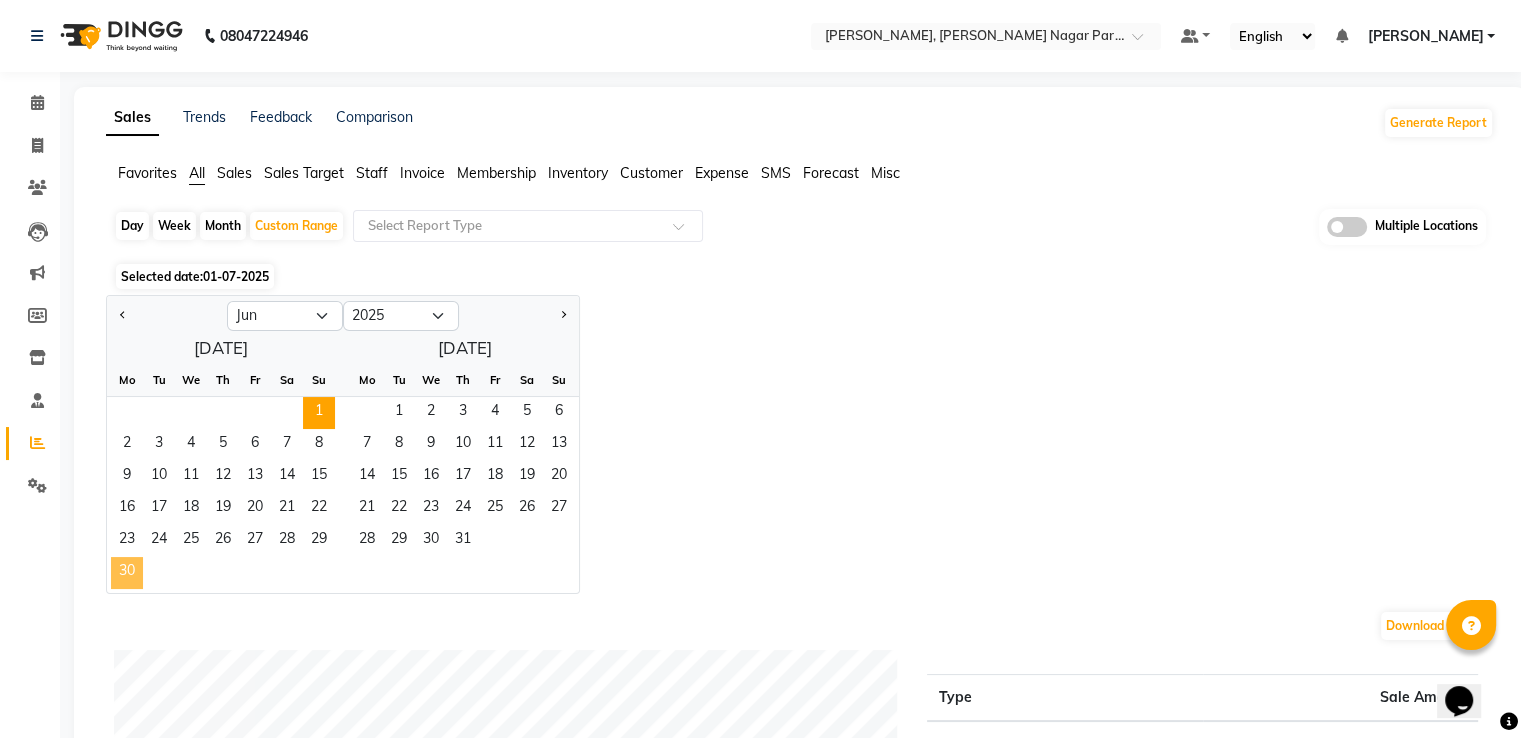 click on "30" 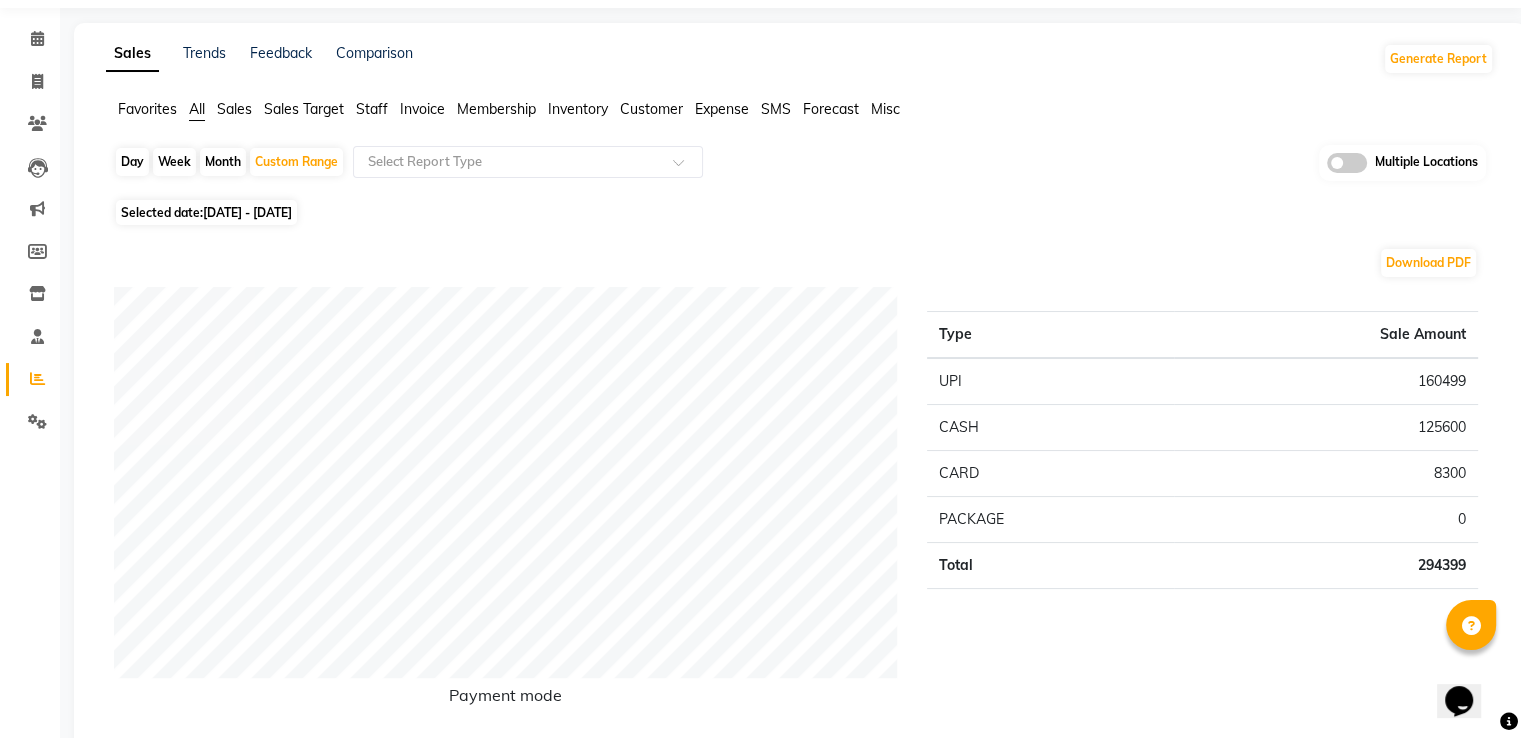 scroll, scrollTop: 0, scrollLeft: 0, axis: both 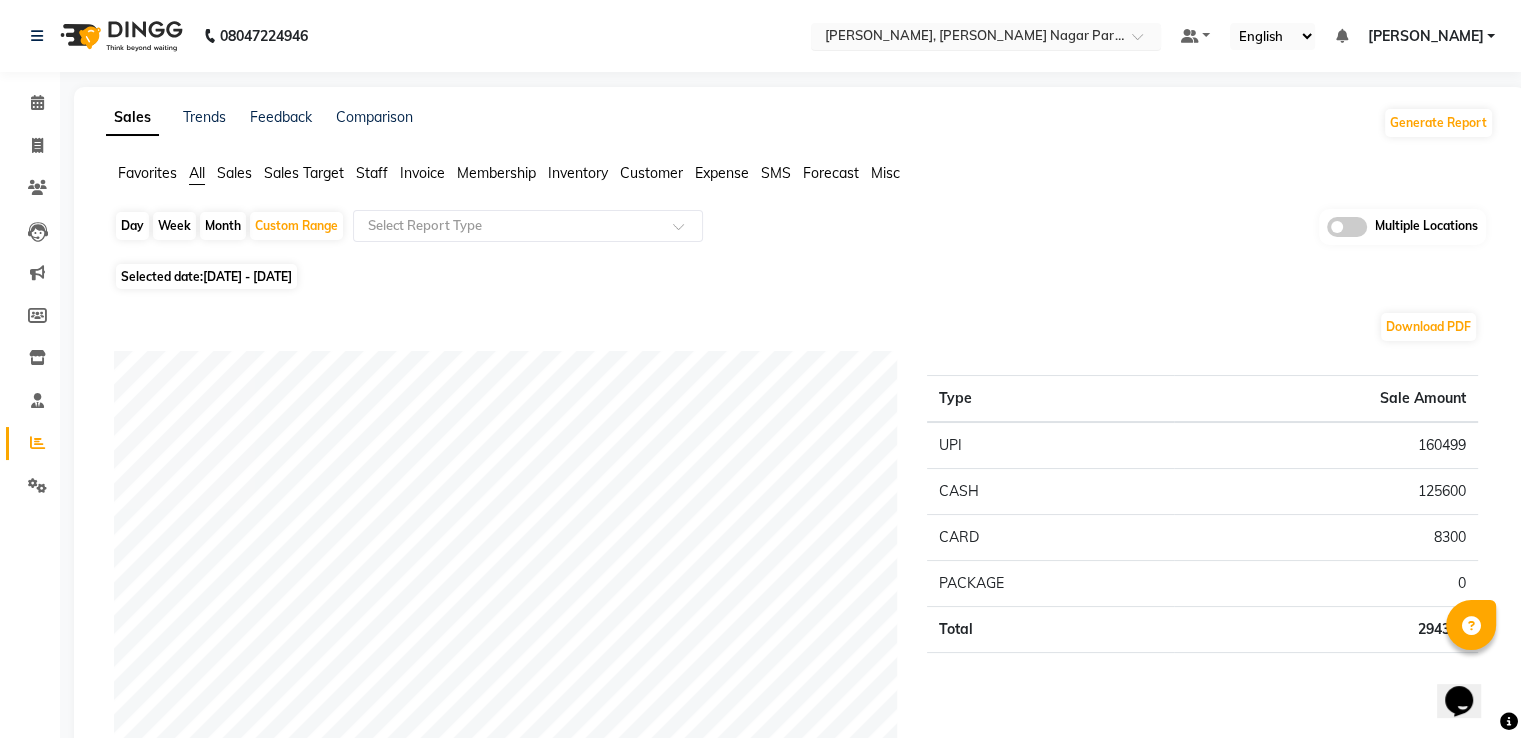 click on "Select Location × Molly Spa, Lajpat Nagar Part 1" at bounding box center (986, 36) 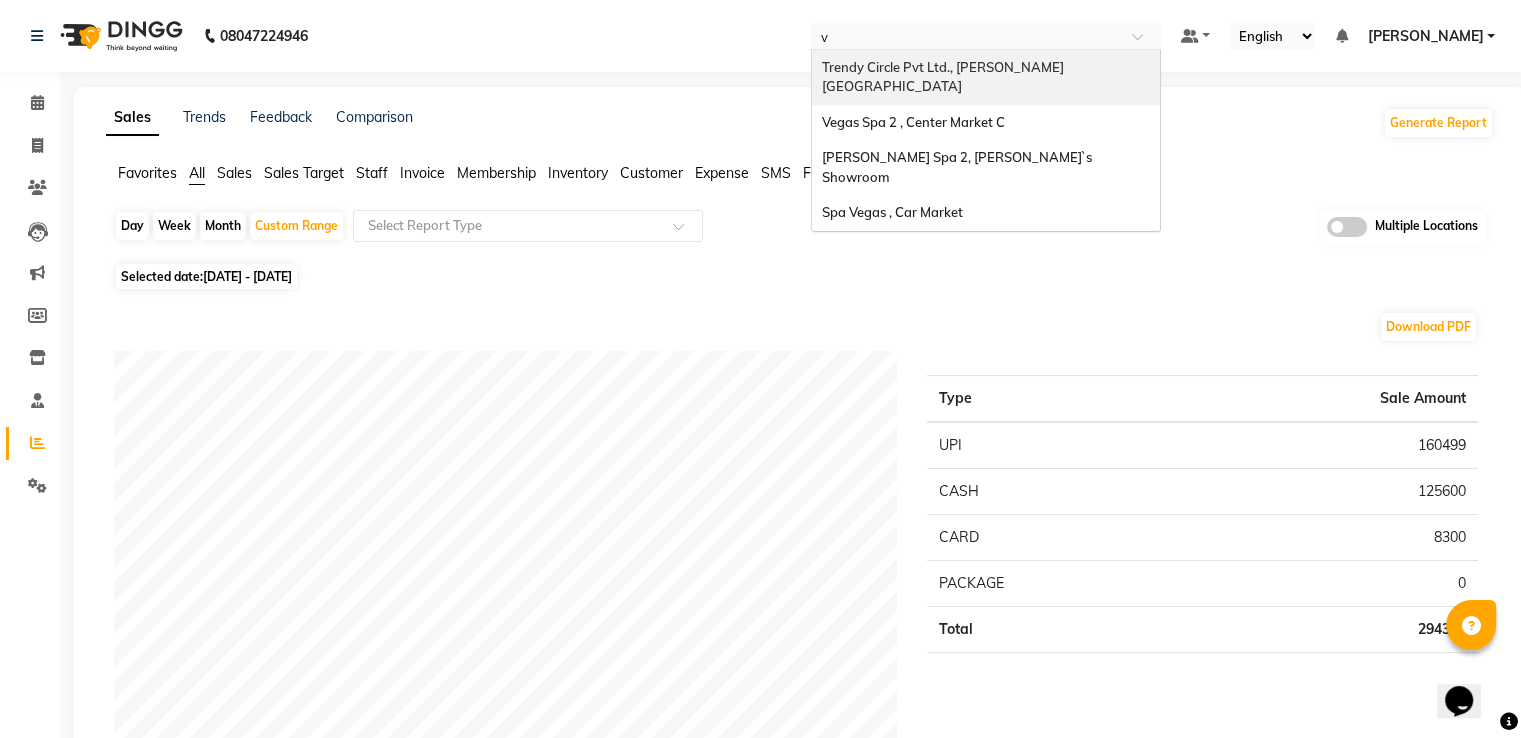 scroll, scrollTop: 0, scrollLeft: 0, axis: both 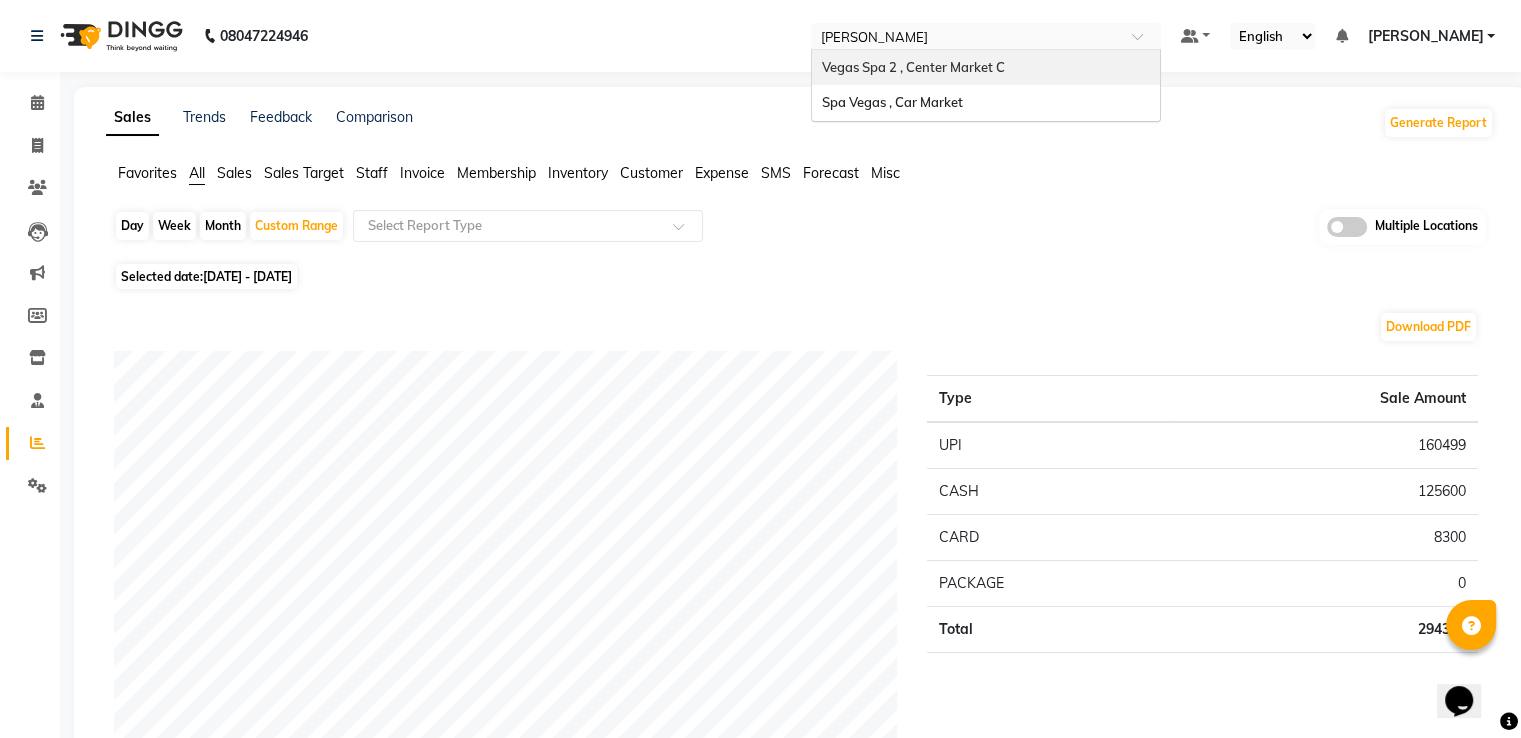 type on "vegas" 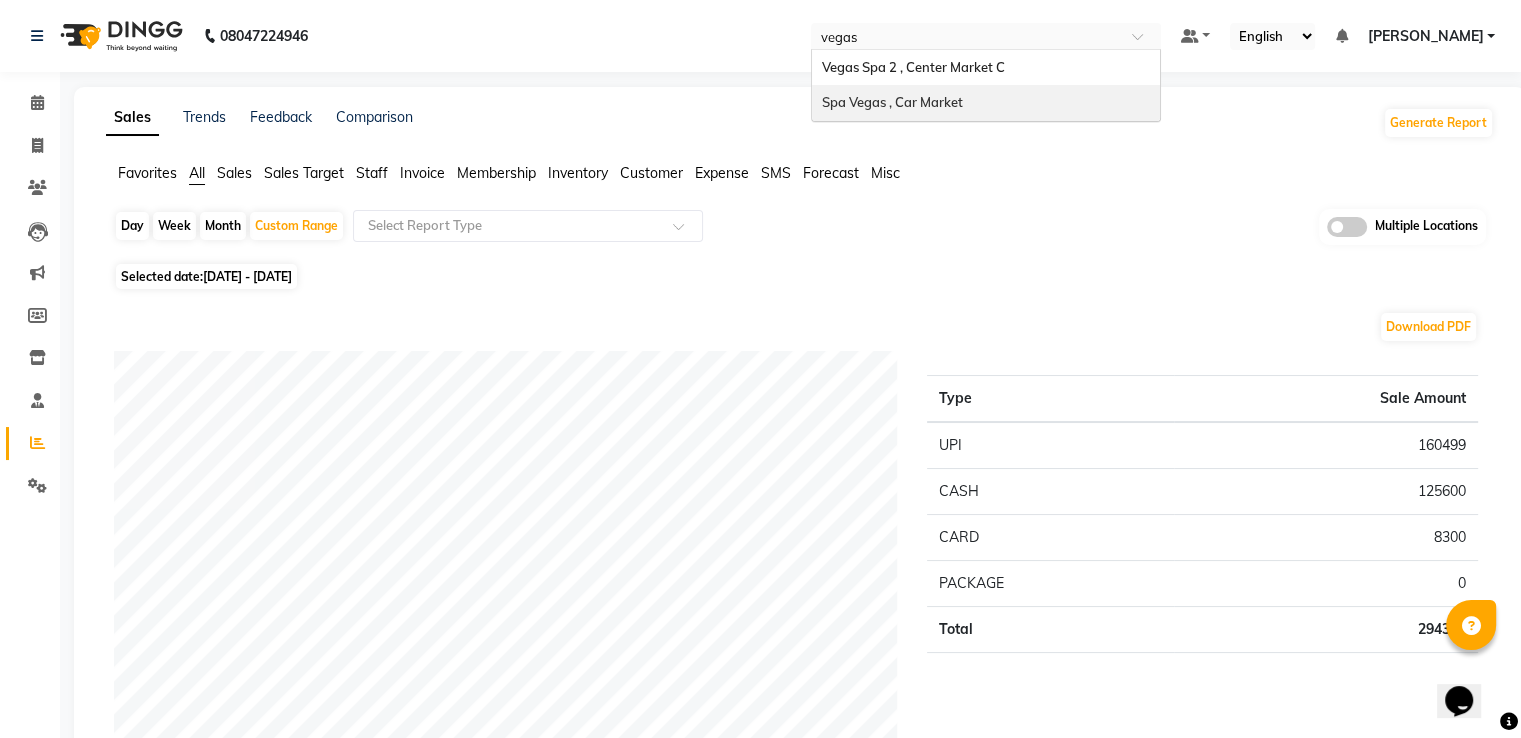 click on "Spa Vegas , Car Market" at bounding box center [986, 103] 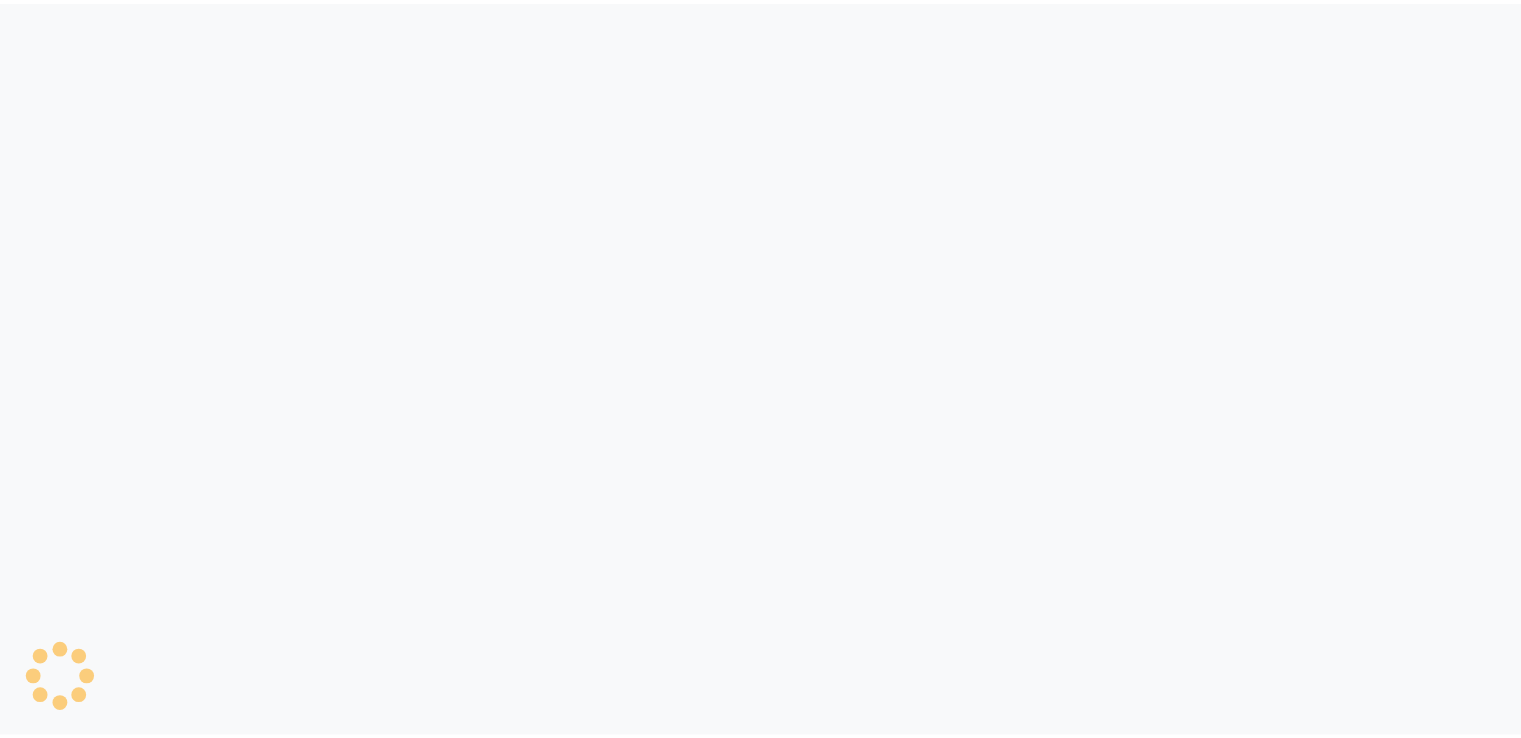 scroll, scrollTop: 0, scrollLeft: 0, axis: both 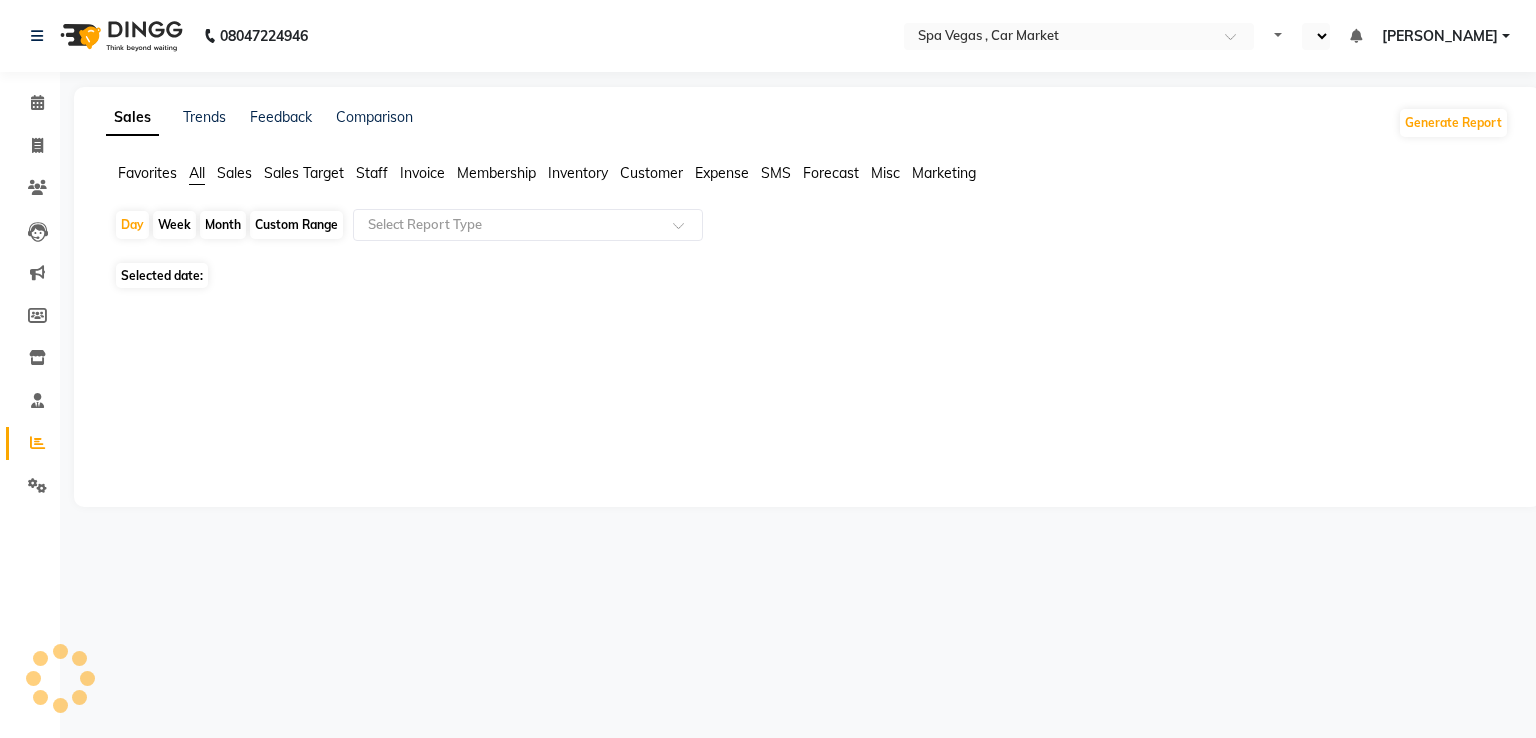 select on "en" 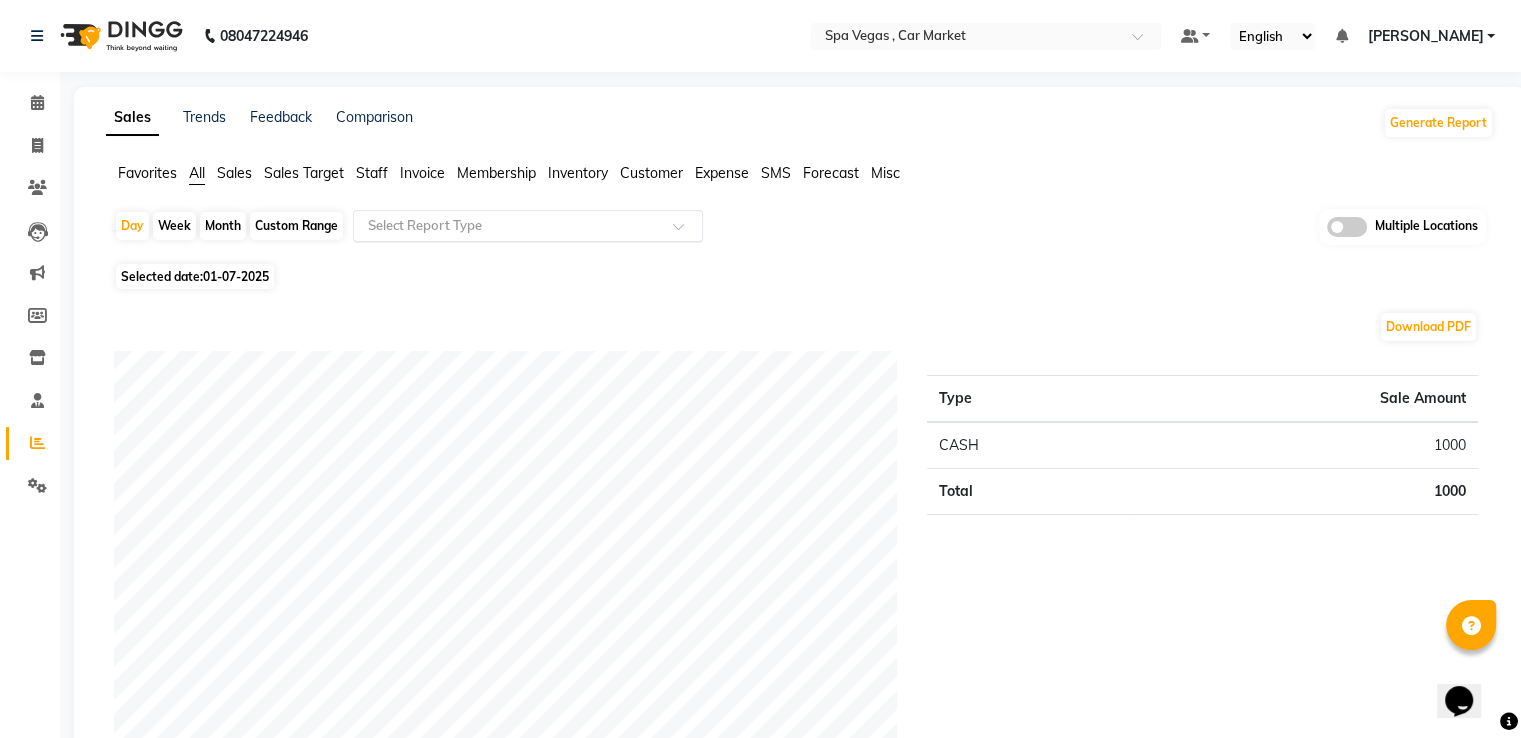 scroll, scrollTop: 0, scrollLeft: 0, axis: both 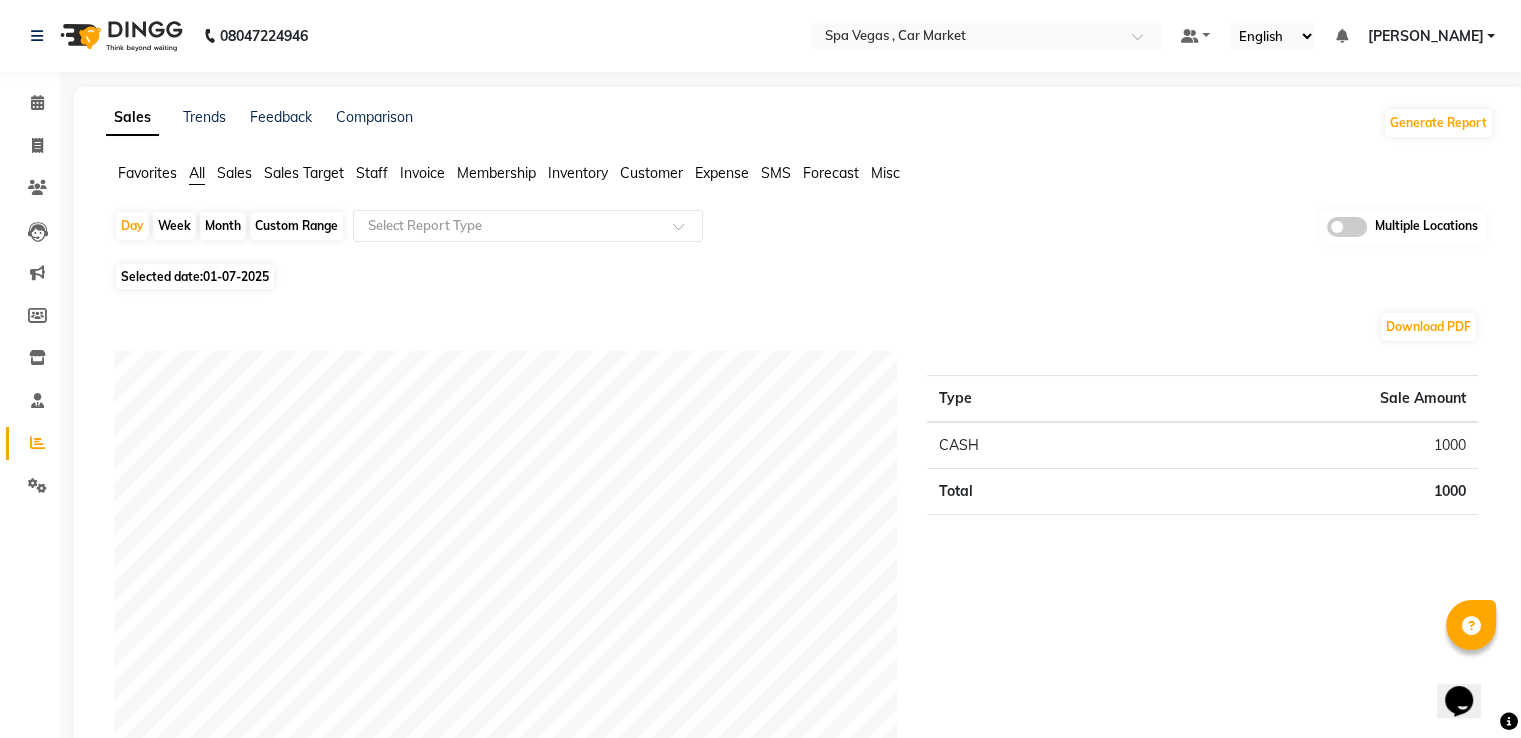 click on "Custom Range" 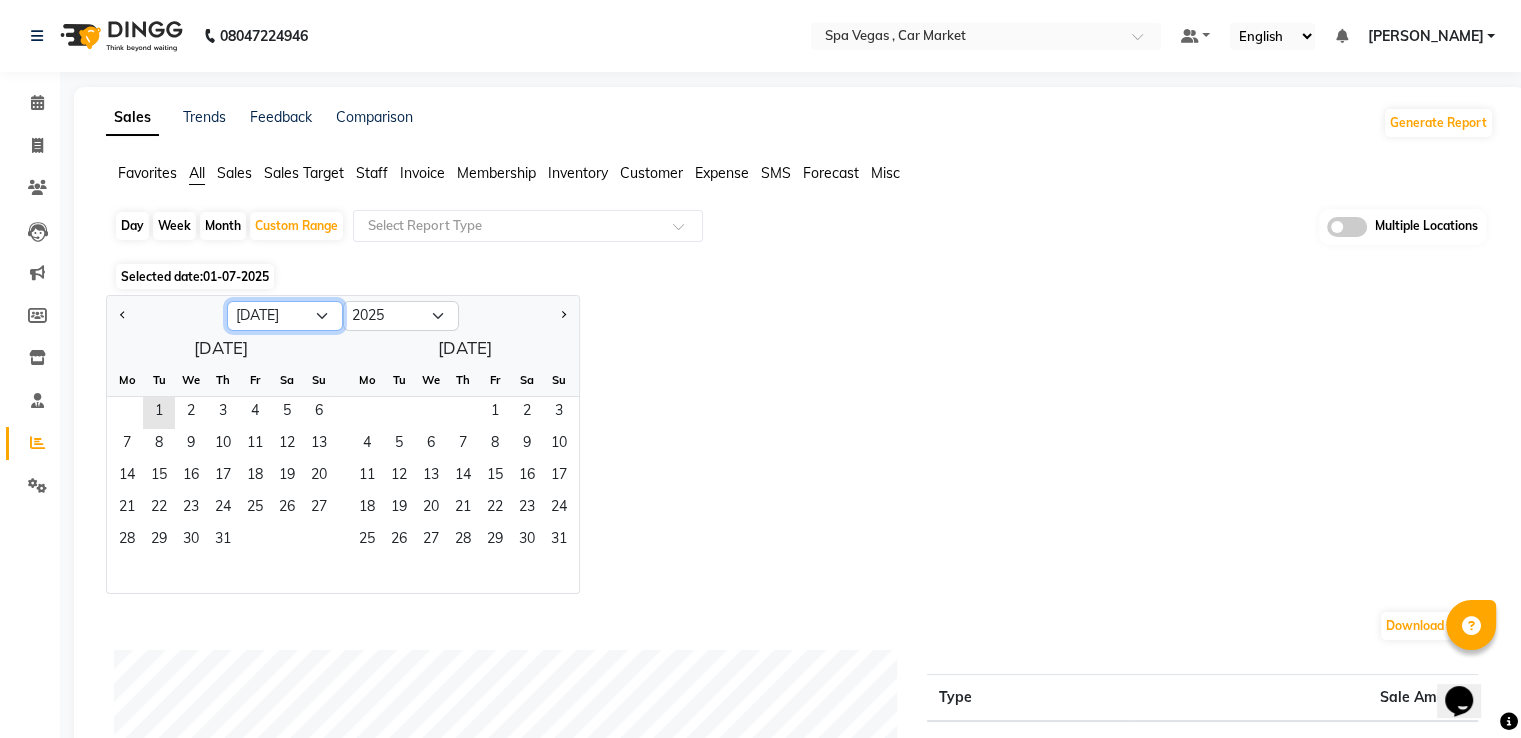 click on "Jan Feb Mar Apr May Jun [DATE] Aug Sep Oct Nov Dec" 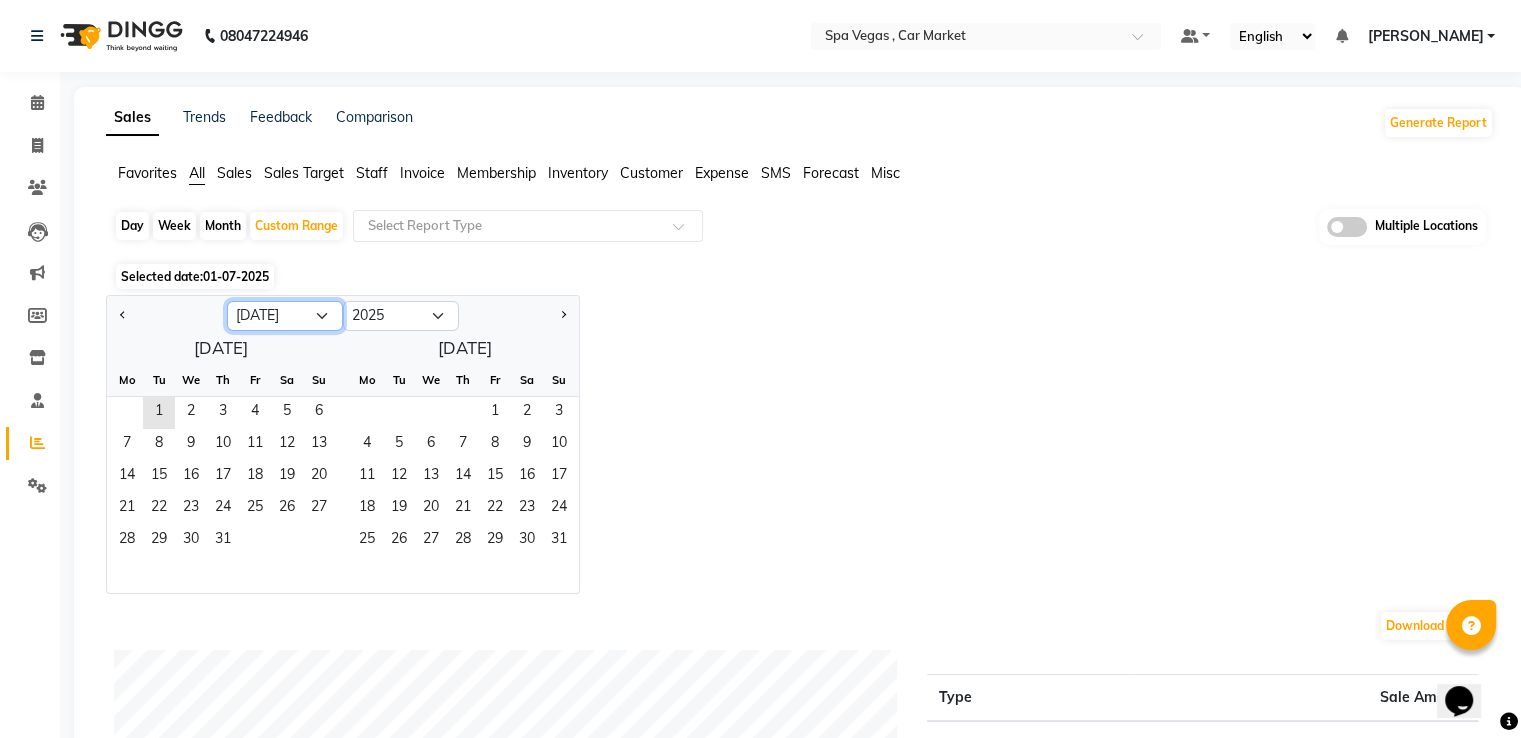select on "6" 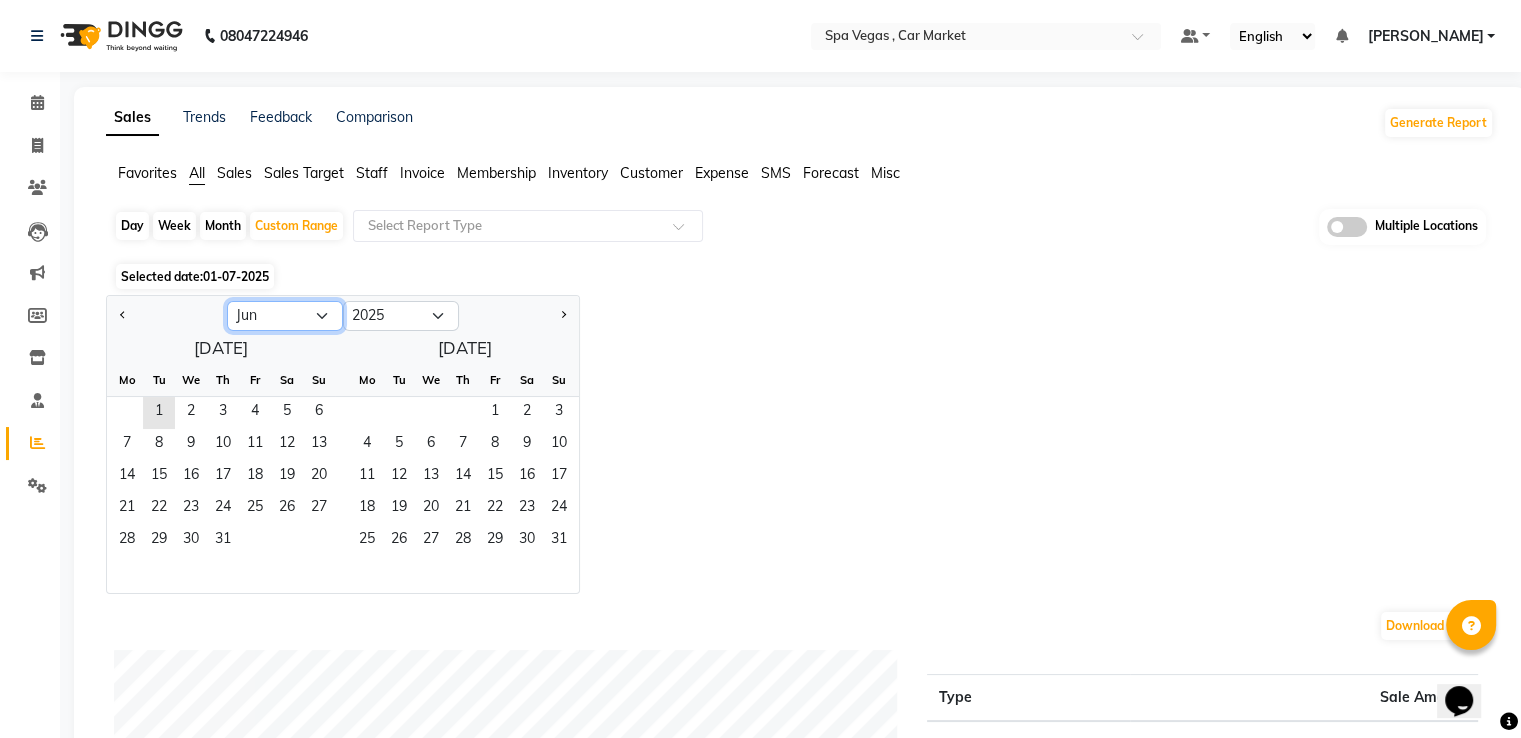 click on "Jan Feb Mar Apr May Jun [DATE] Aug Sep Oct Nov Dec" 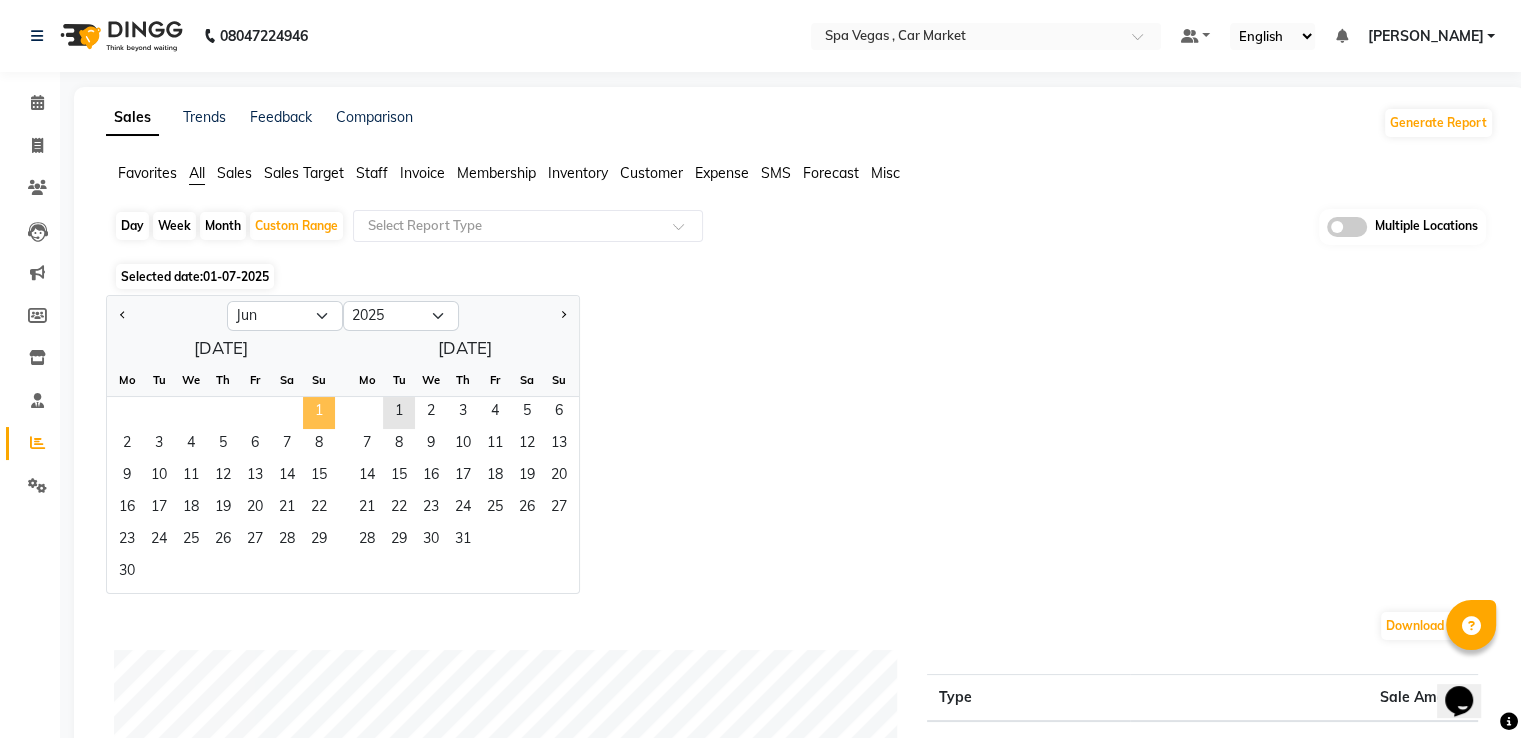 click on "1" 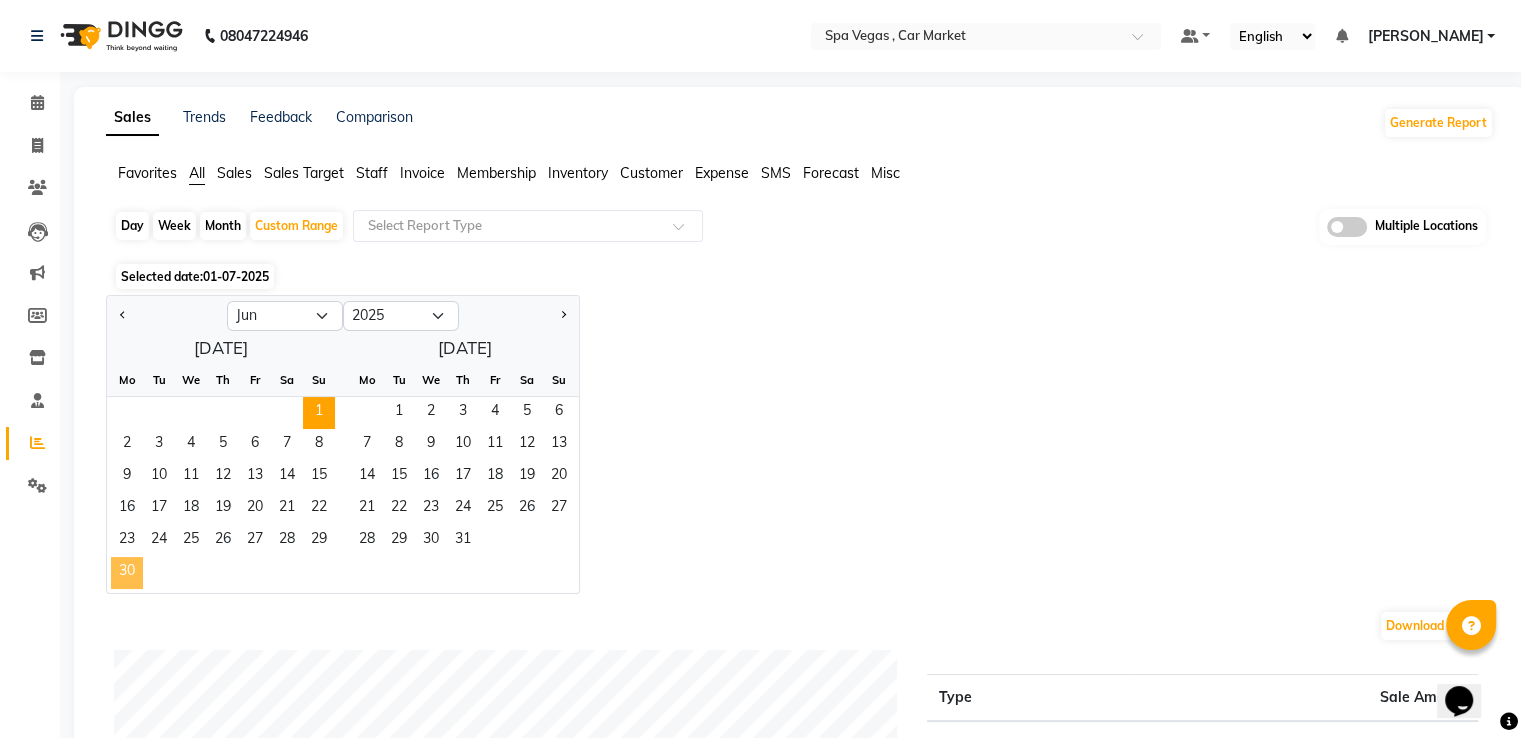 click on "30" 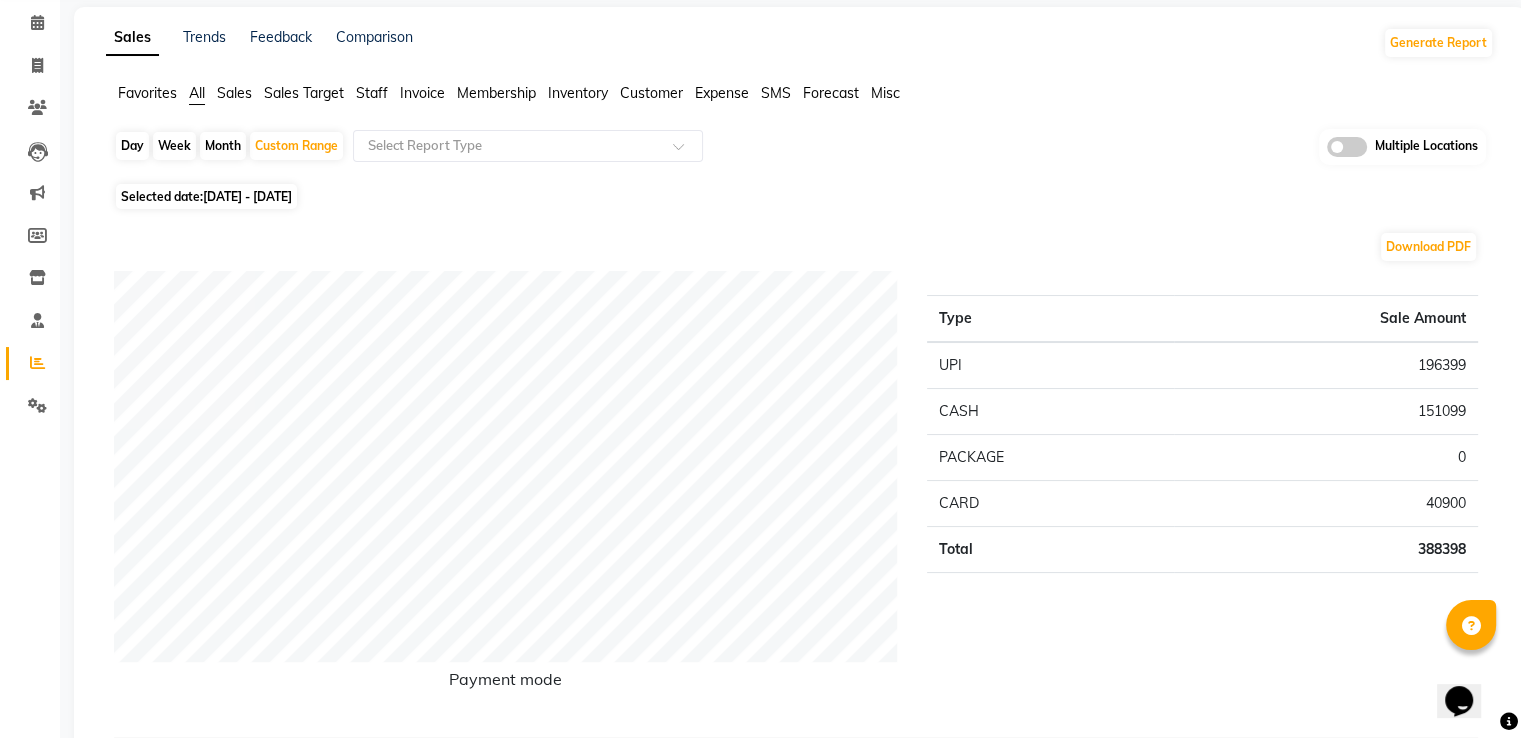 scroll, scrollTop: 0, scrollLeft: 0, axis: both 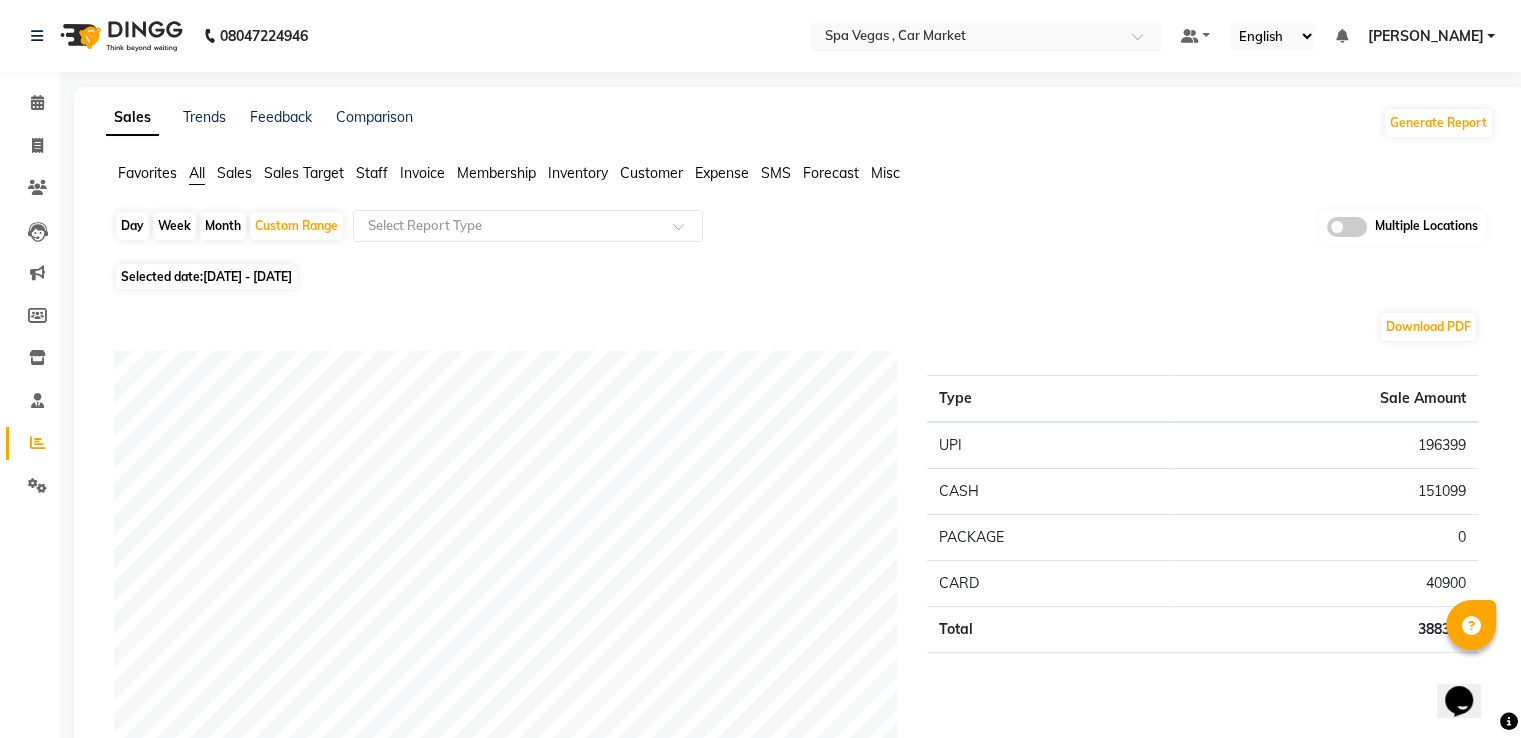 click at bounding box center [966, 38] 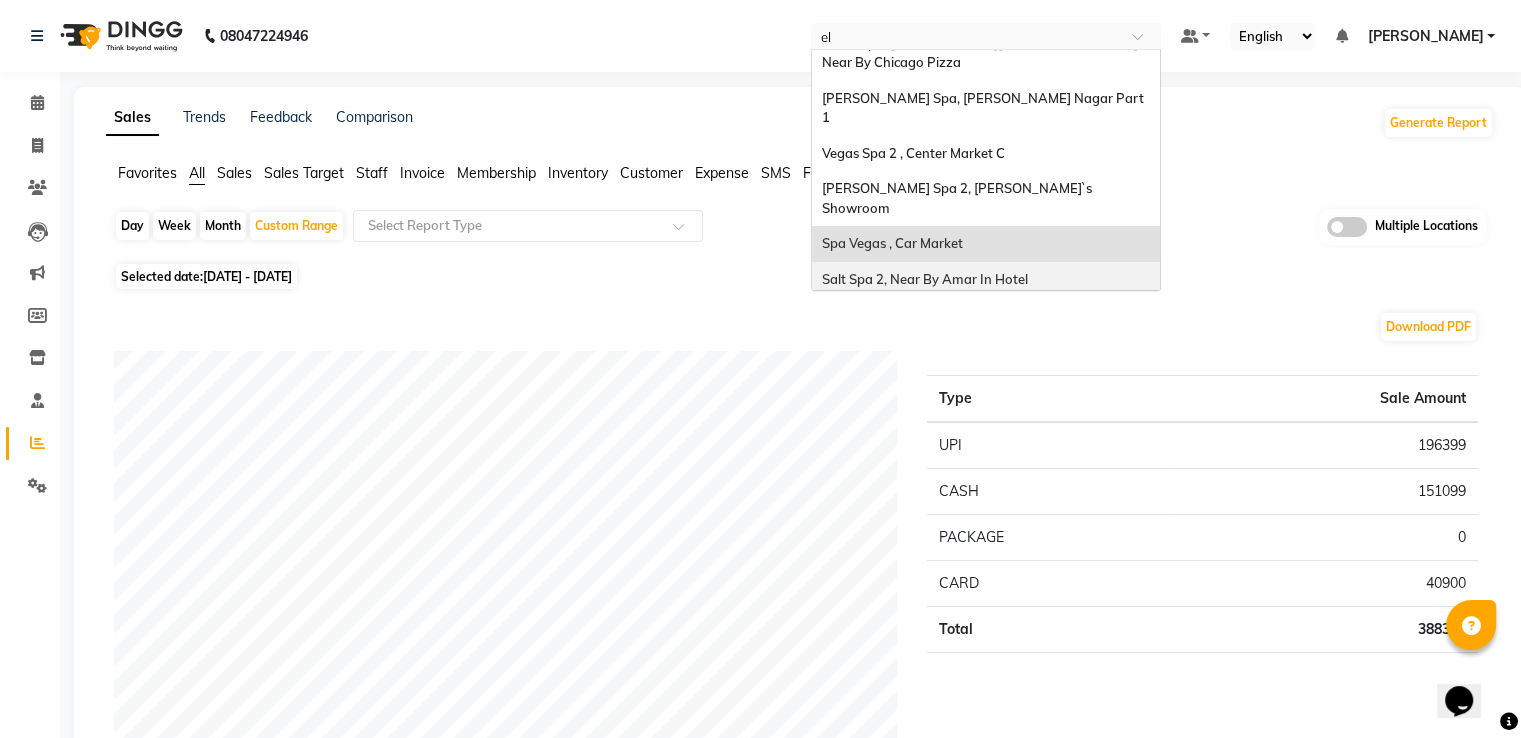 scroll, scrollTop: 0, scrollLeft: 0, axis: both 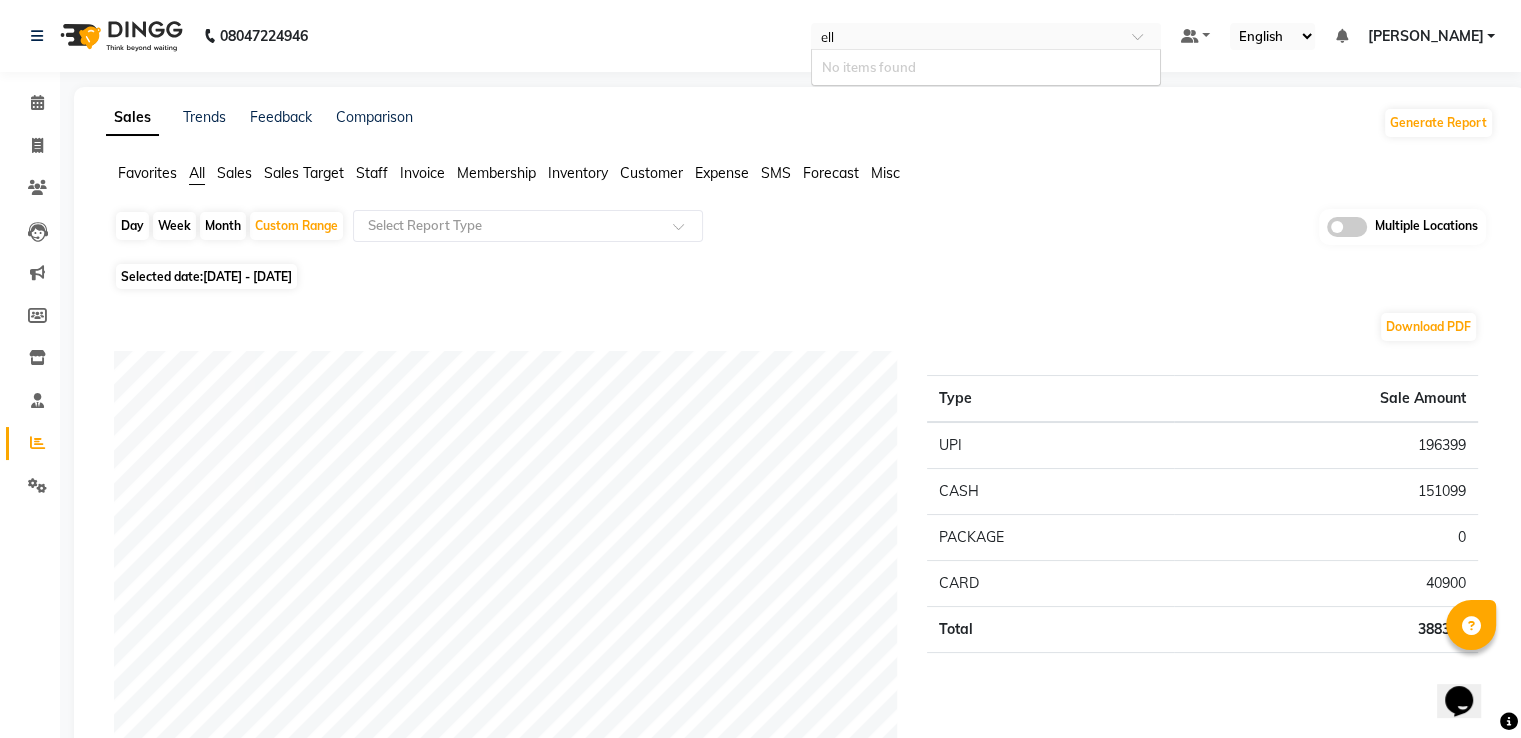 type on "el" 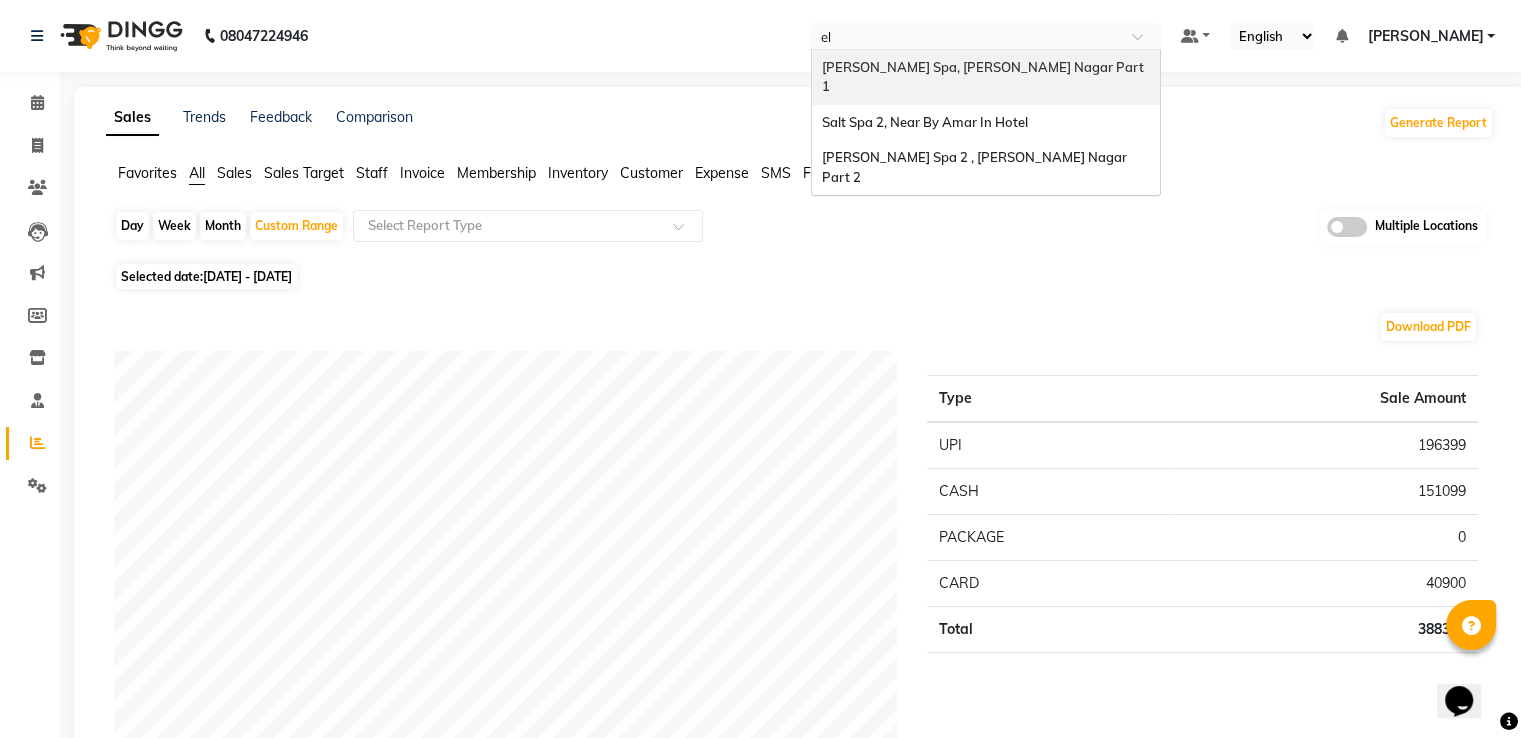 type 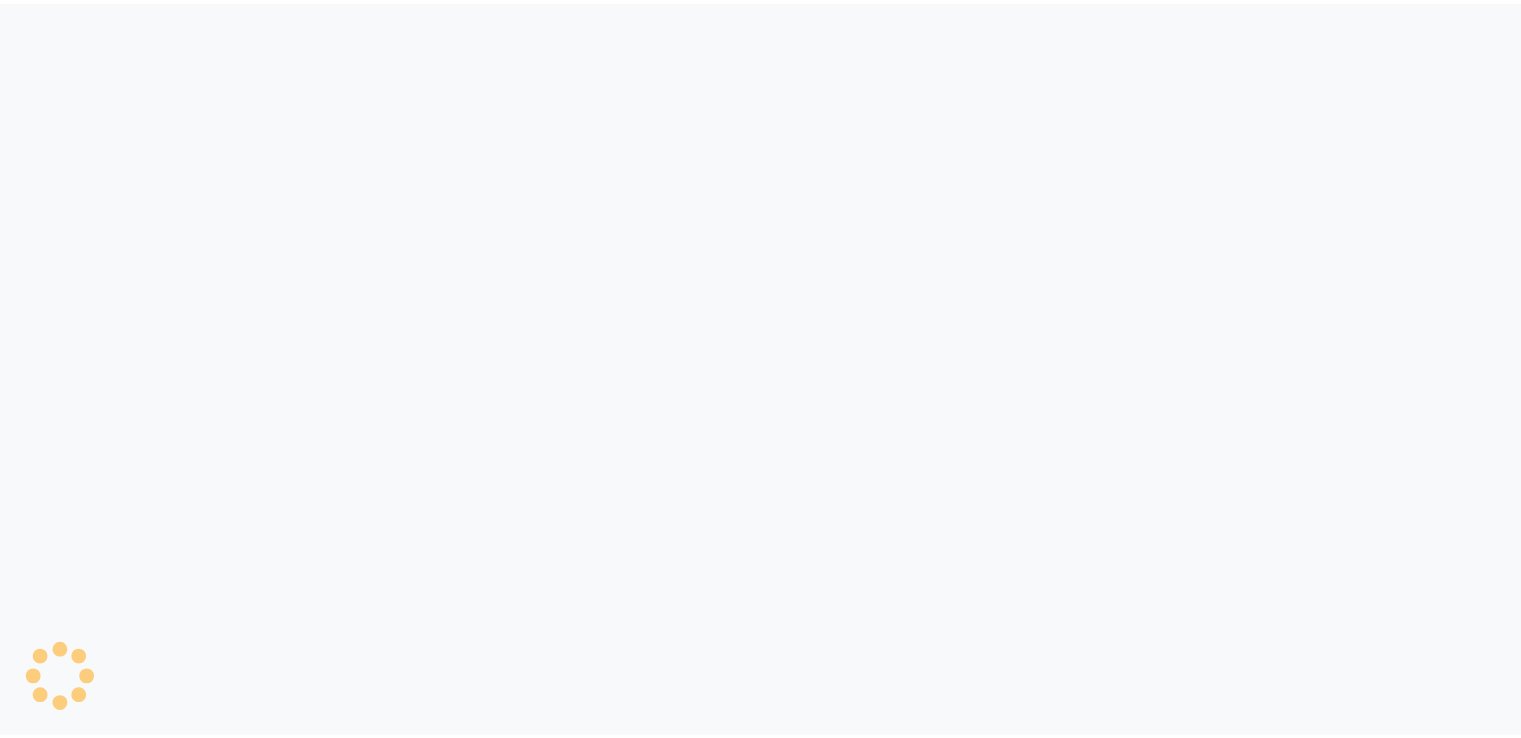 scroll, scrollTop: 0, scrollLeft: 0, axis: both 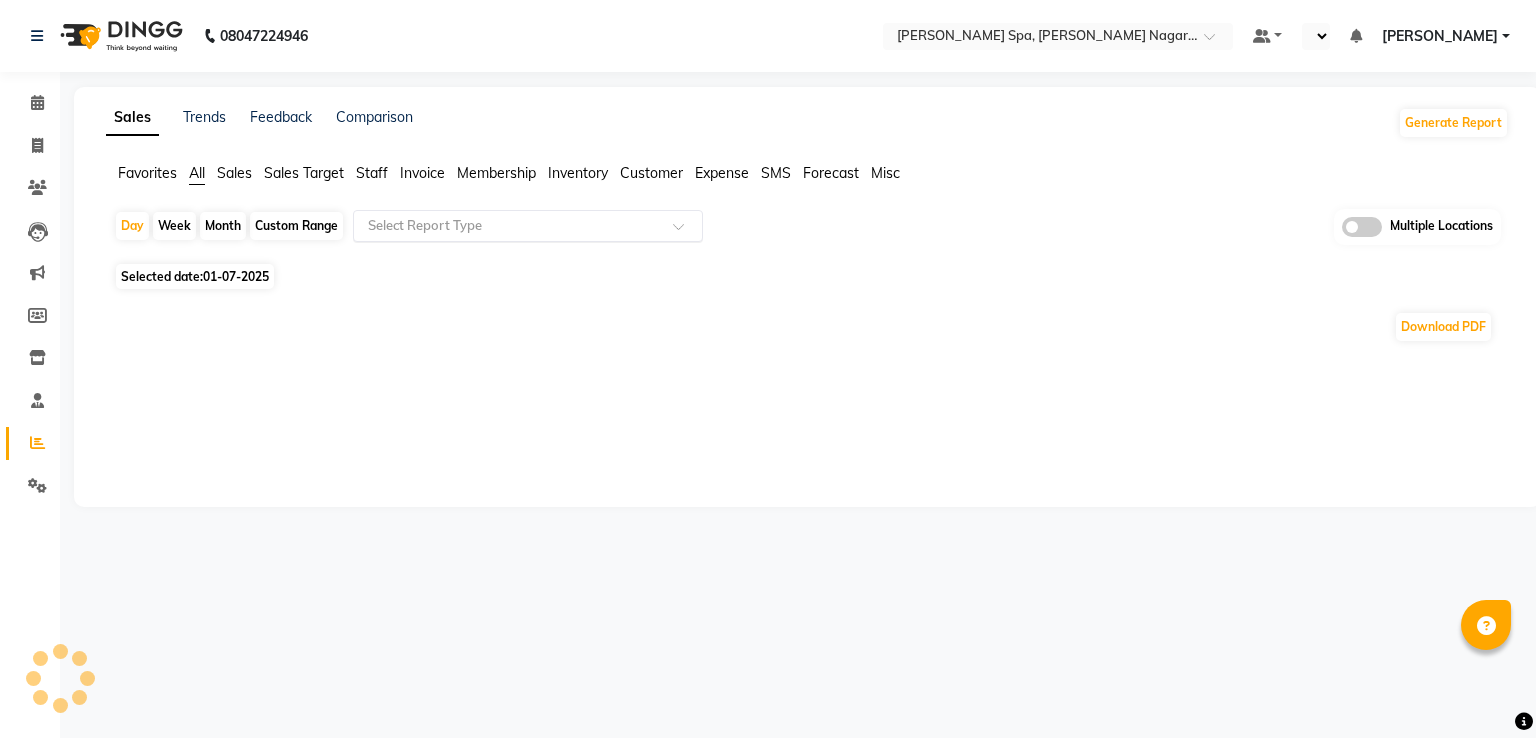 select on "en" 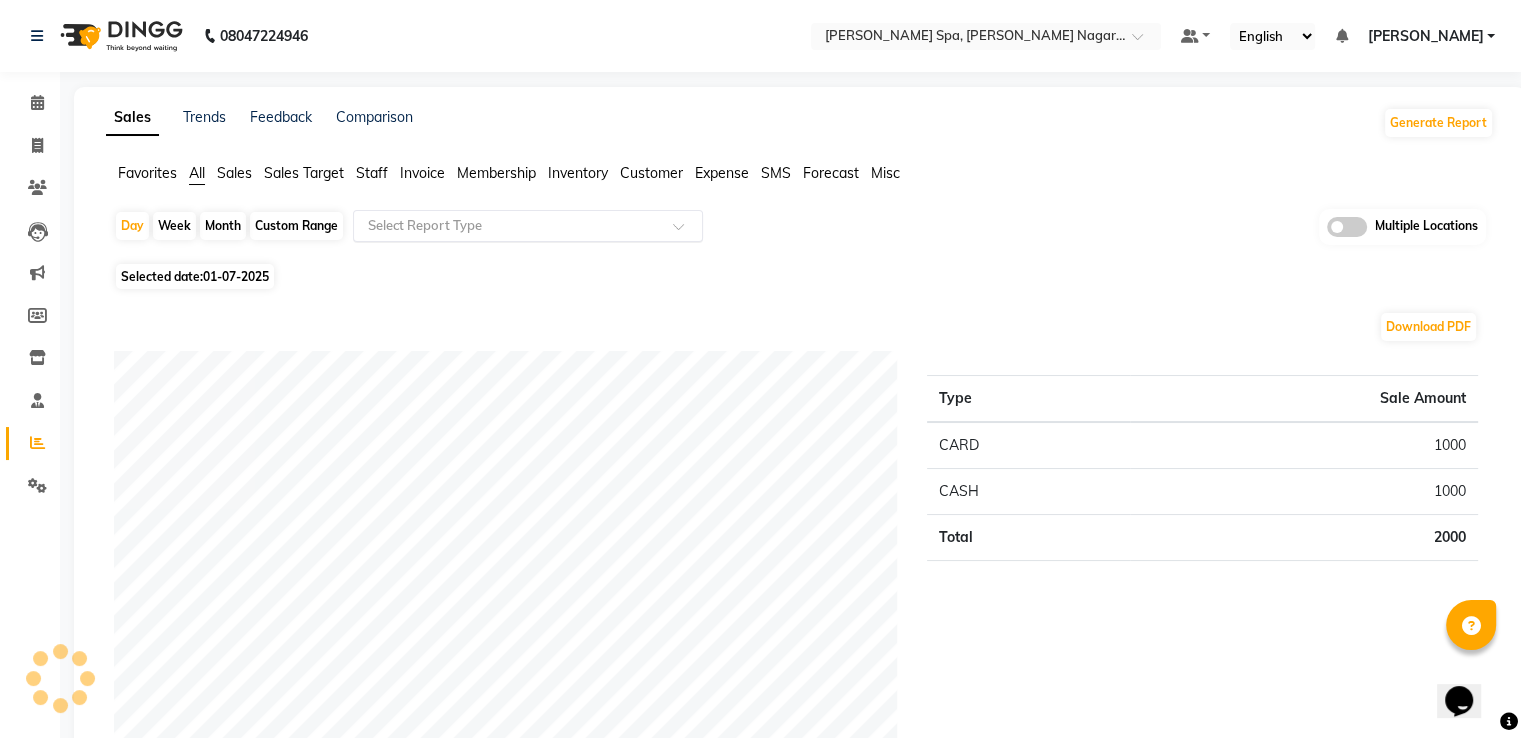scroll, scrollTop: 0, scrollLeft: 0, axis: both 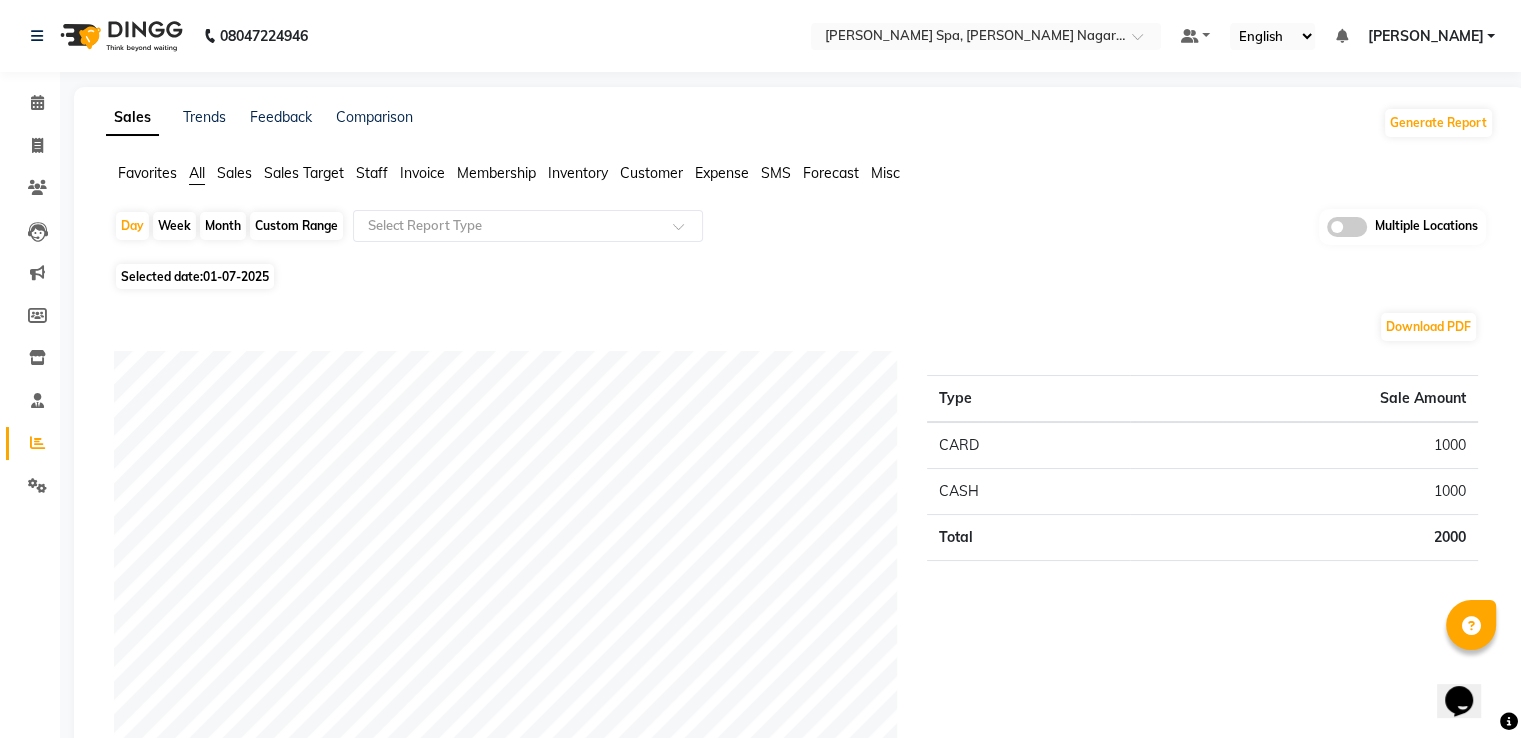 click on "Custom Range" 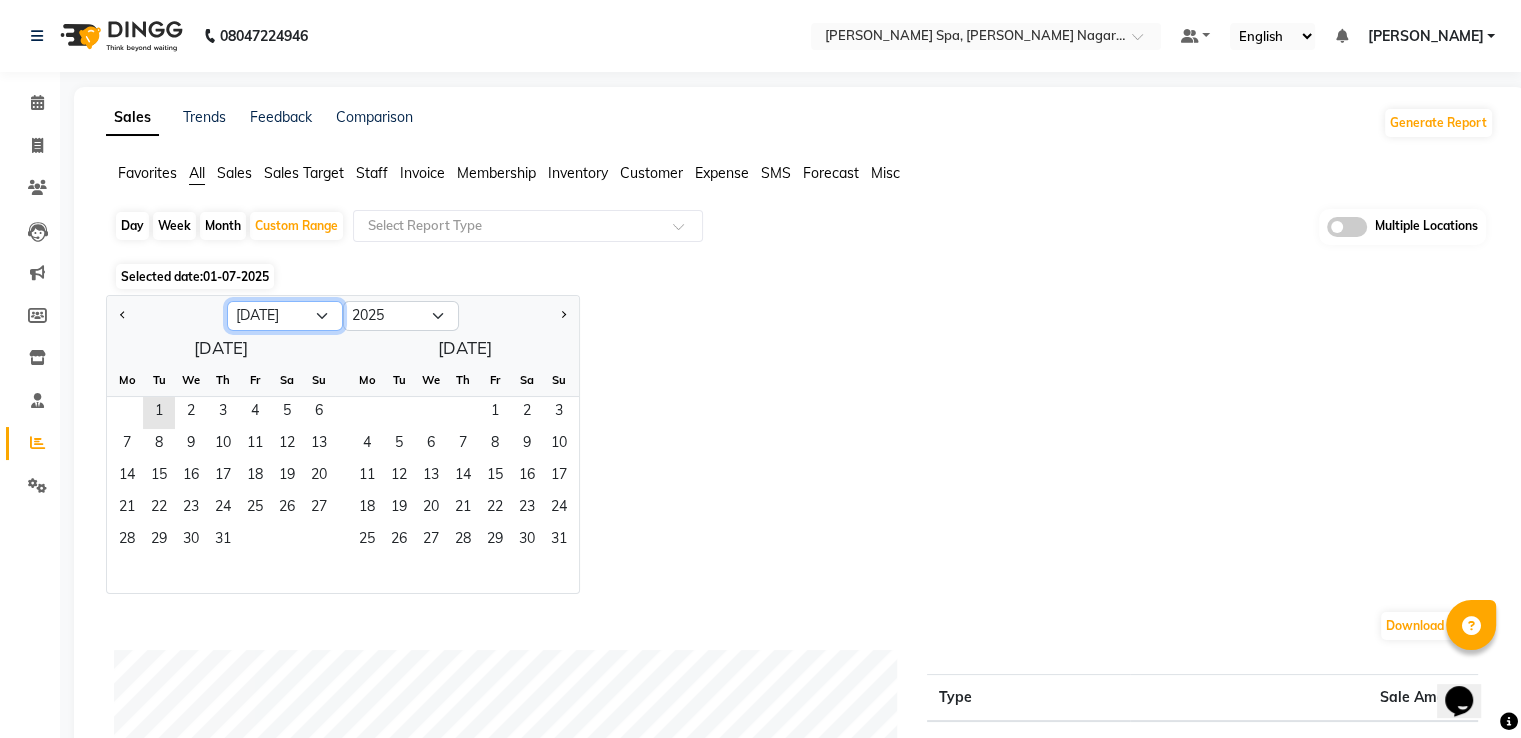click on "Jan Feb Mar Apr May Jun [DATE] Aug Sep Oct Nov Dec" 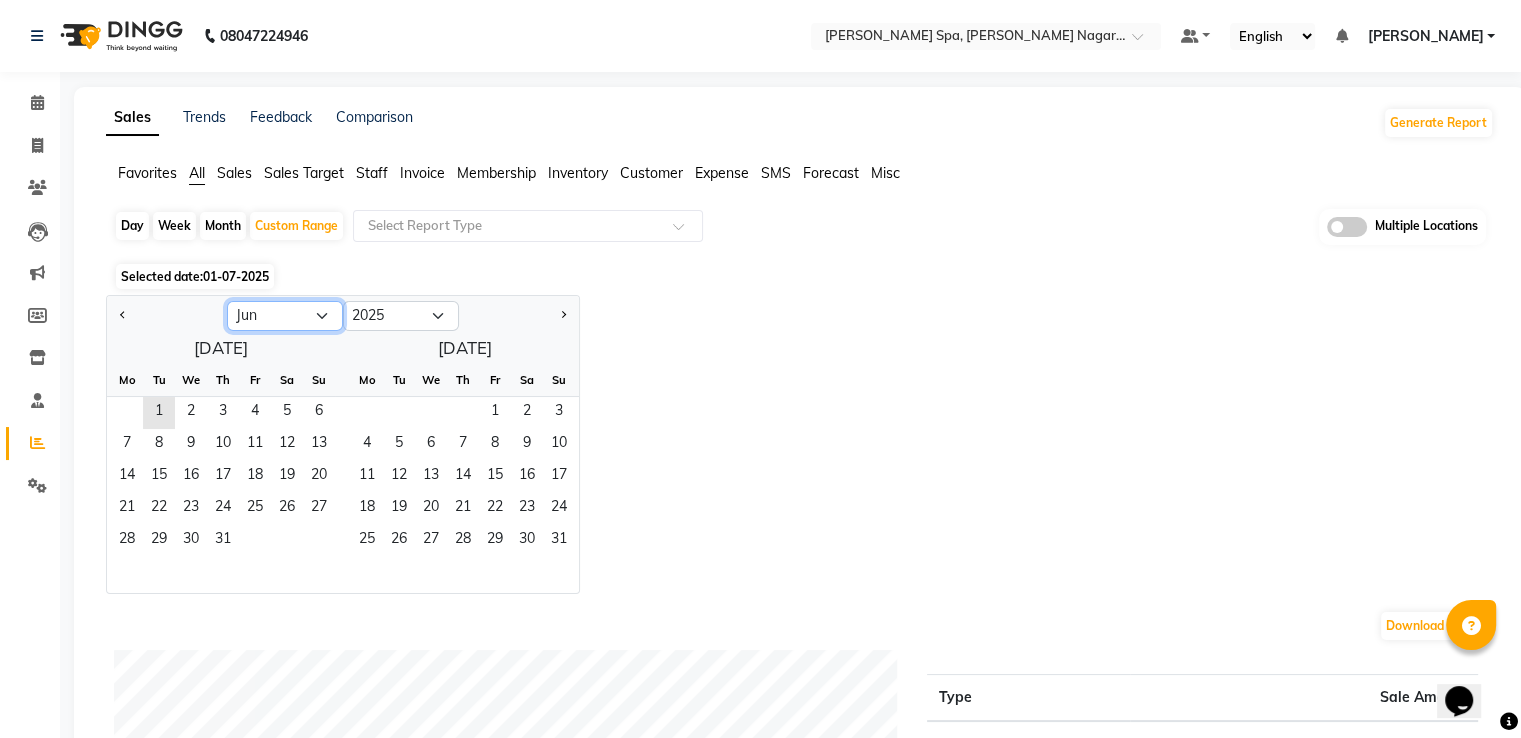 click on "Jan Feb Mar Apr May Jun [DATE] Aug Sep Oct Nov Dec" 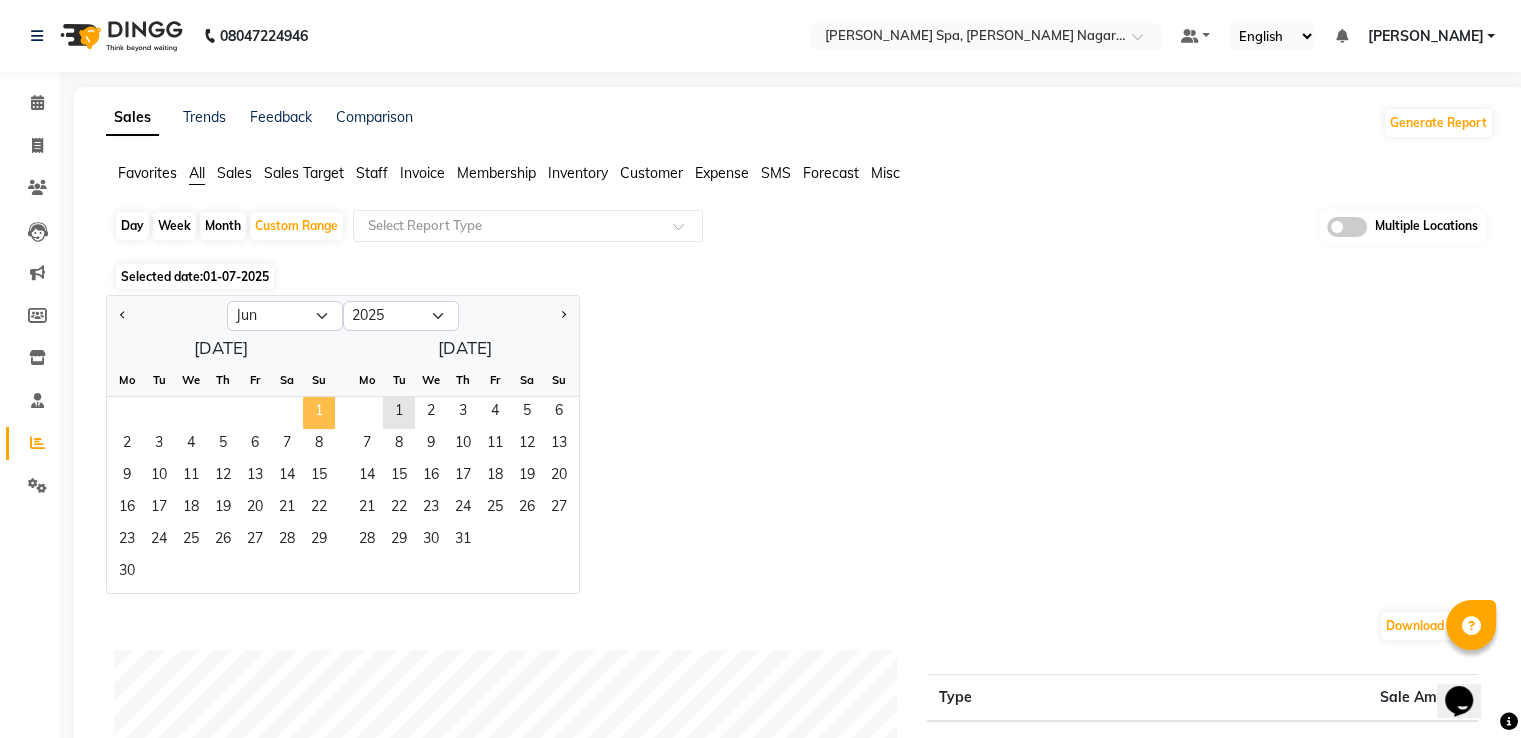 click on "1" 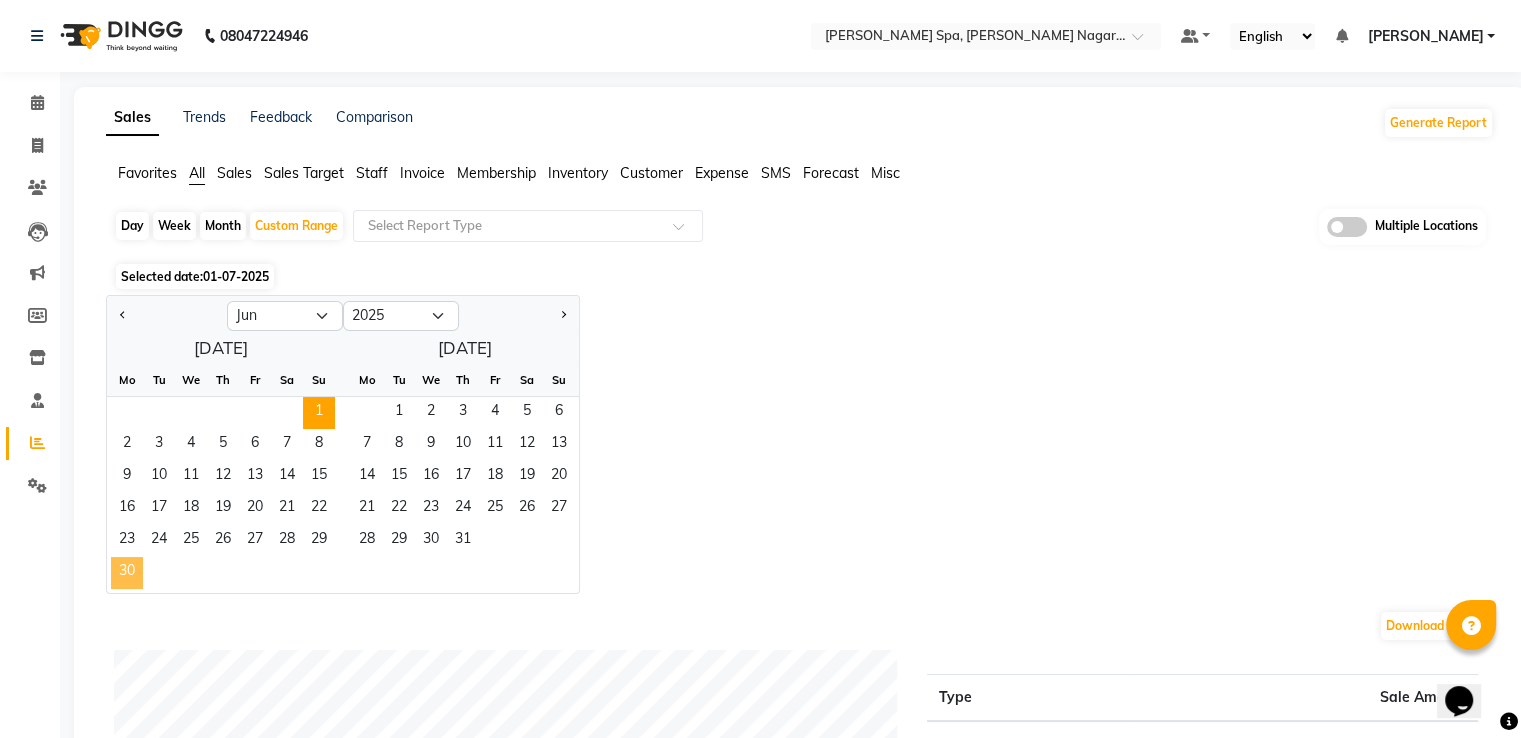 click on "30" 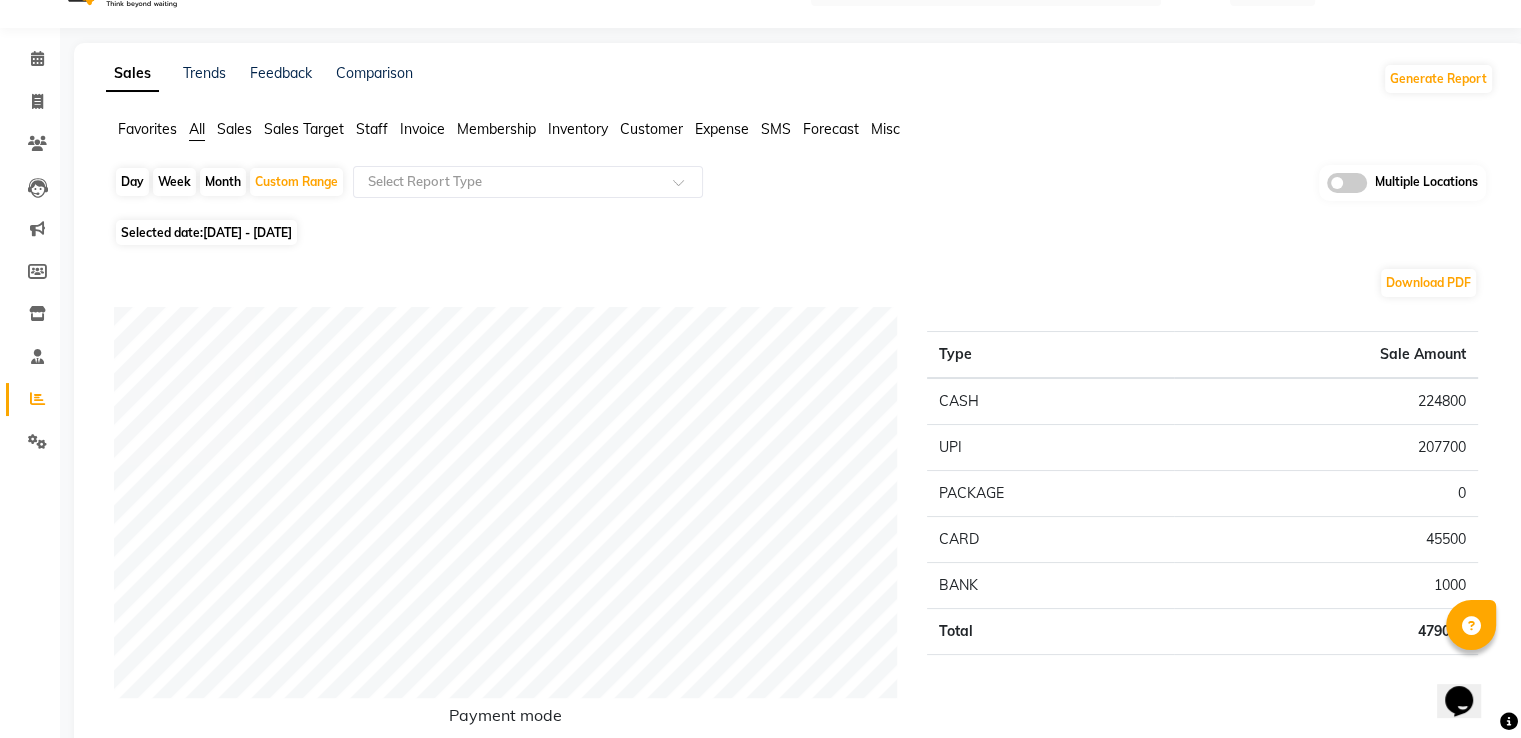 scroll, scrollTop: 0, scrollLeft: 0, axis: both 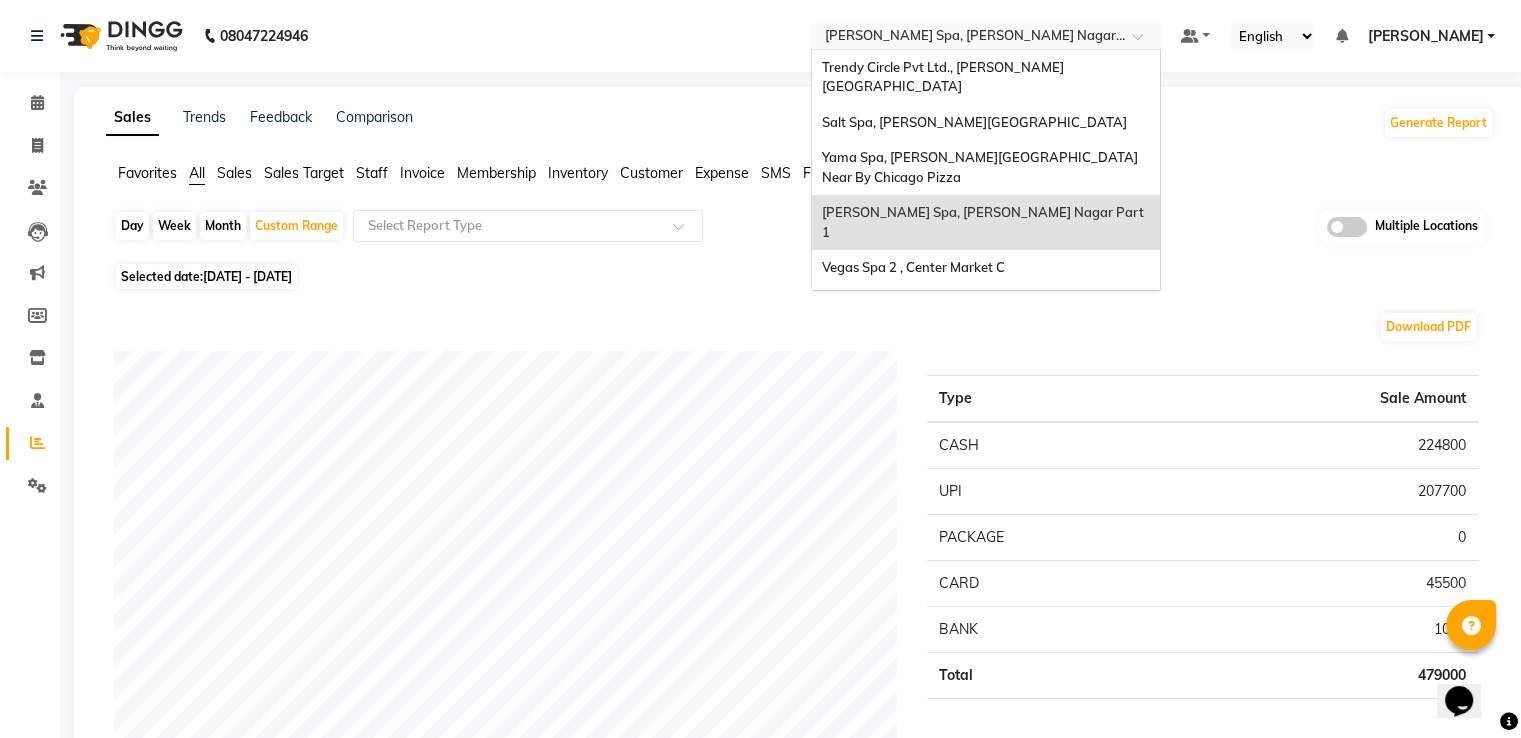 click at bounding box center (966, 38) 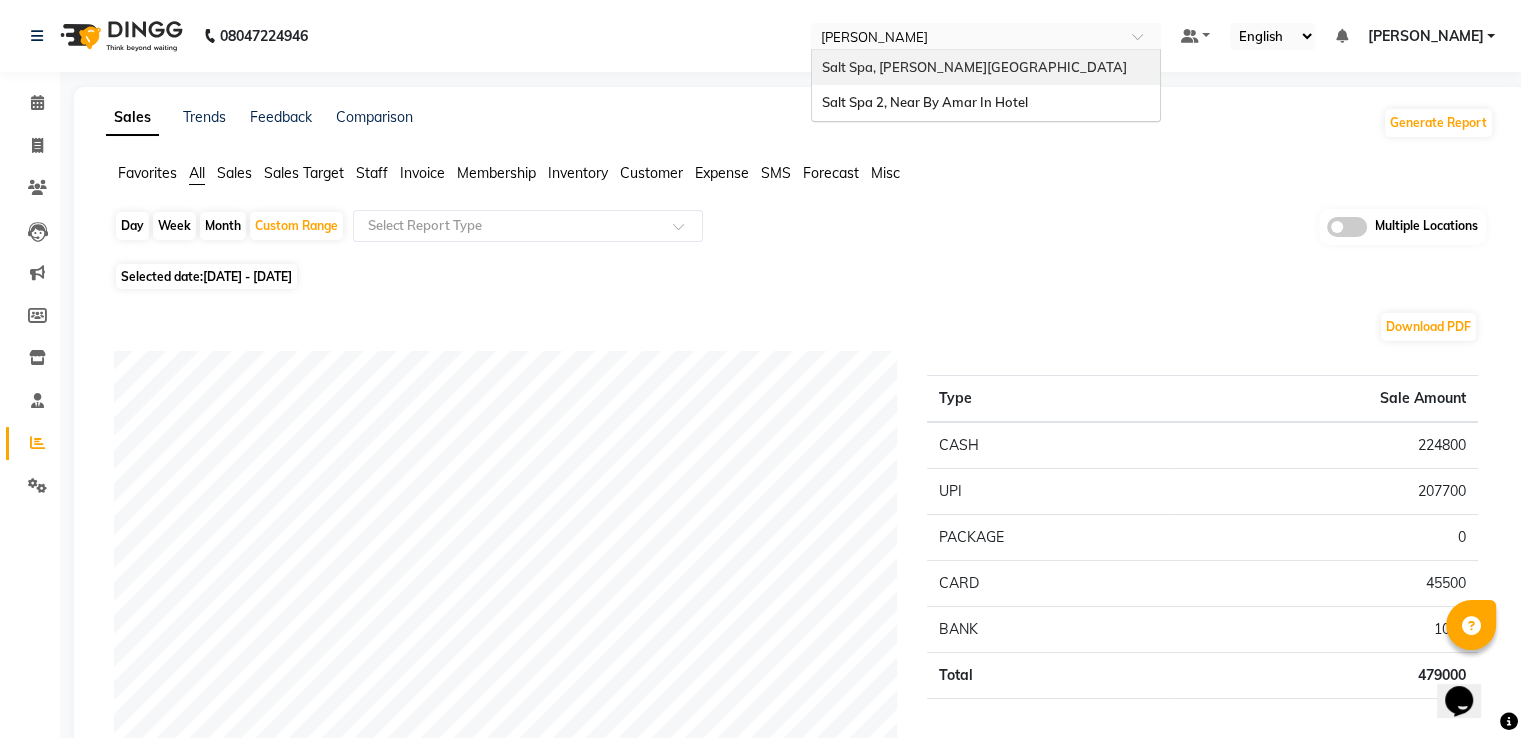 type on "salt" 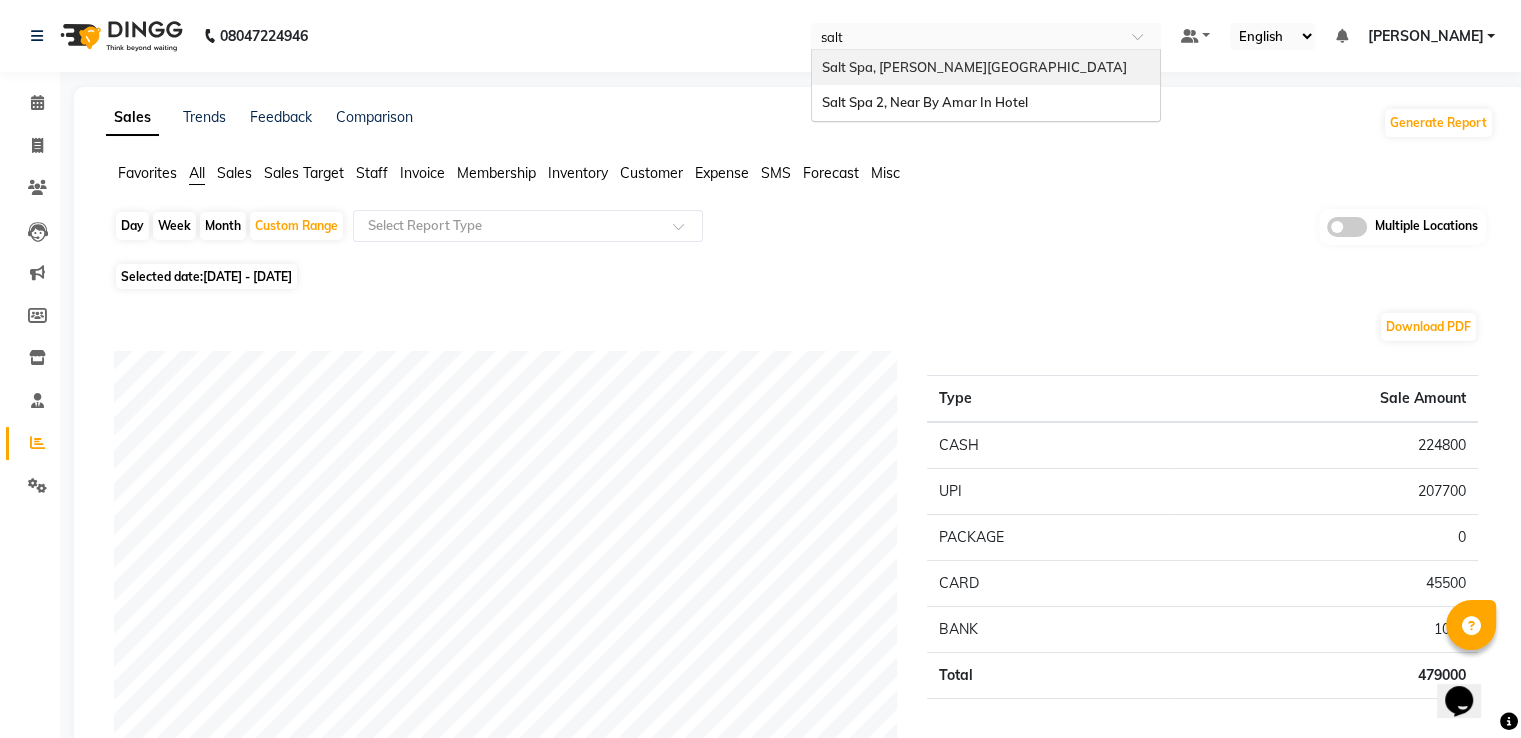 type 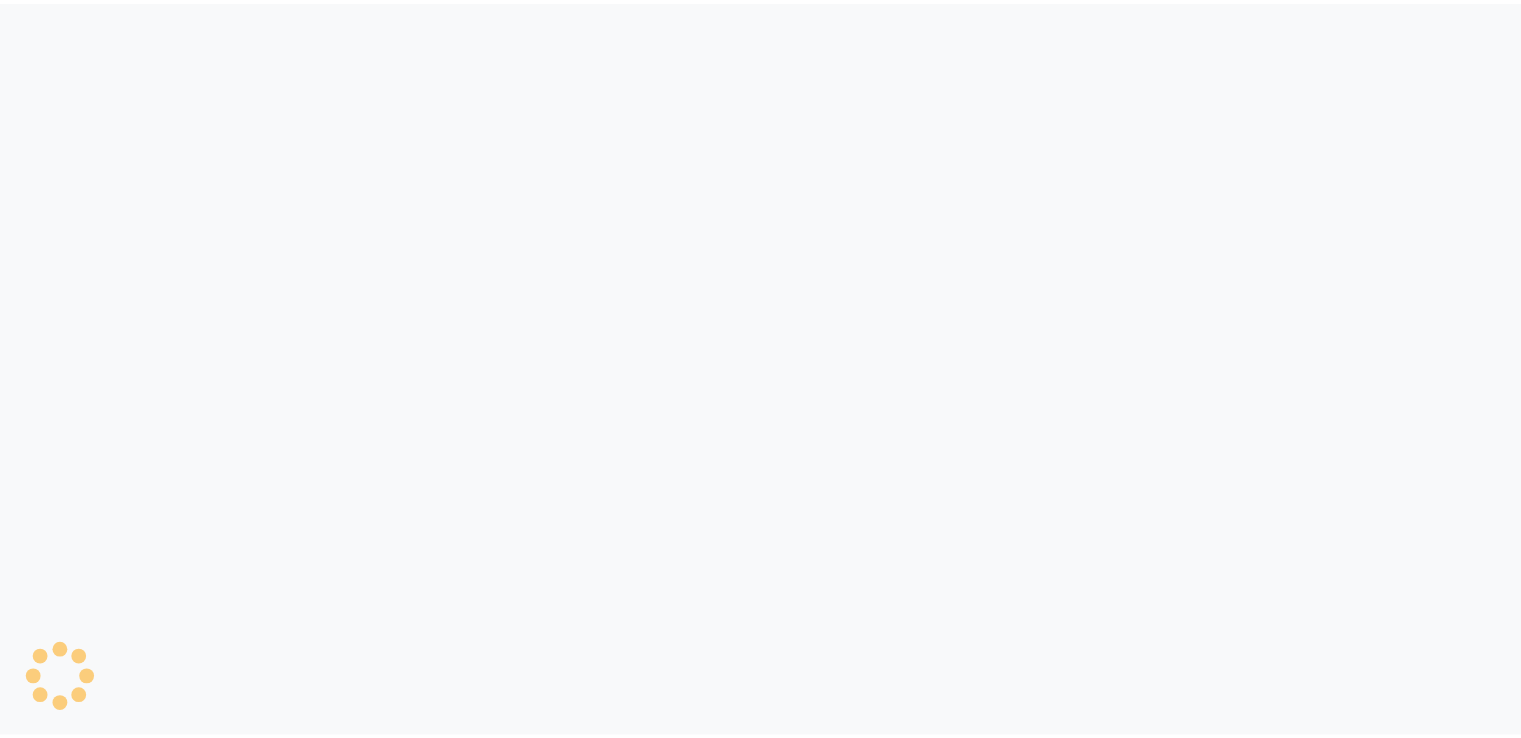 scroll, scrollTop: 0, scrollLeft: 0, axis: both 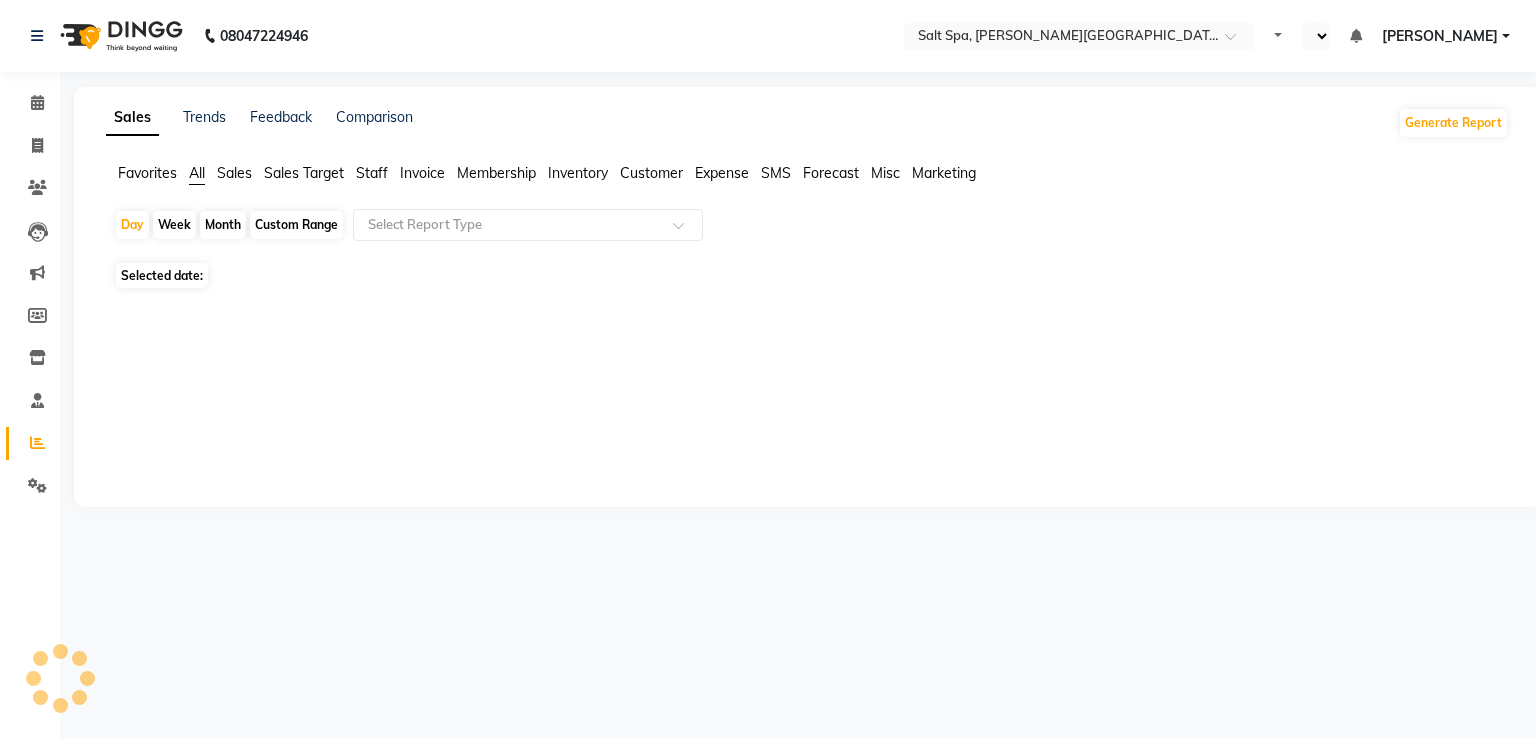 select on "en" 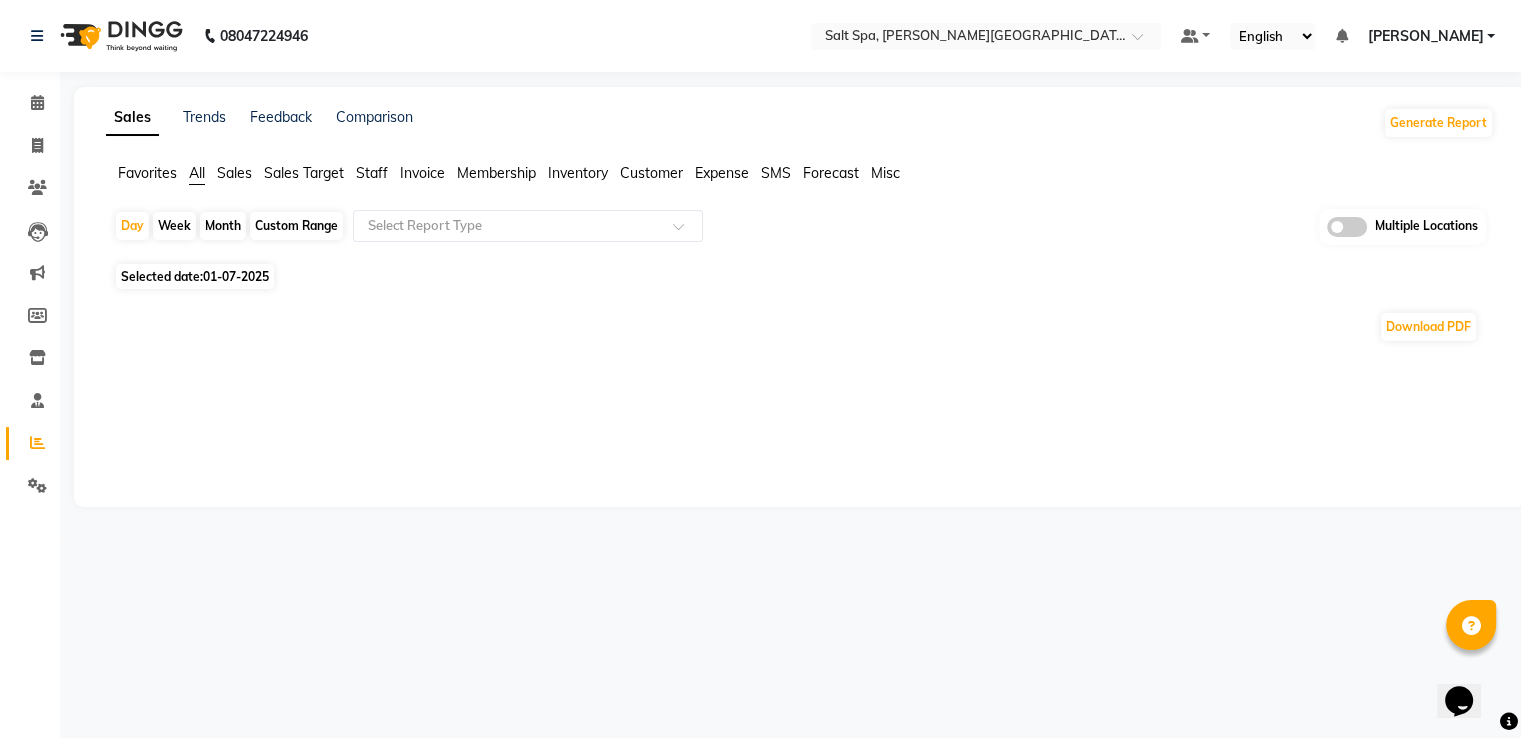scroll, scrollTop: 0, scrollLeft: 0, axis: both 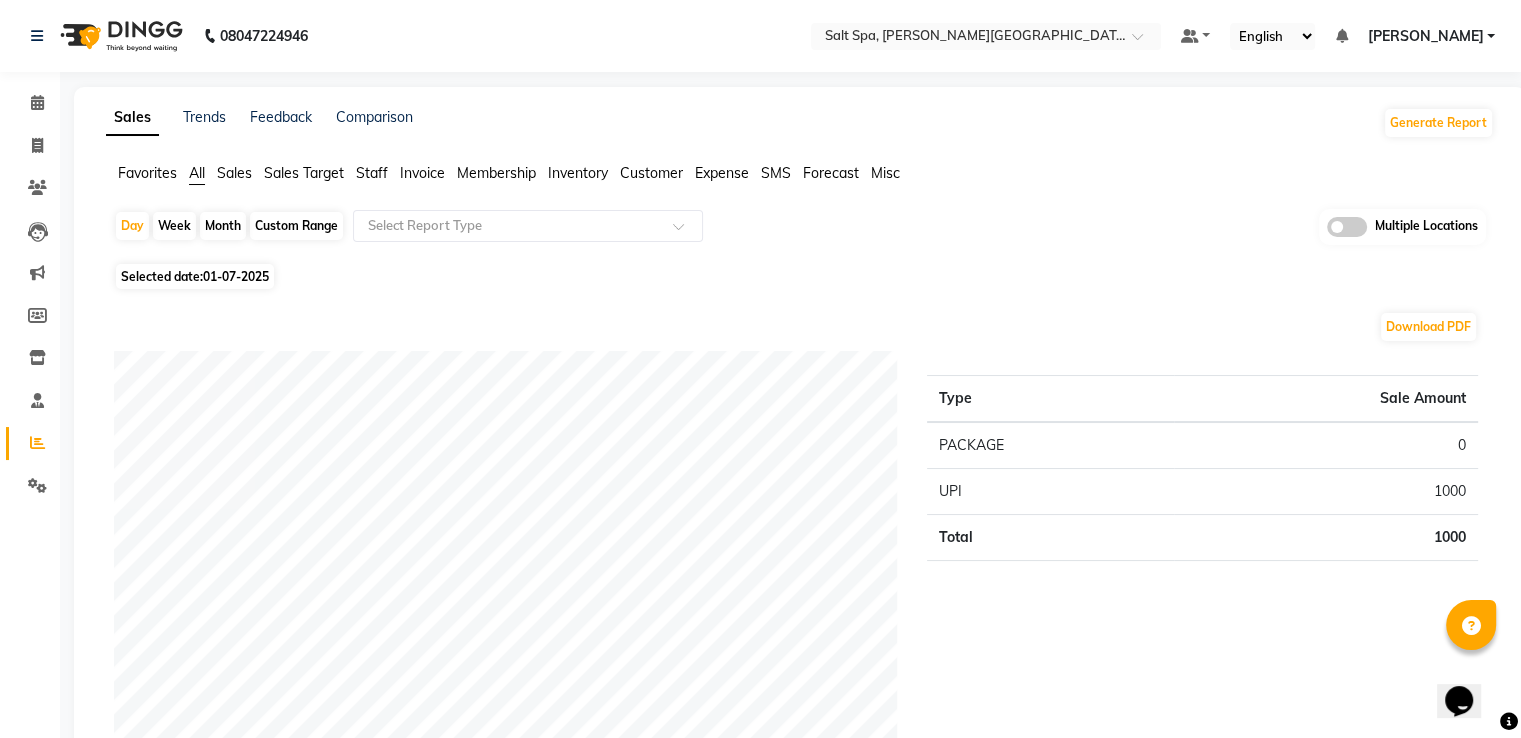 click on "Custom Range" 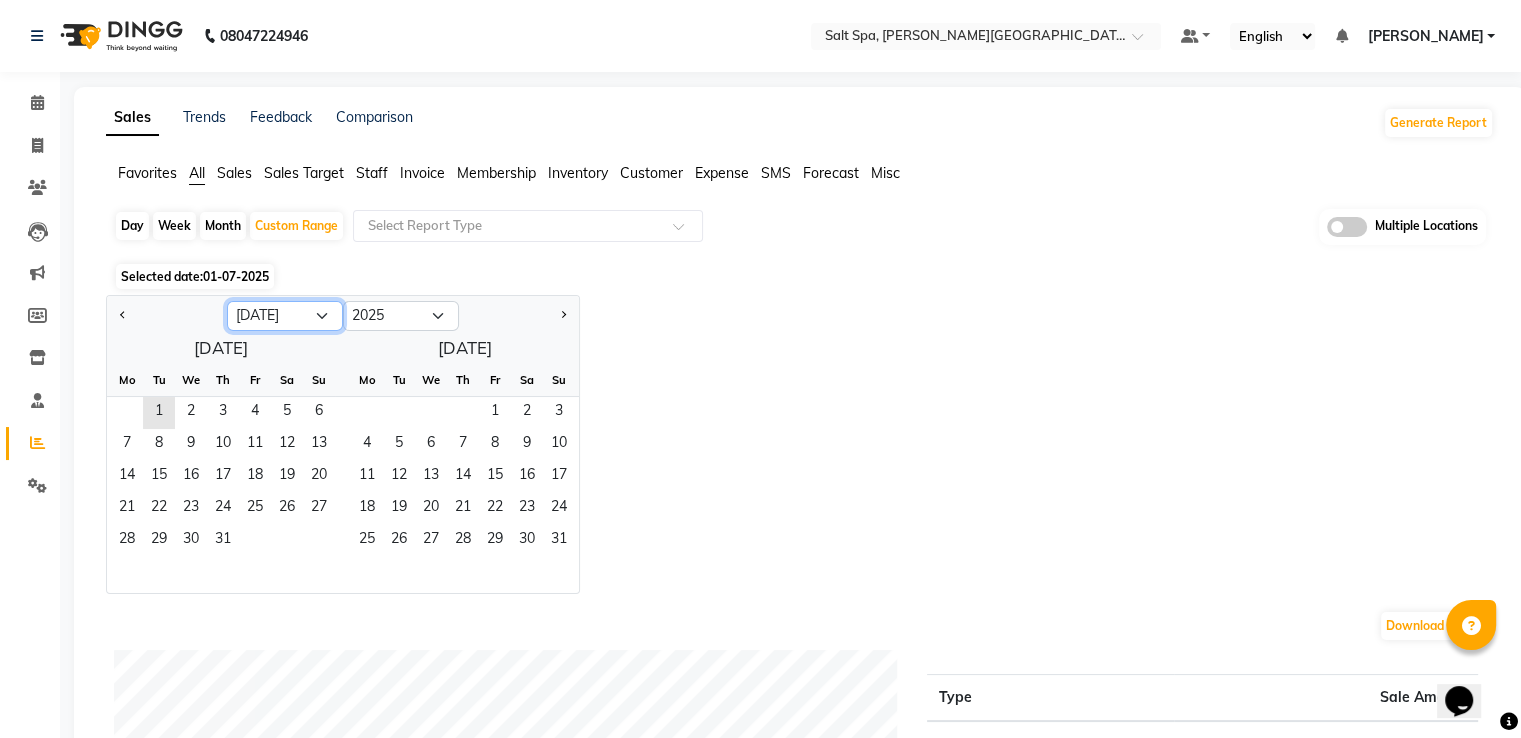click on "Jan Feb Mar Apr May Jun [DATE] Aug Sep Oct Nov Dec" 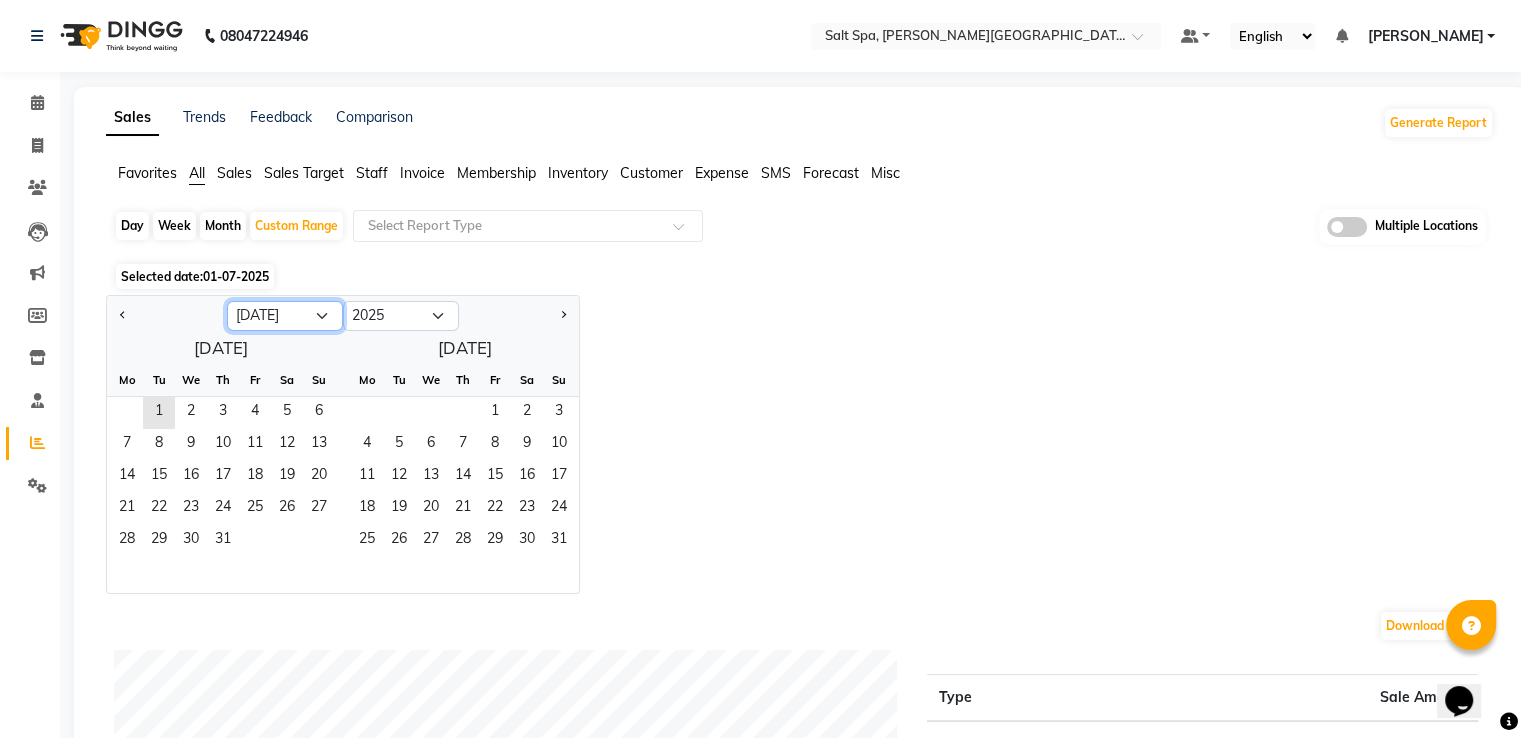 select on "6" 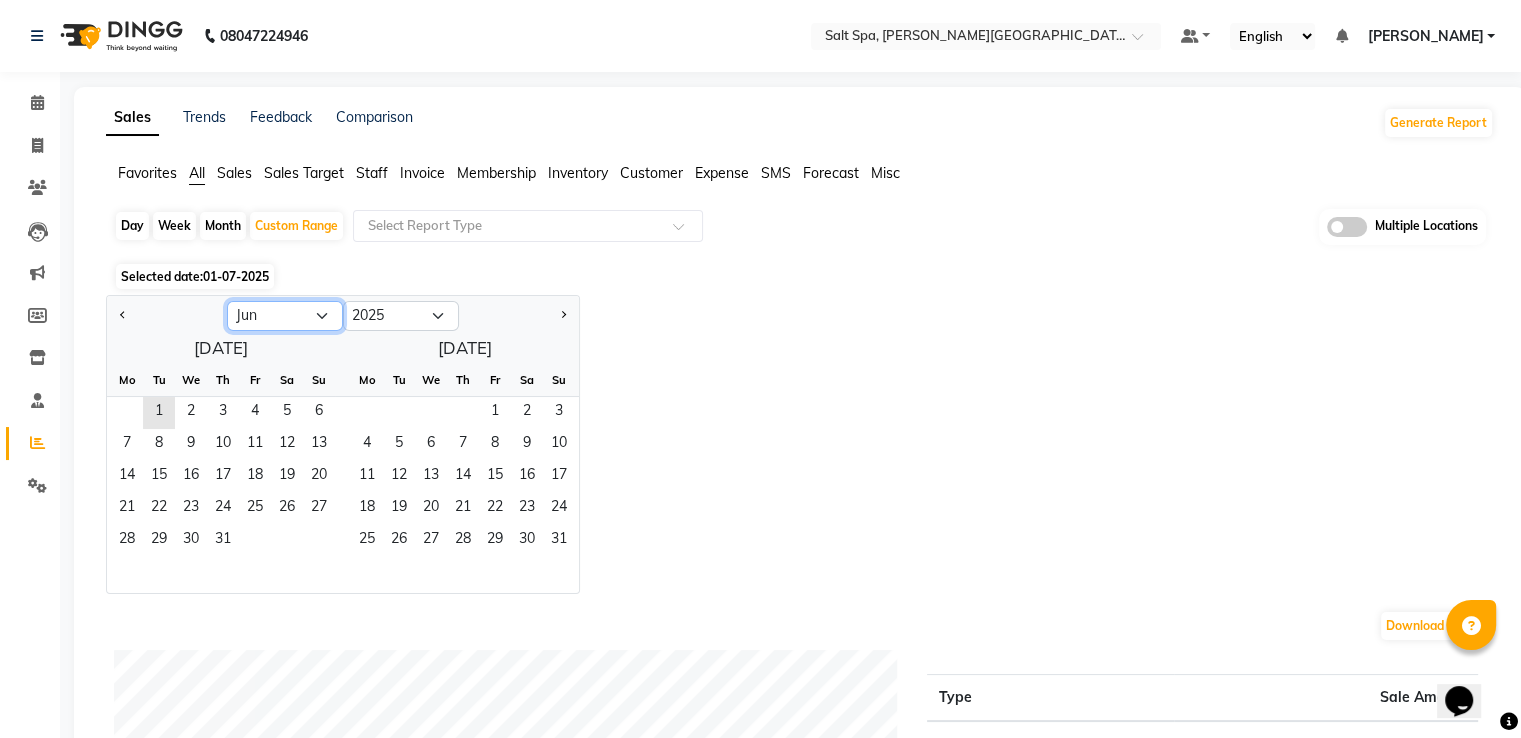 click on "Jan Feb Mar Apr May Jun [DATE] Aug Sep Oct Nov Dec" 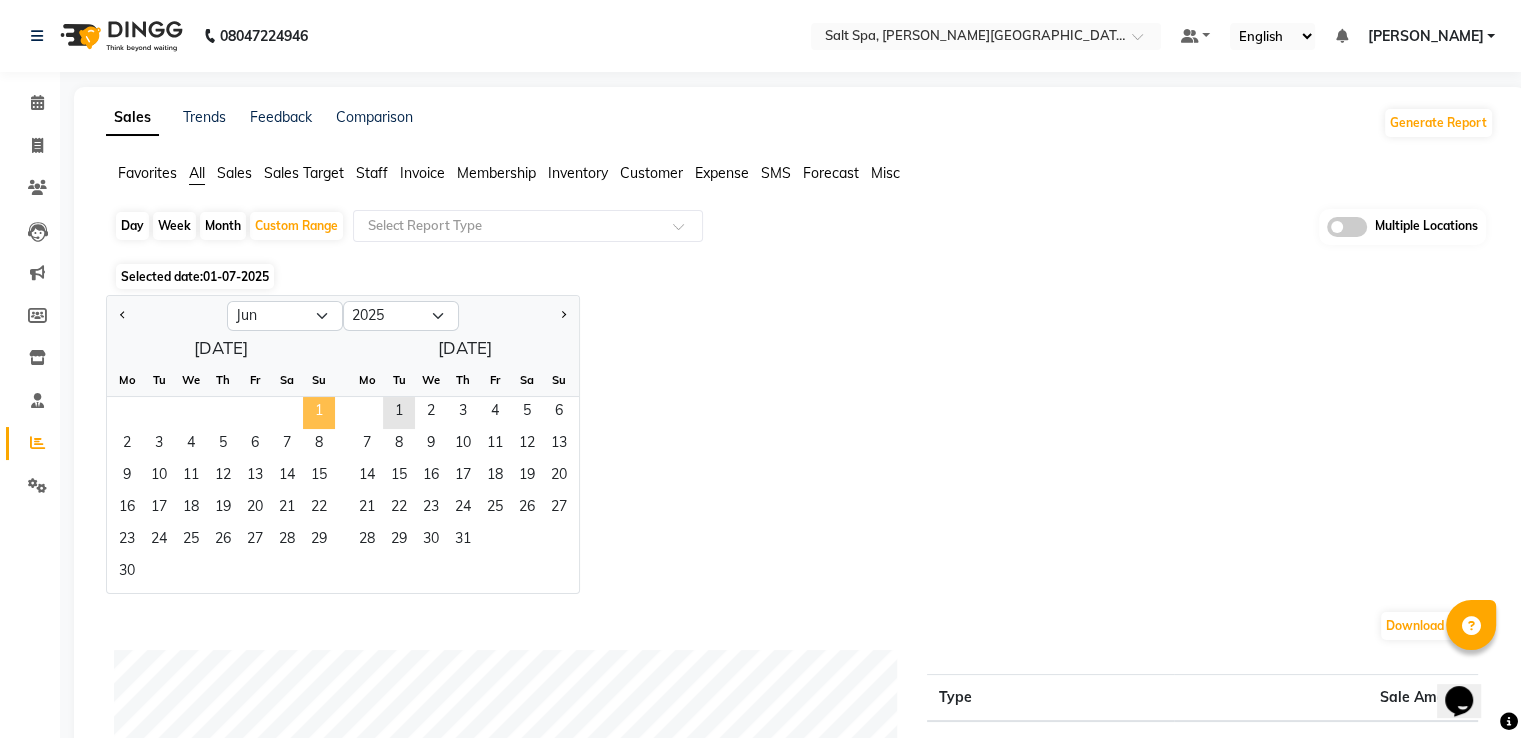 click on "1" 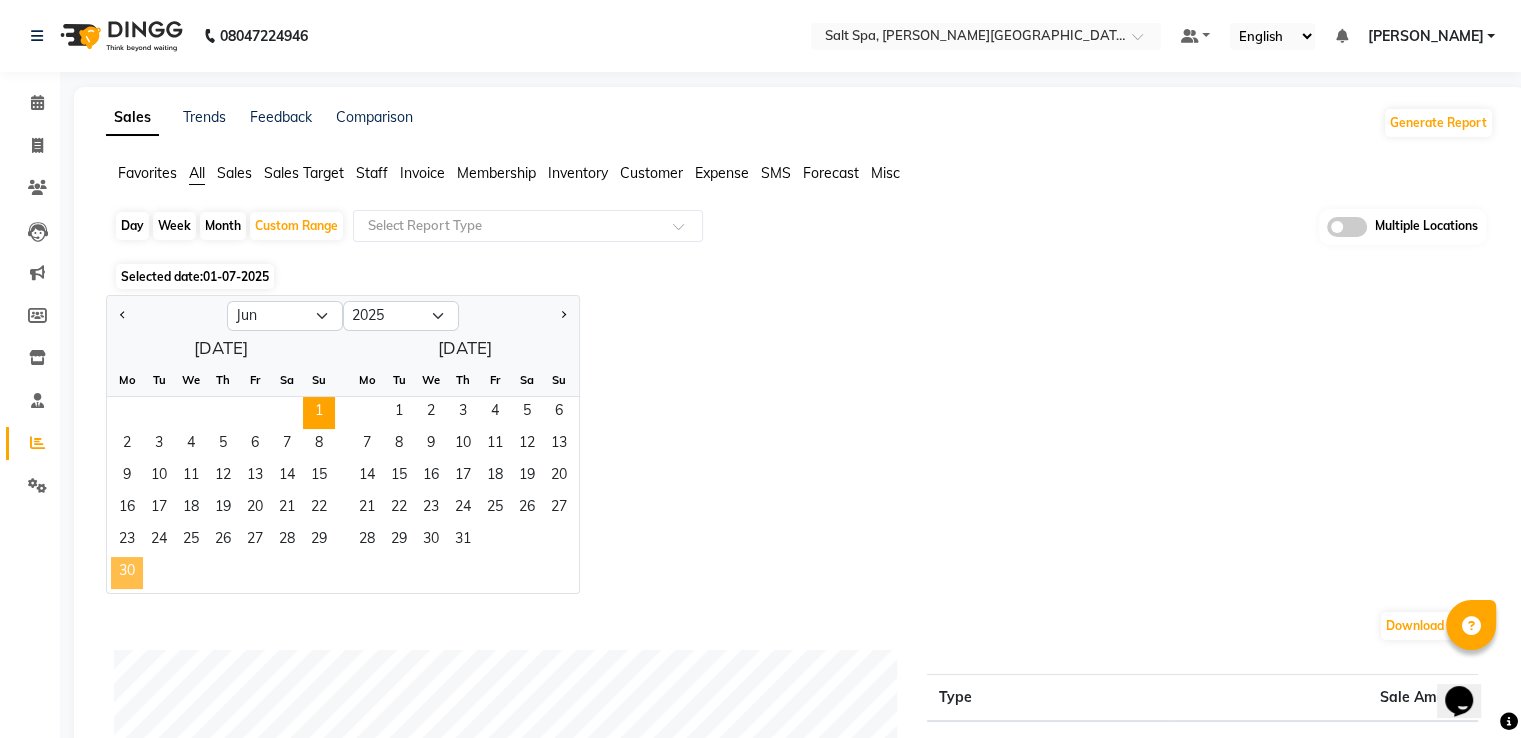 click on "30" 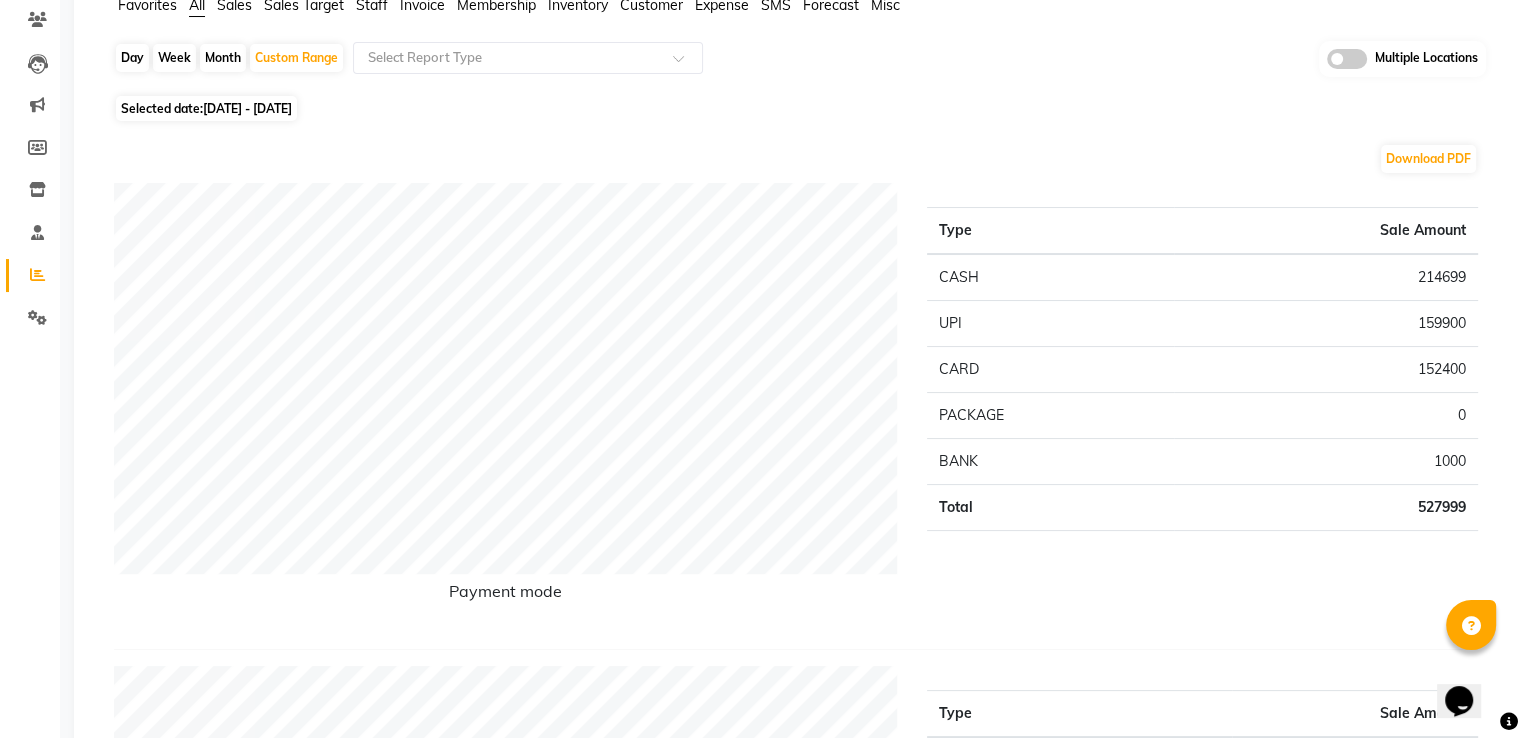 scroll, scrollTop: 0, scrollLeft: 0, axis: both 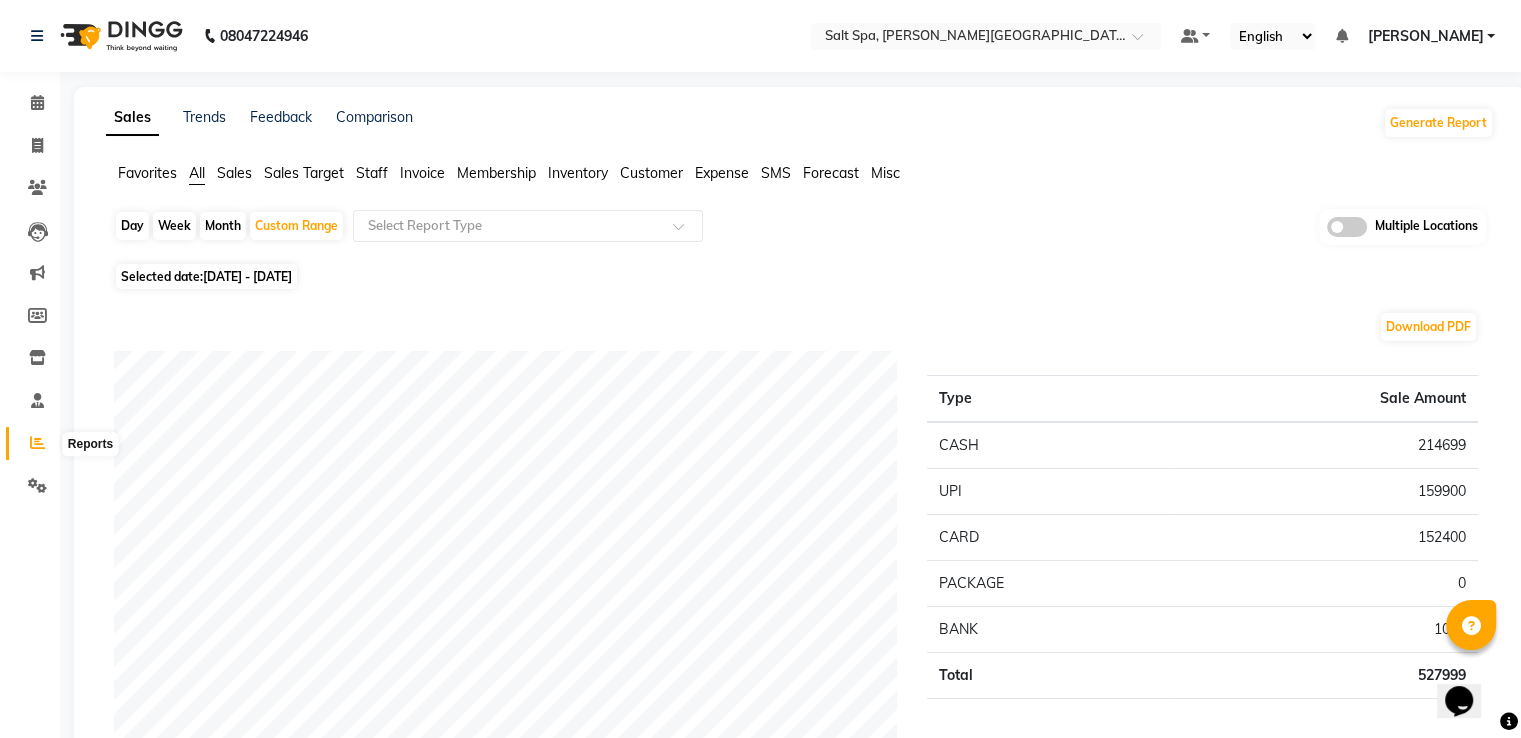 click 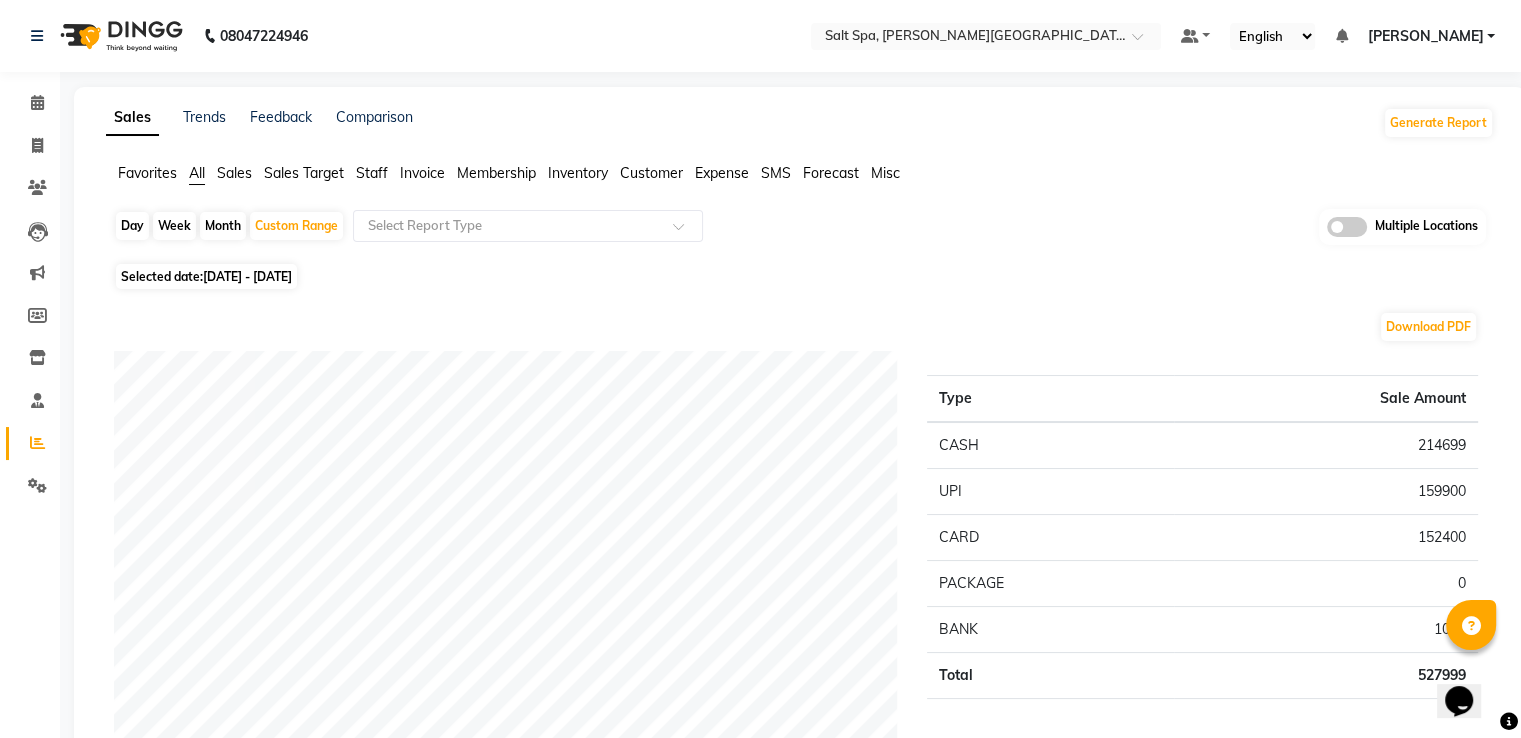 click on "Day   Week   Month   Custom Range  Select Report Type Multiple Locations" 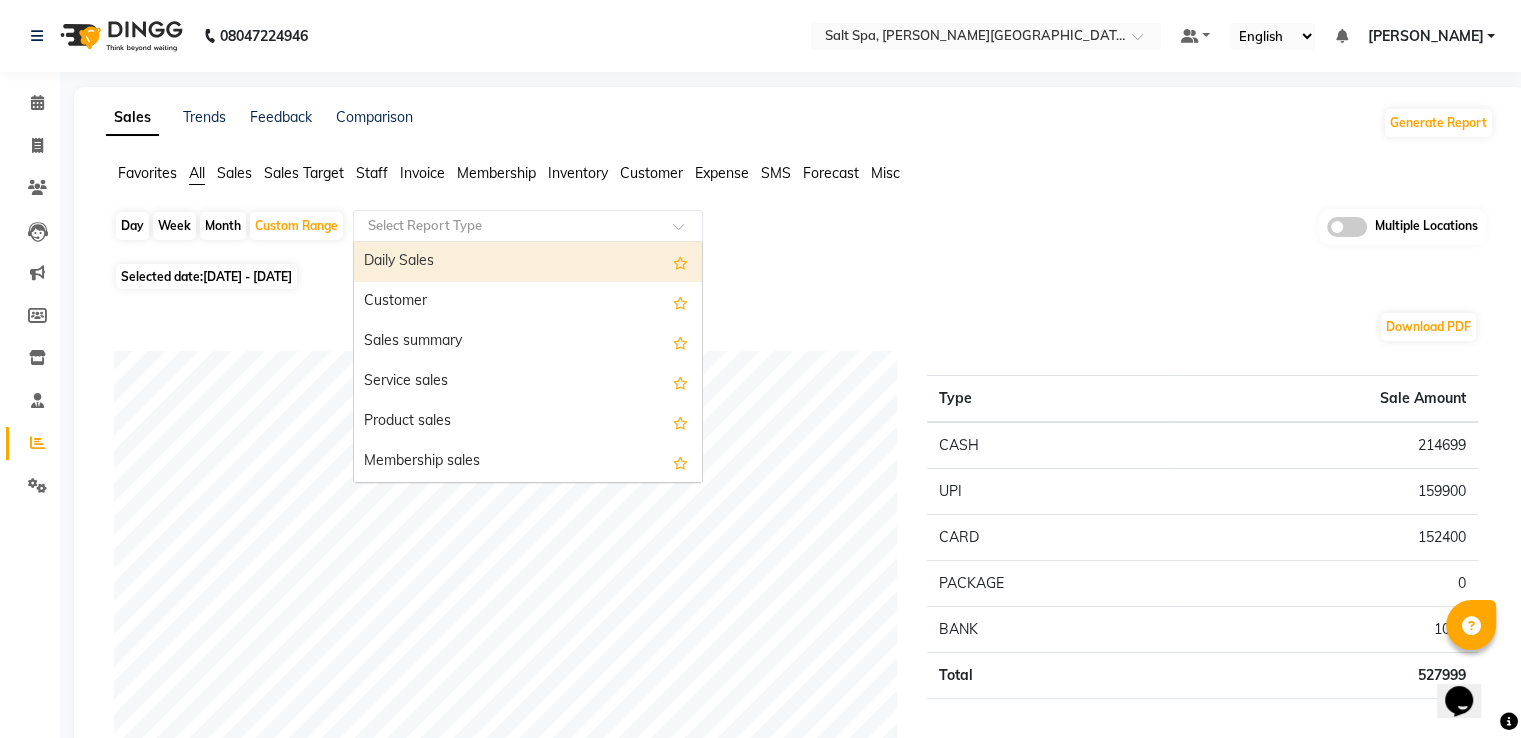 click 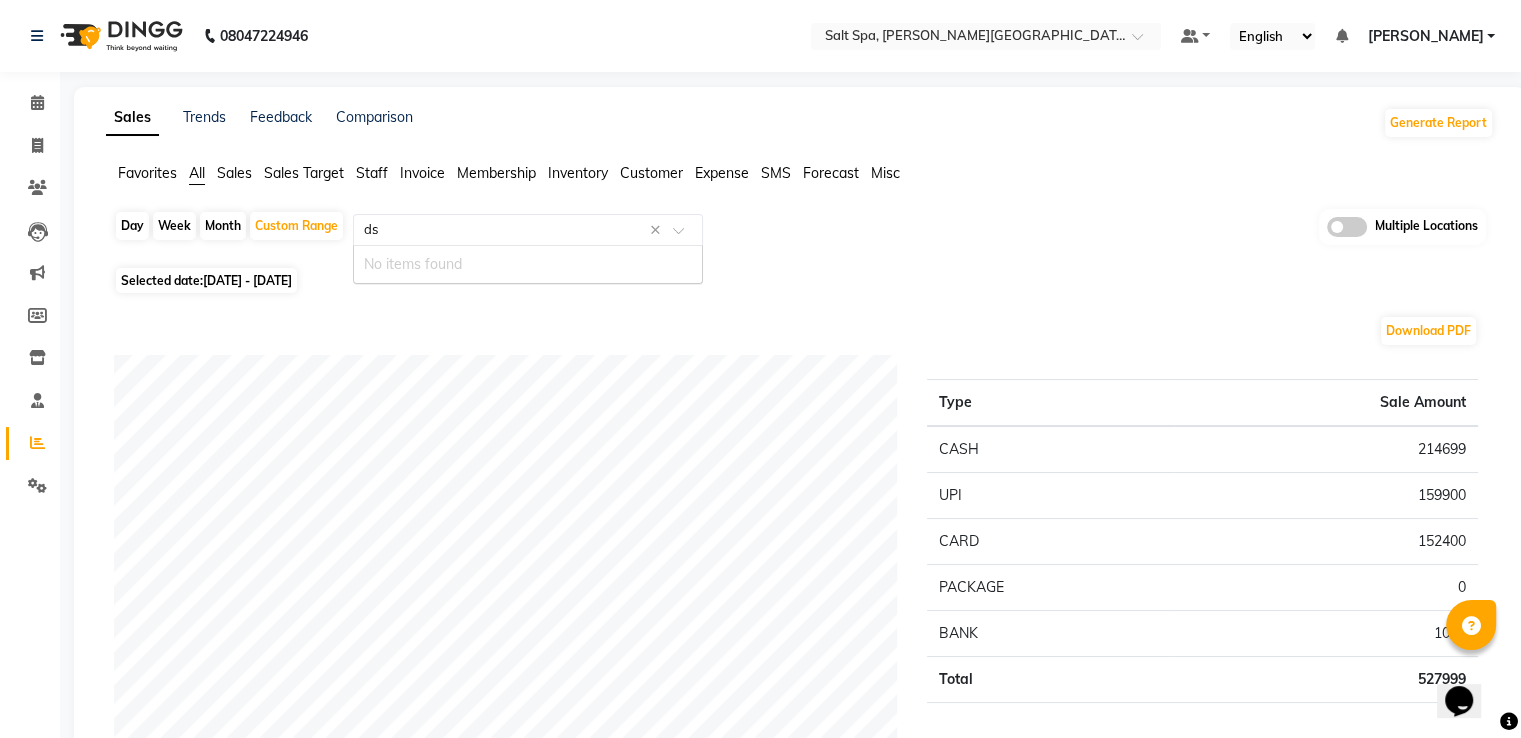 type on "d" 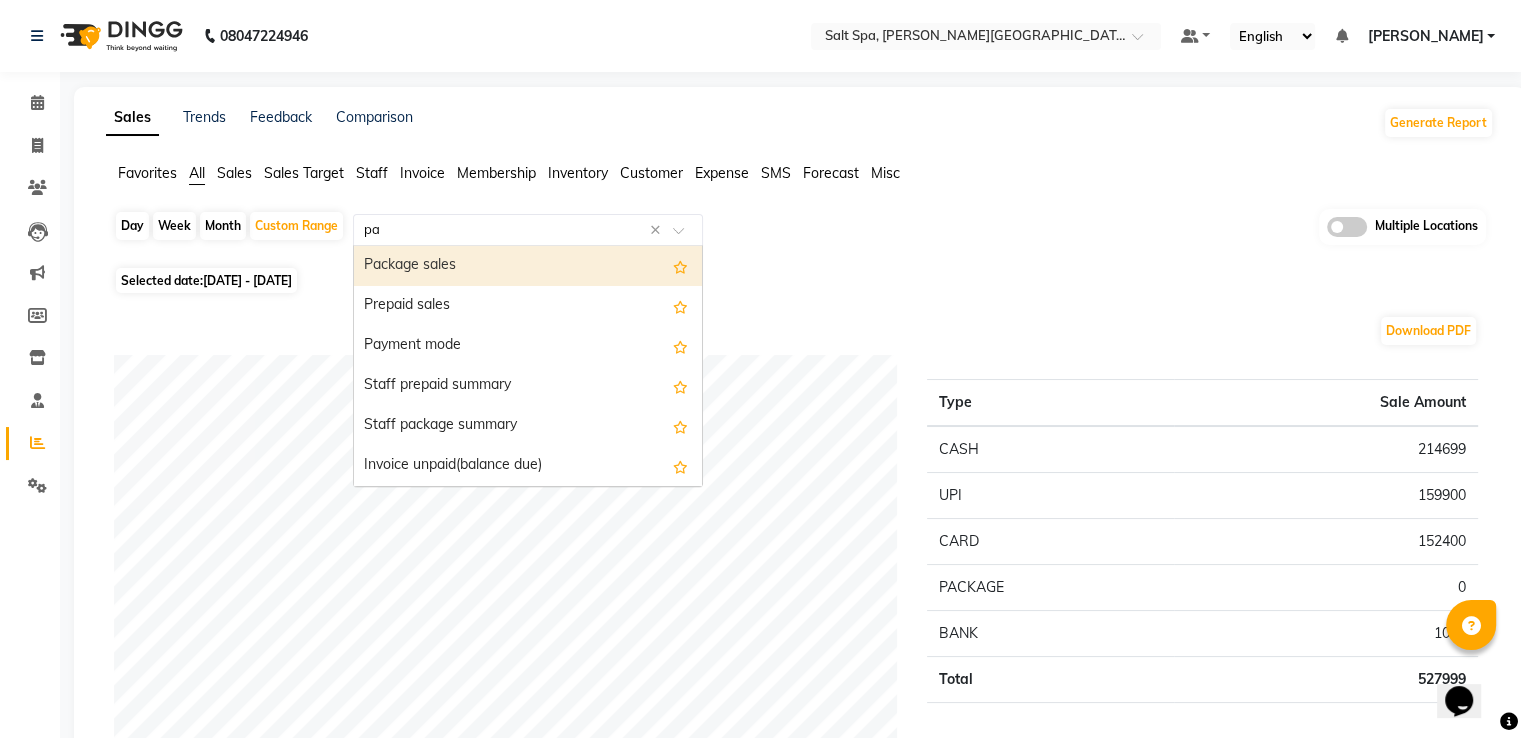type on "pay" 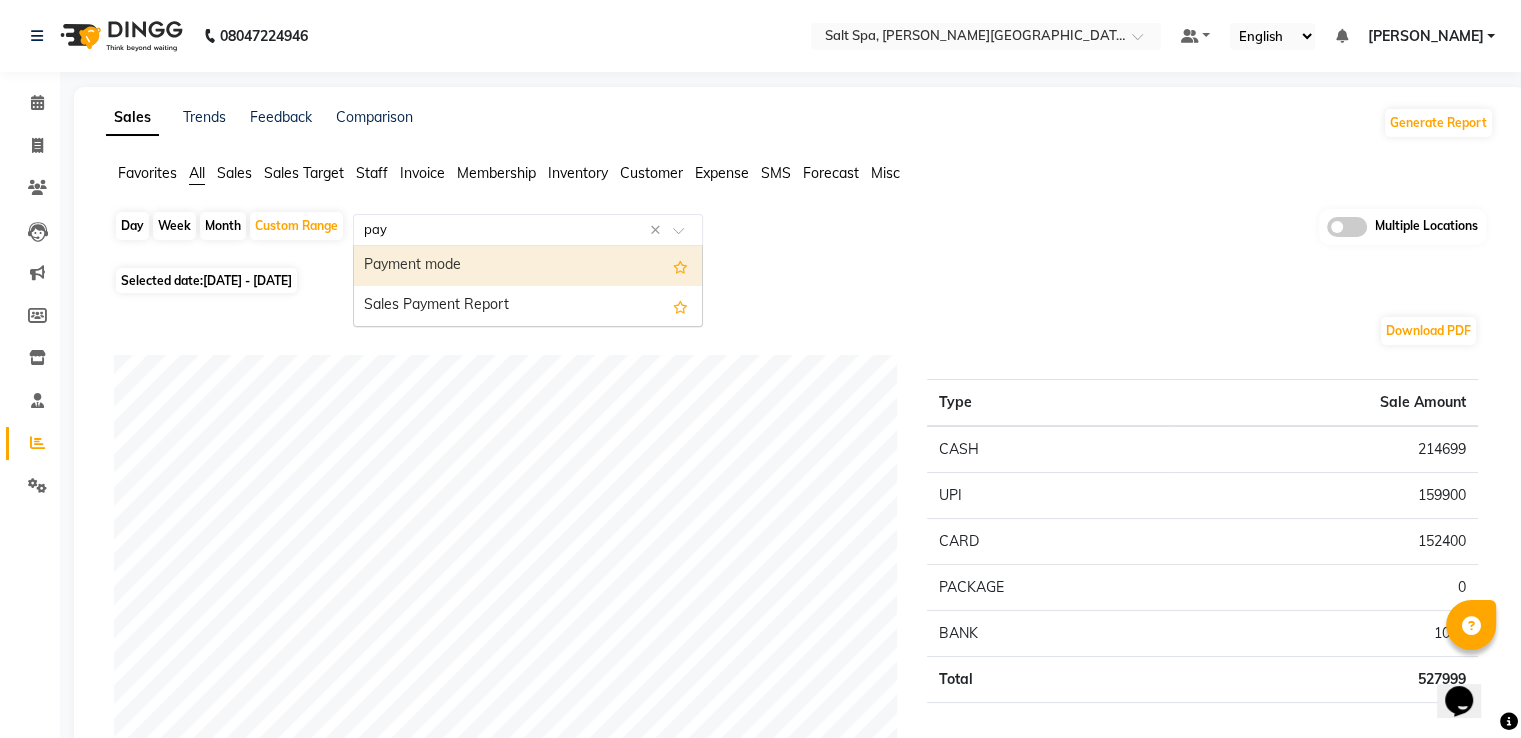 type 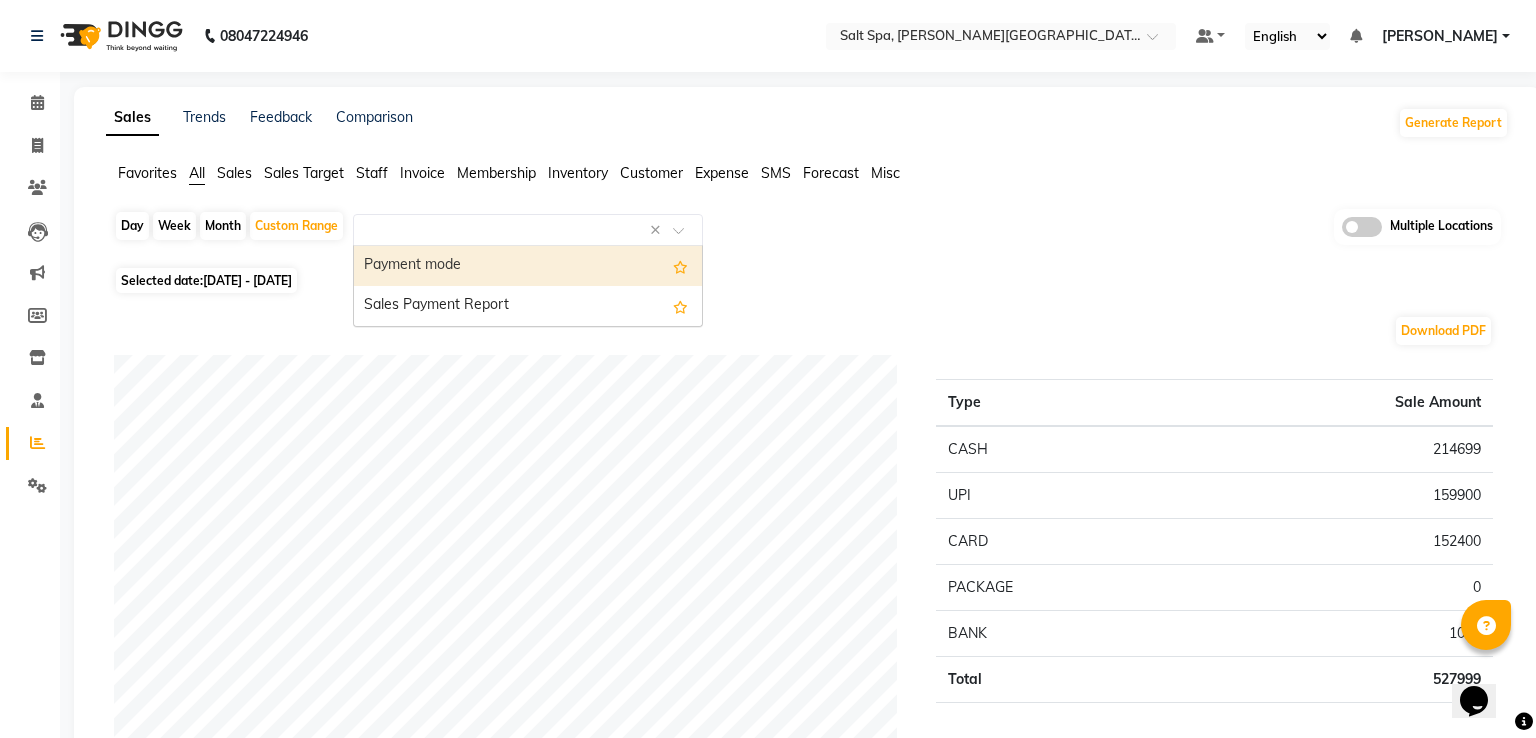 select on "full_report" 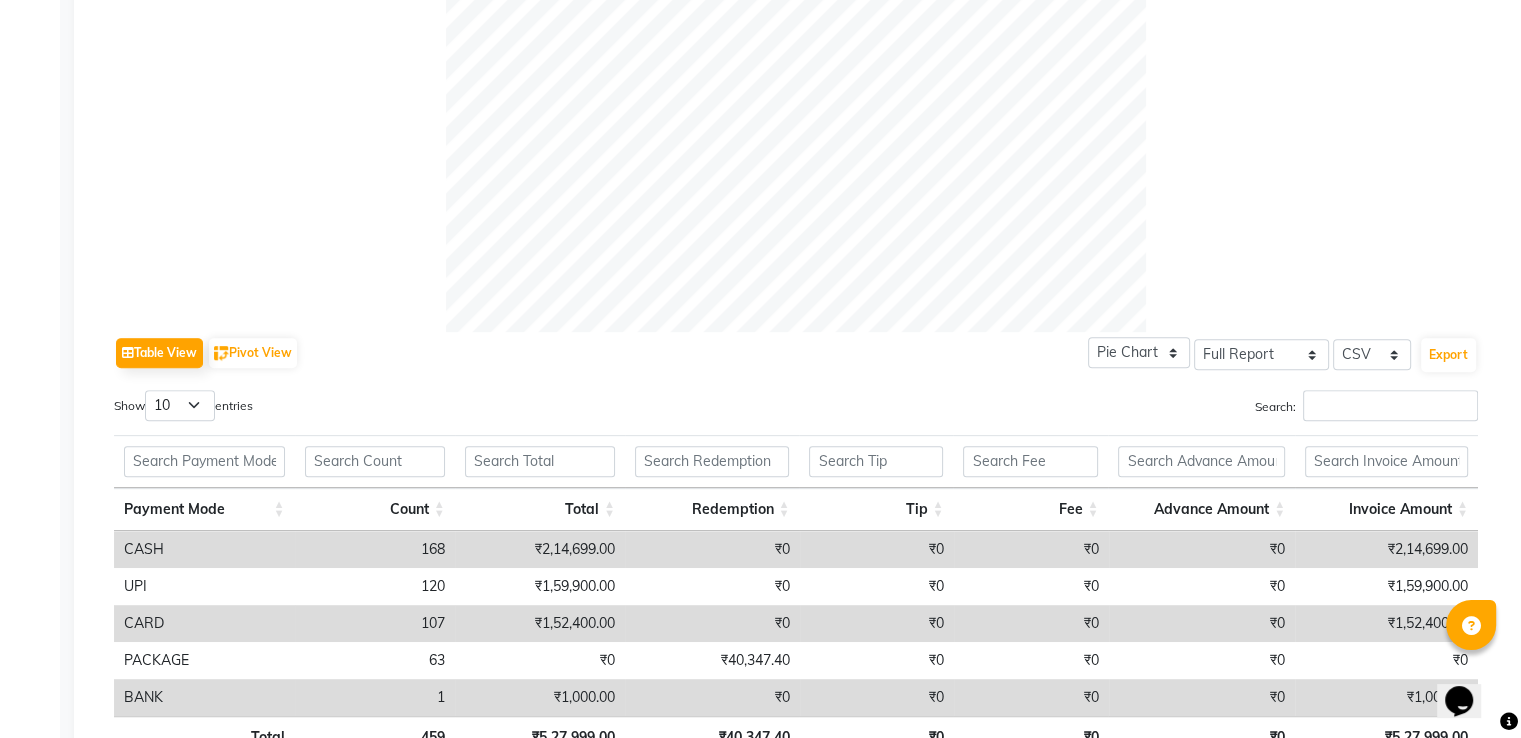 scroll, scrollTop: 844, scrollLeft: 0, axis: vertical 